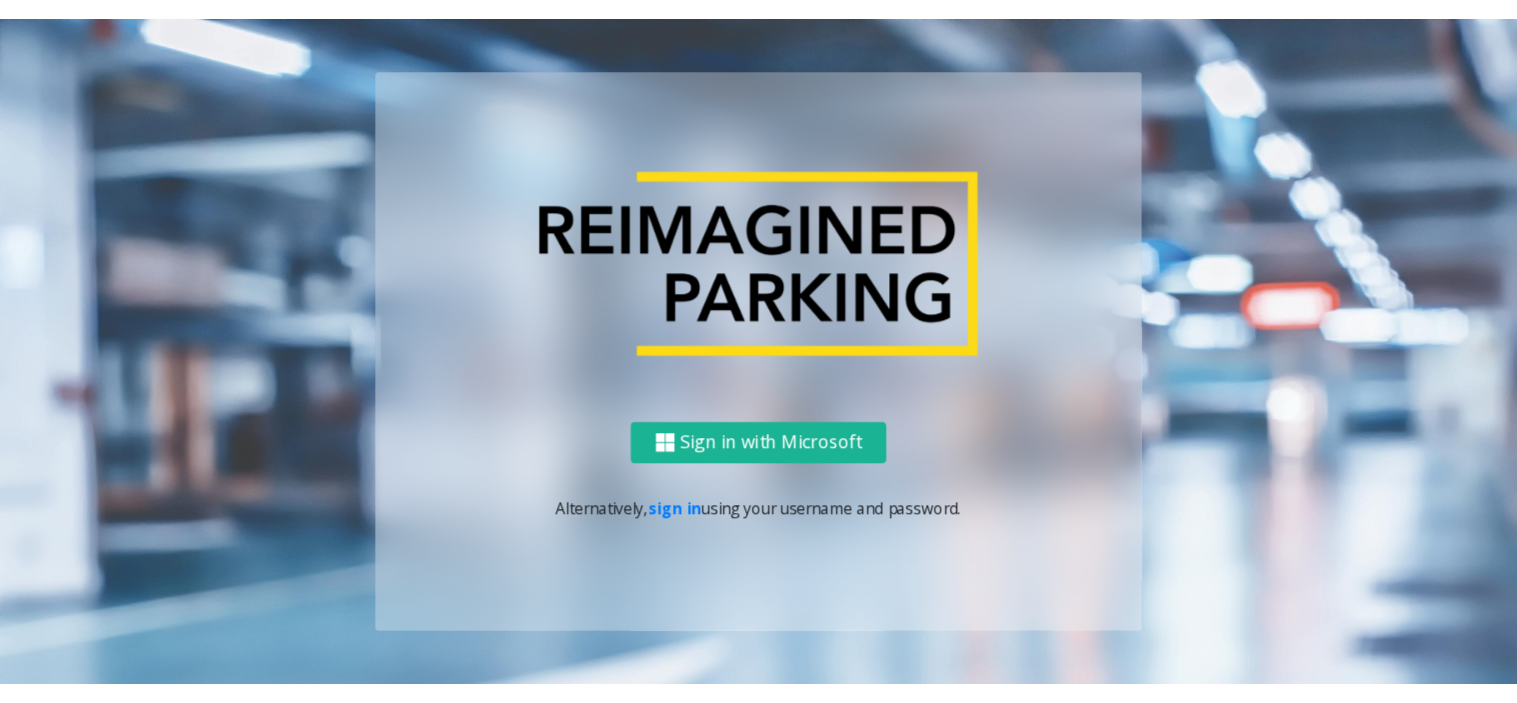 scroll, scrollTop: 0, scrollLeft: 0, axis: both 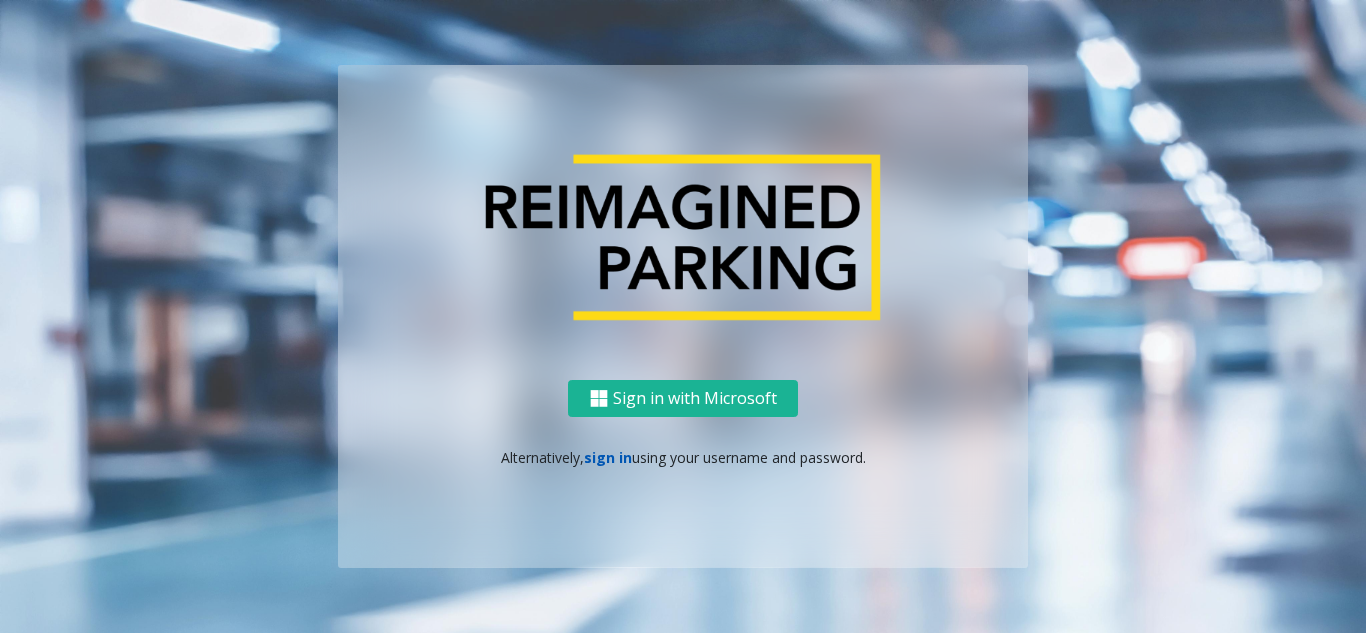 click on "sign in" 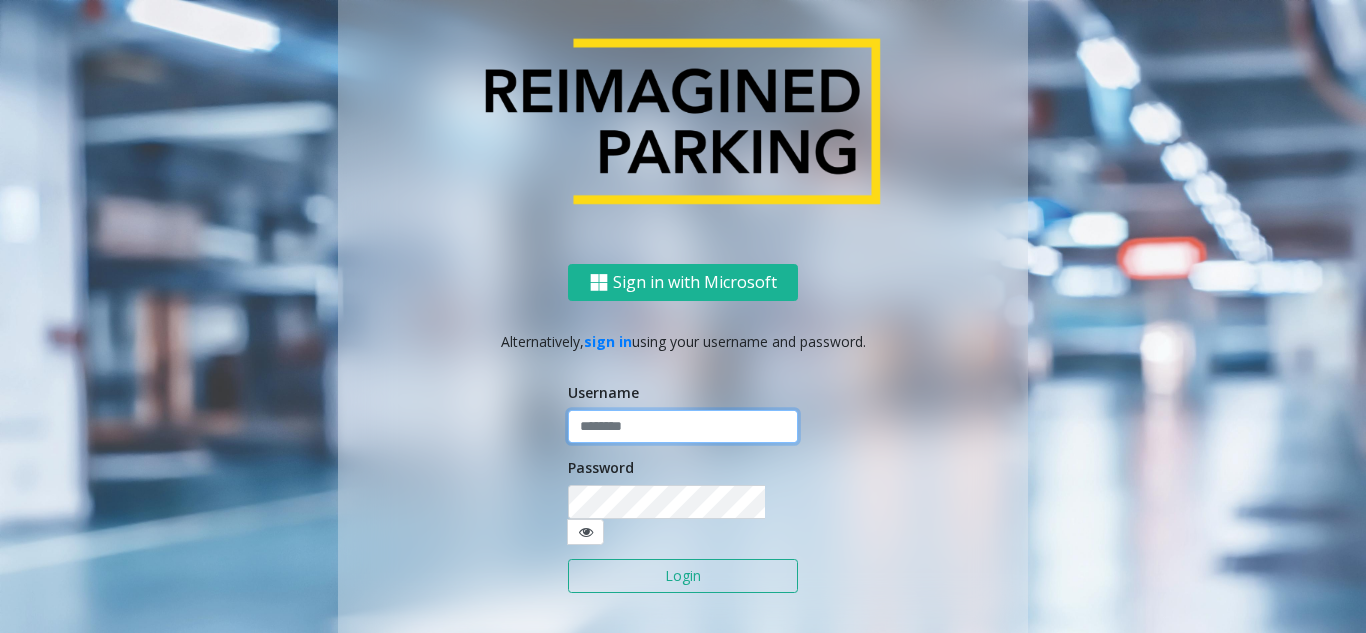 click 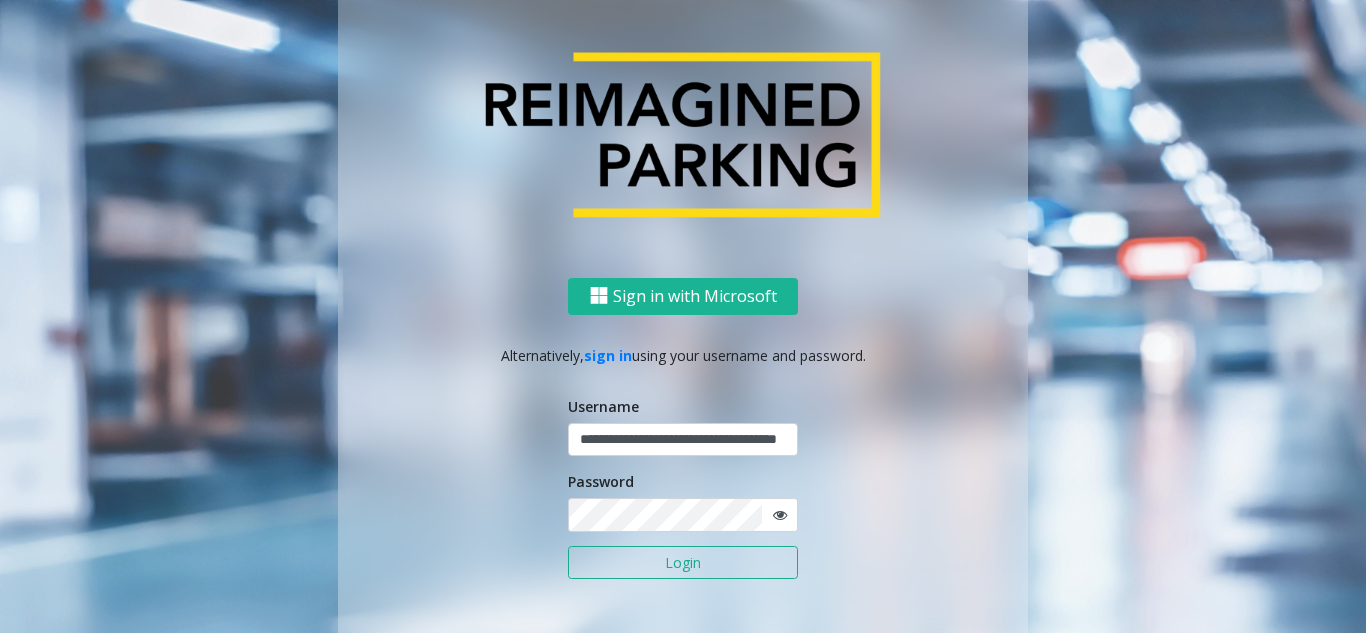 click on "Login" 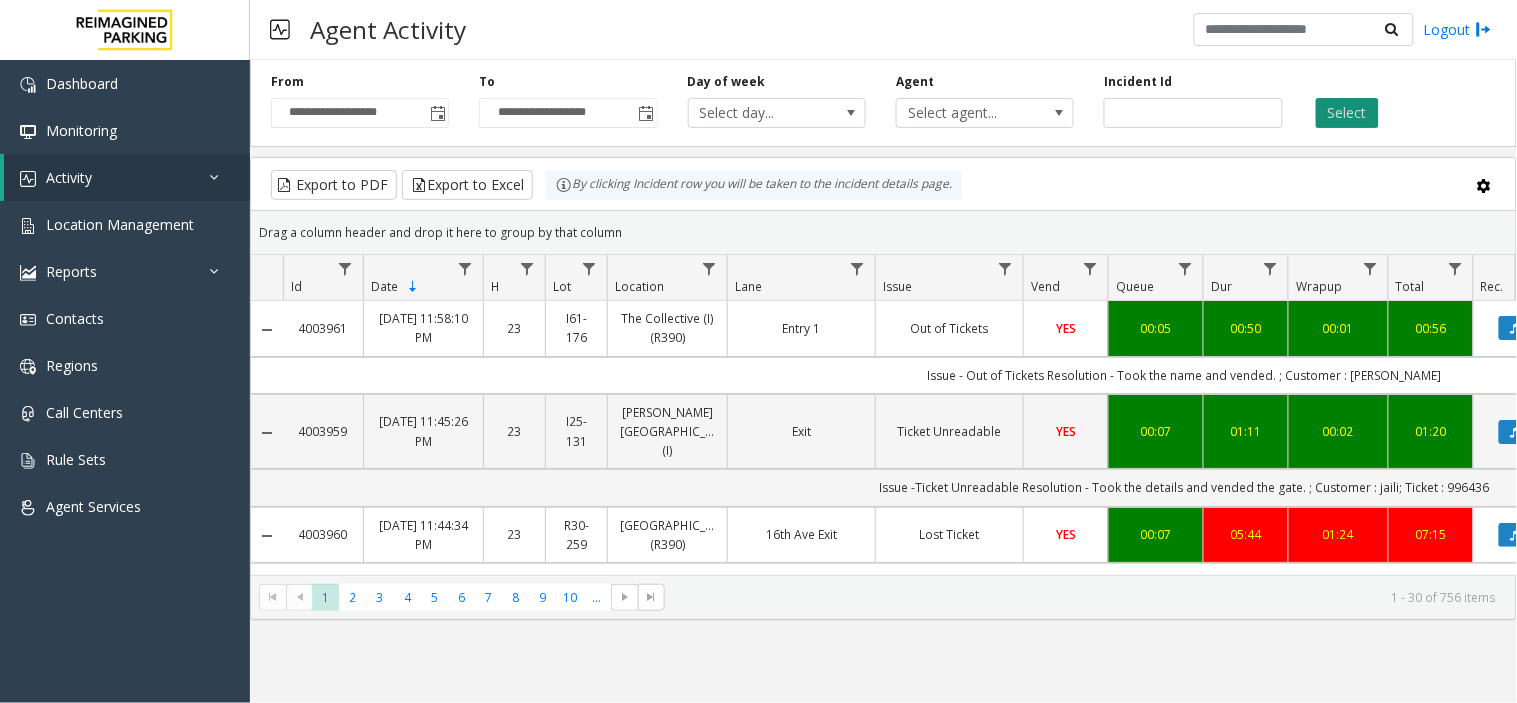 click on "Select" 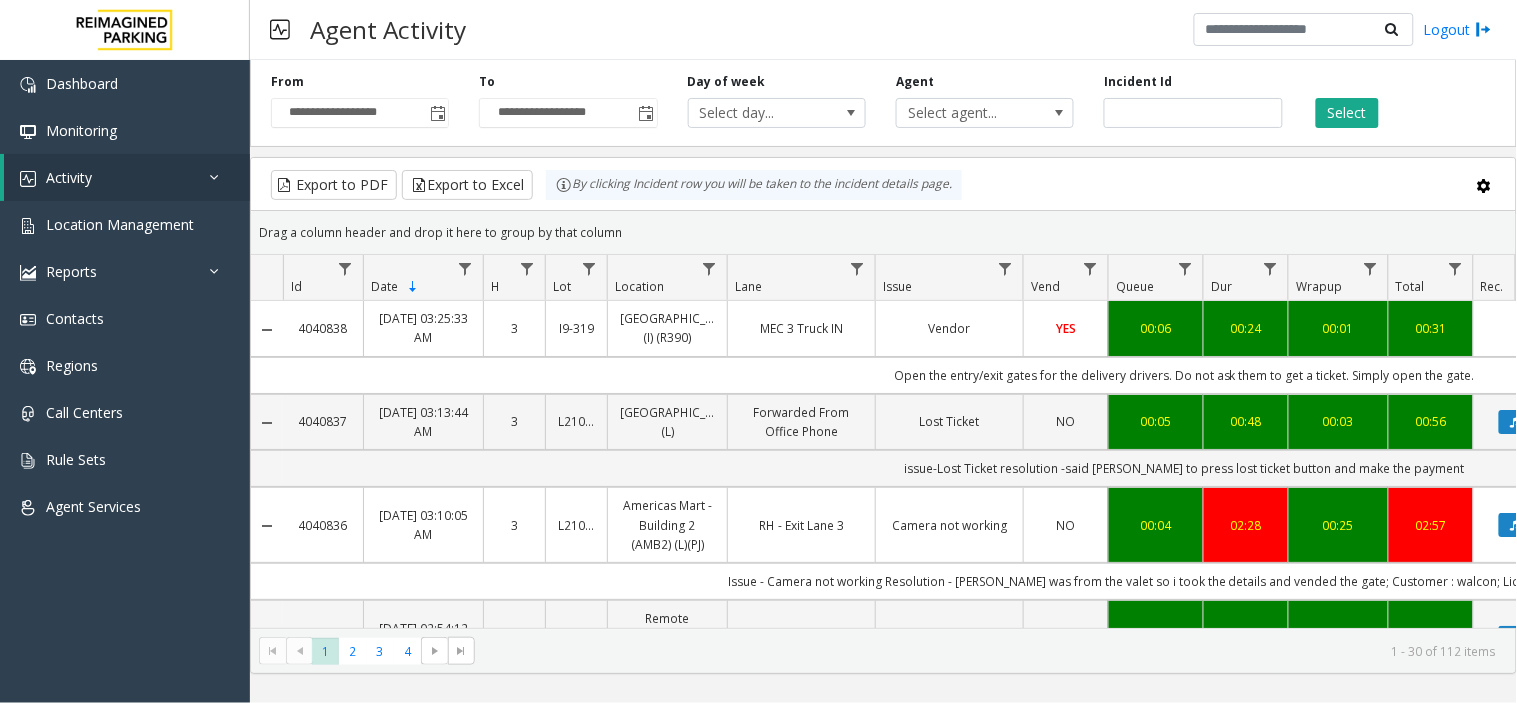scroll, scrollTop: 0, scrollLeft: 45, axis: horizontal 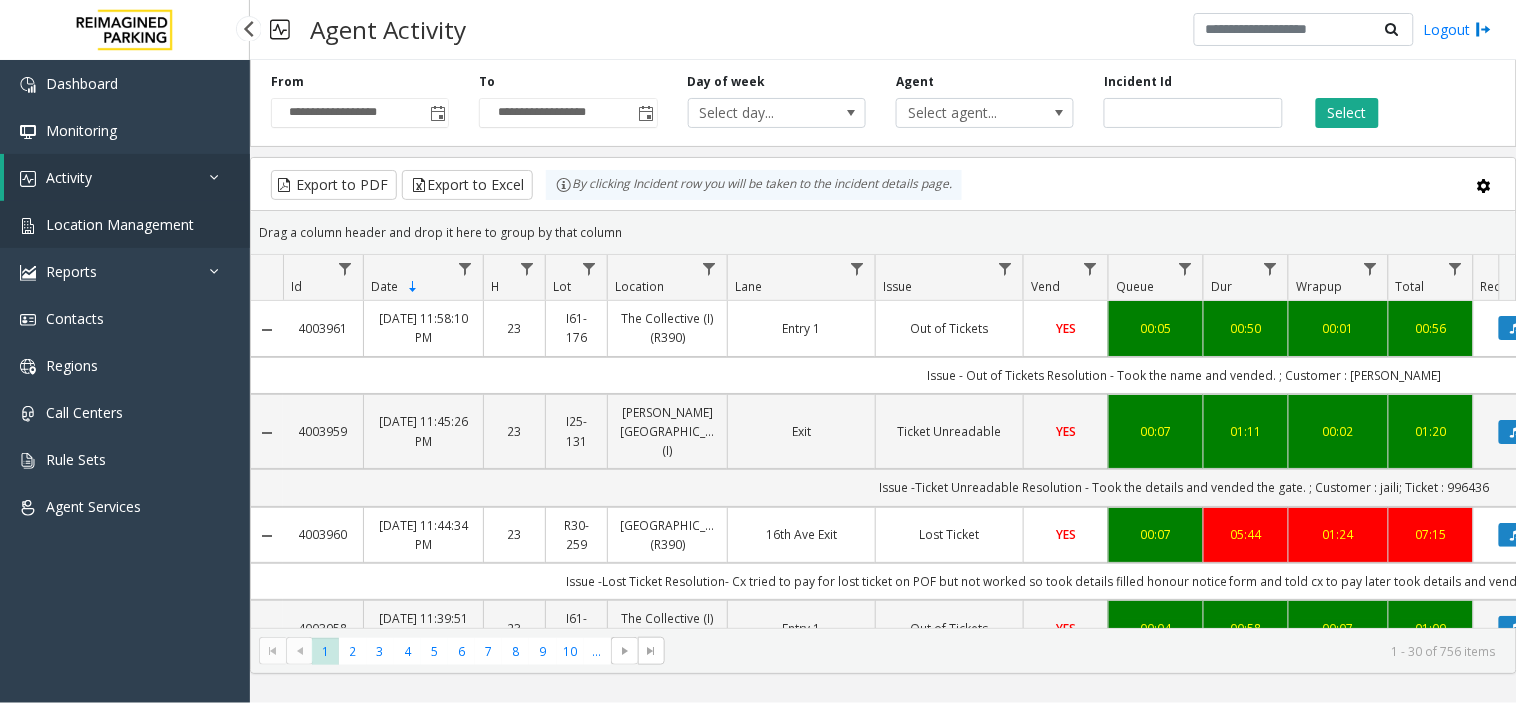 click on "Location Management" at bounding box center (125, 224) 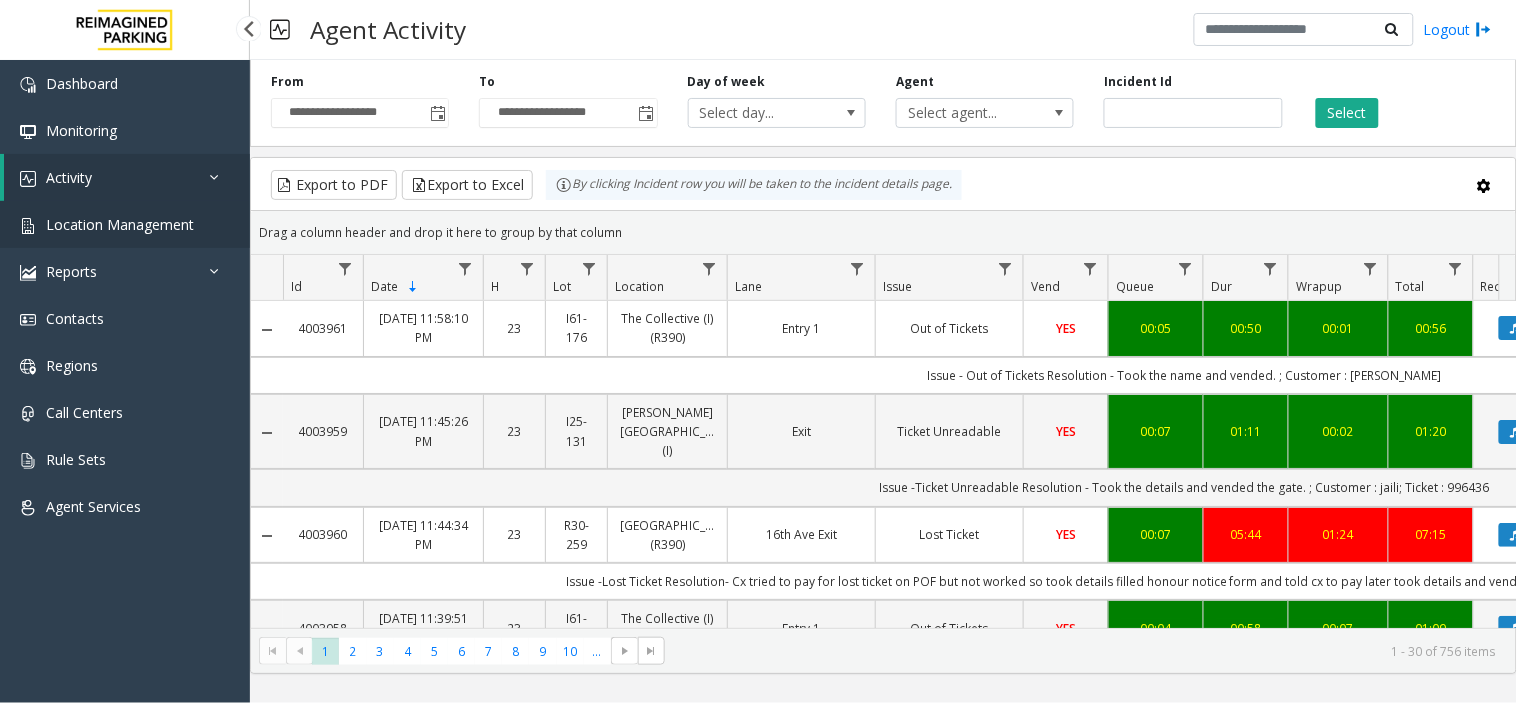 click on "Location Management" at bounding box center [120, 224] 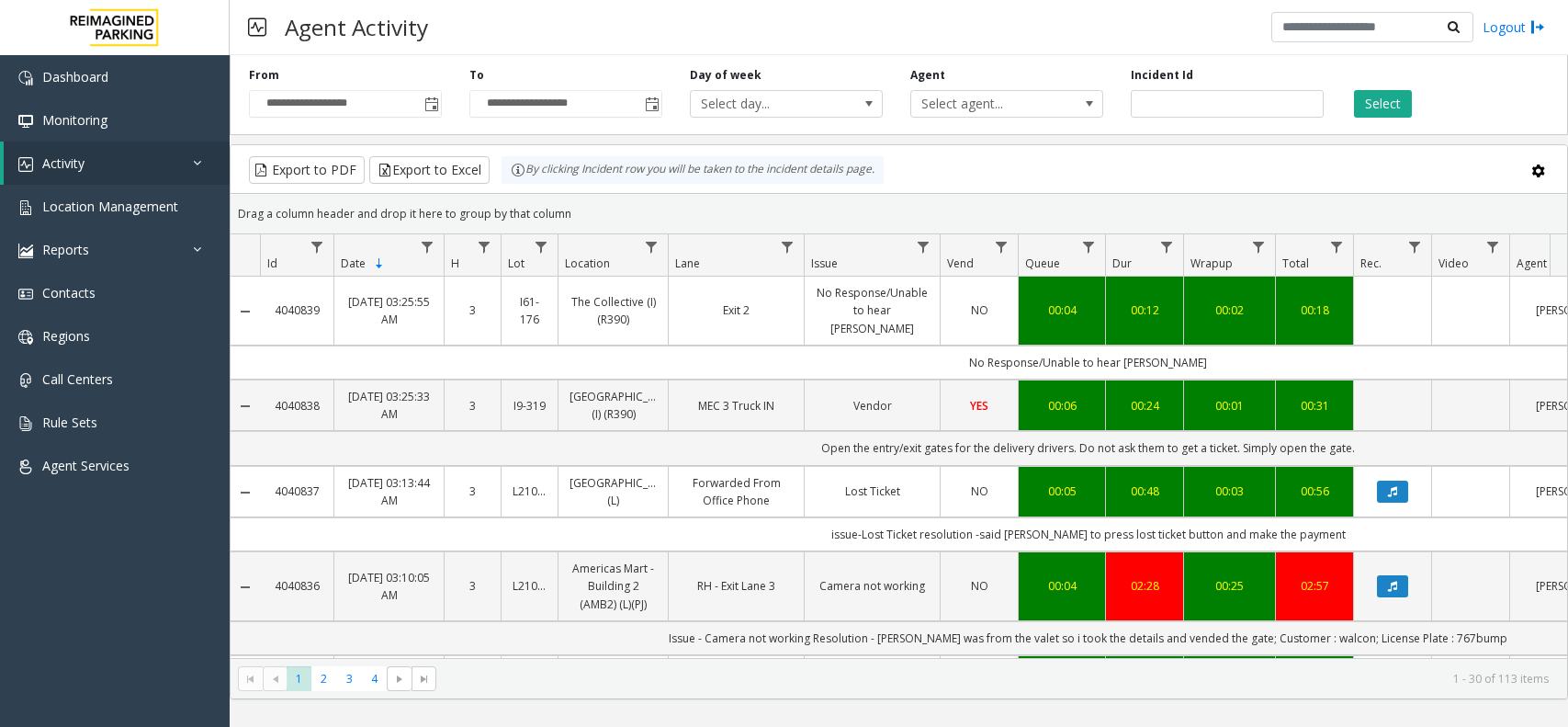 scroll, scrollTop: 0, scrollLeft: 0, axis: both 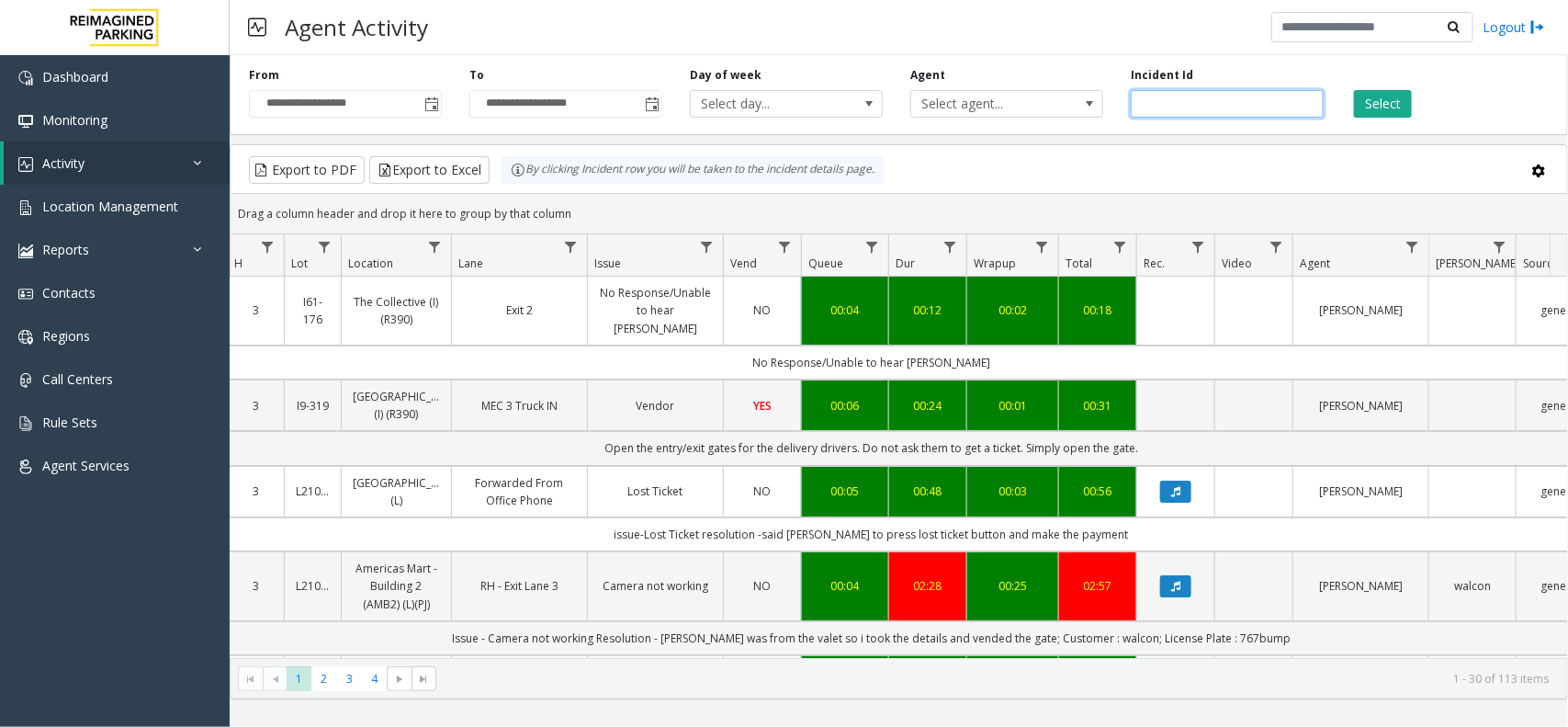 drag, startPoint x: 1334, startPoint y: 108, endPoint x: 1421, endPoint y: 89, distance: 89.050547 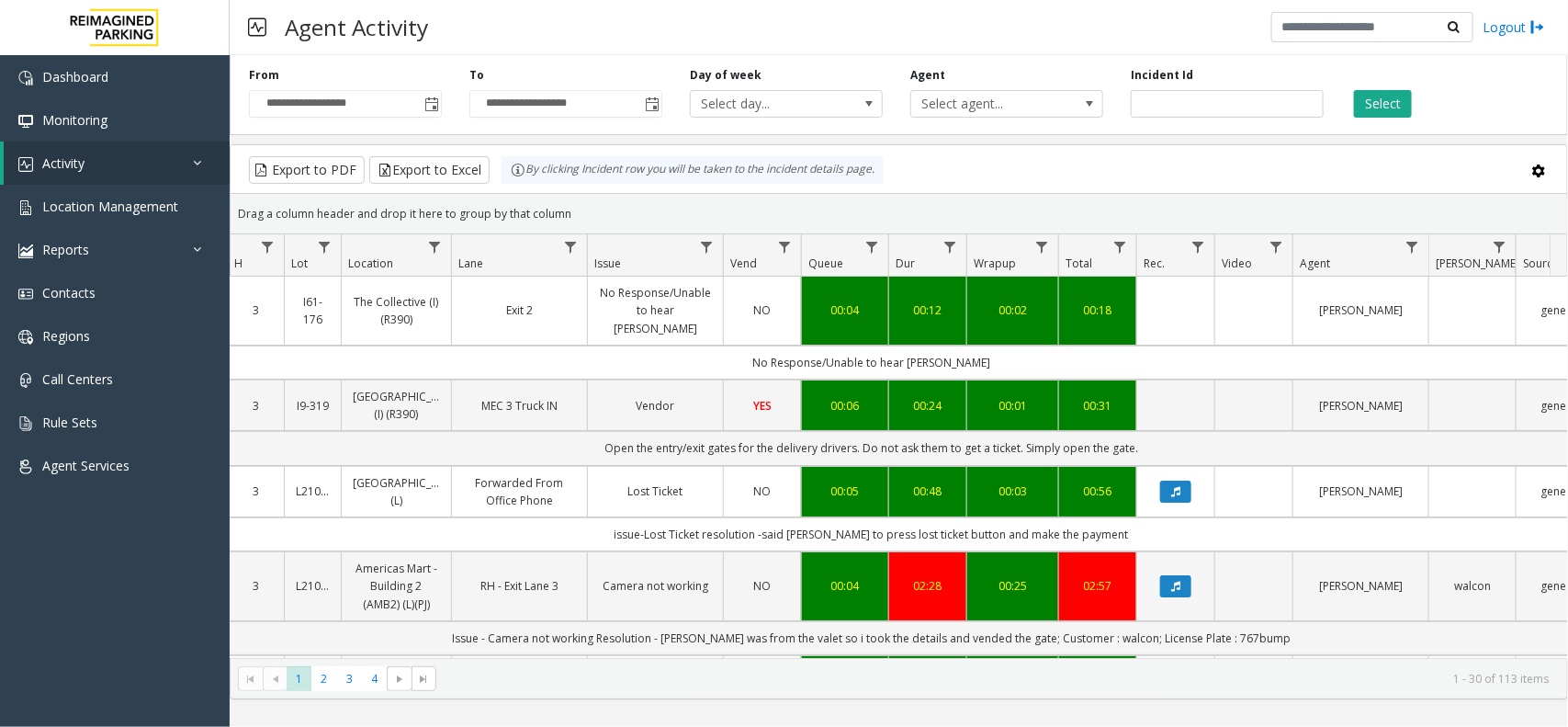 click on "Select" 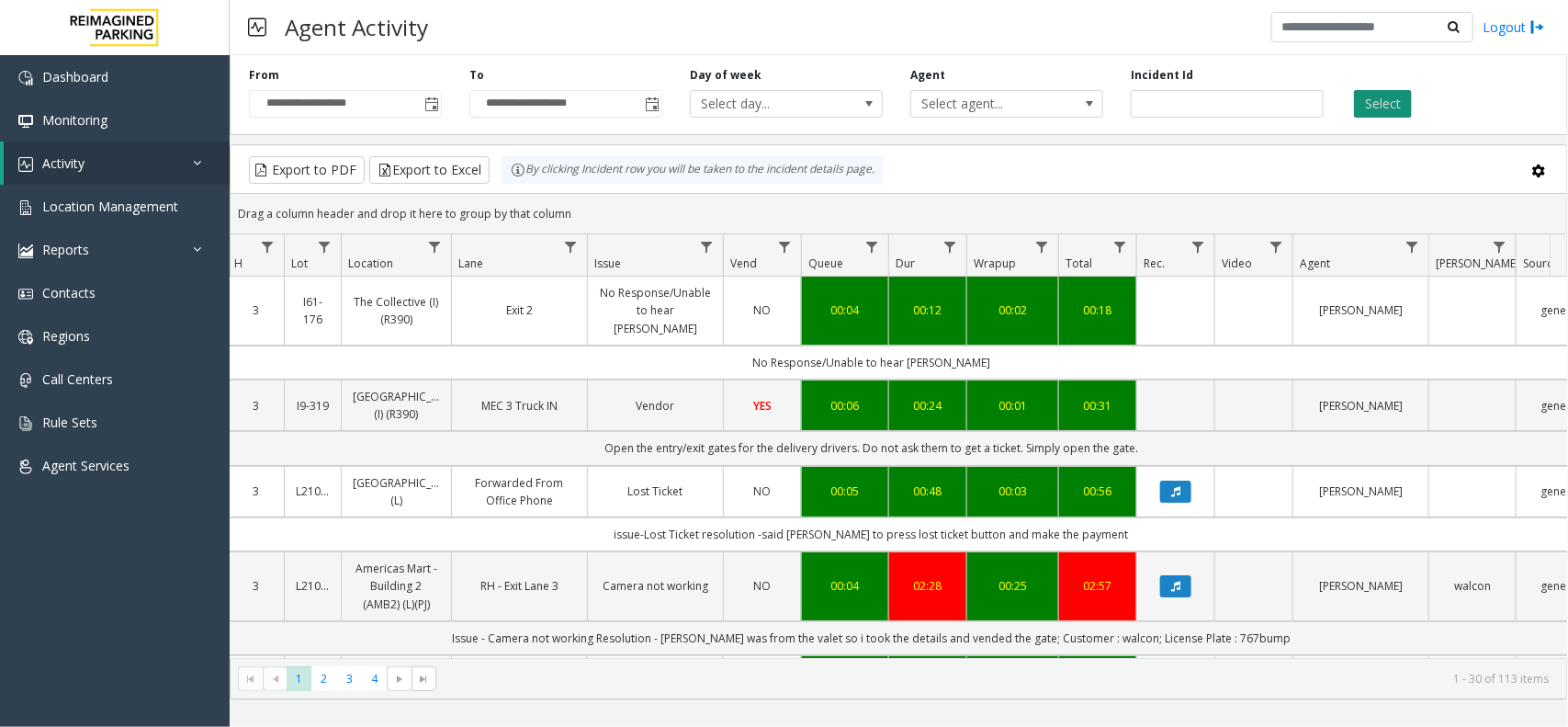 click on "Select" 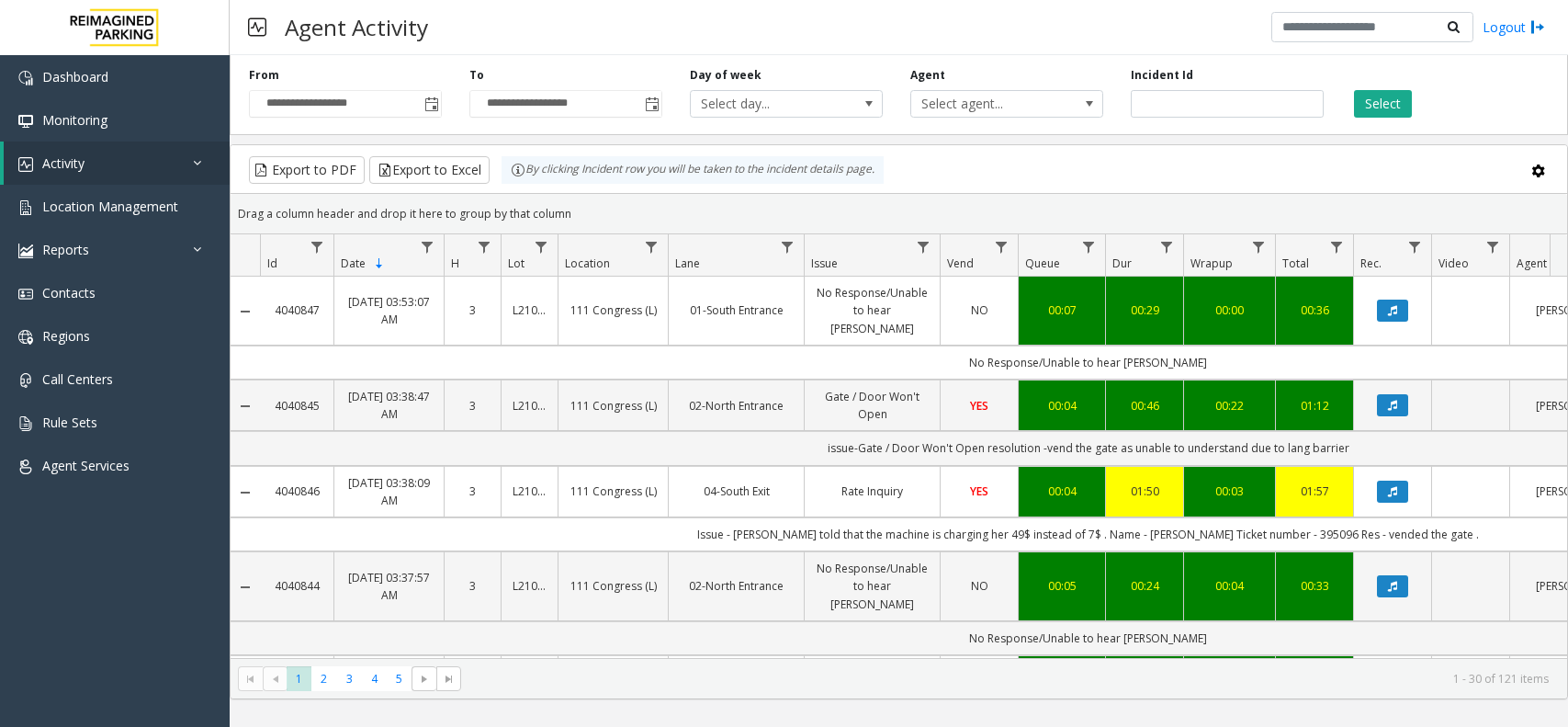 scroll, scrollTop: 0, scrollLeft: 0, axis: both 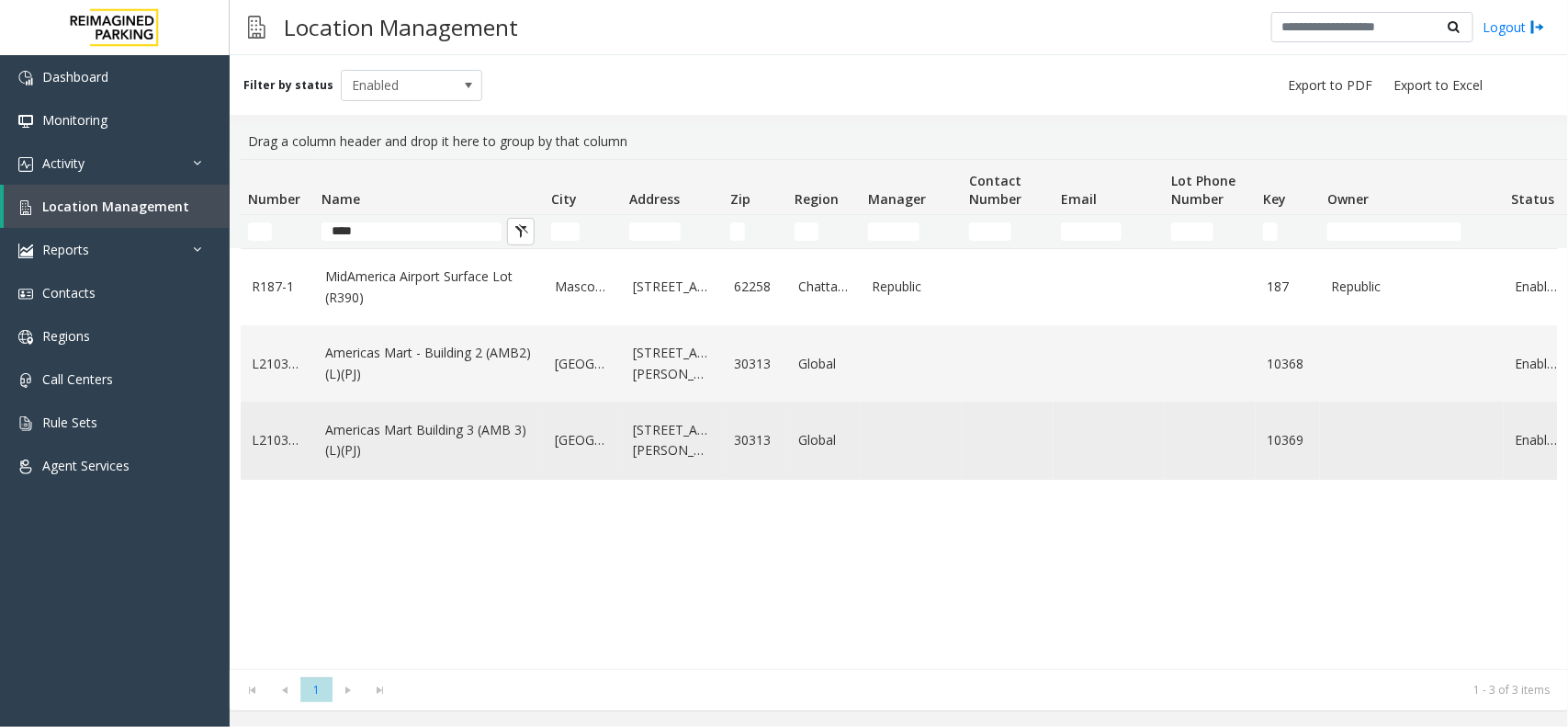 type on "****" 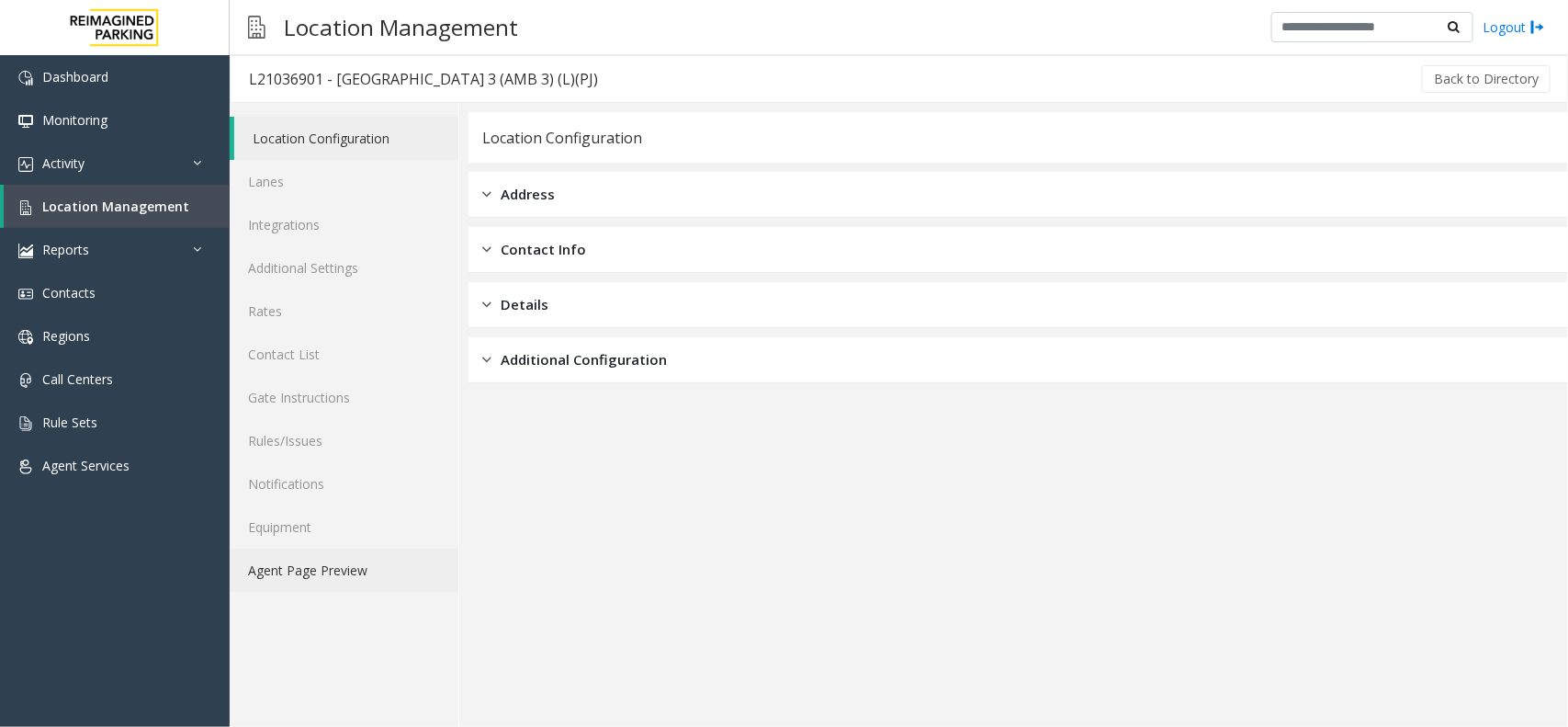 click on "Agent Page Preview" 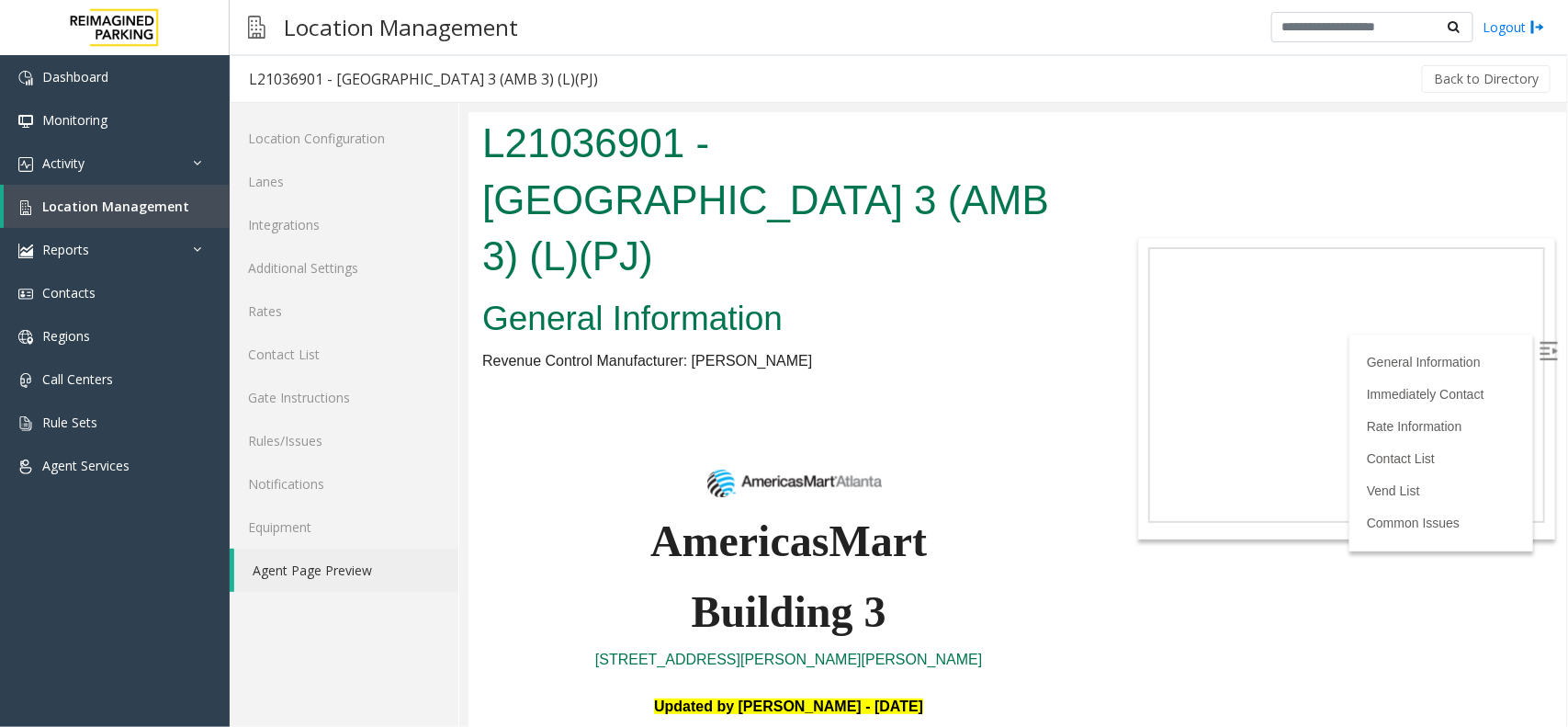 scroll, scrollTop: 345, scrollLeft: 0, axis: vertical 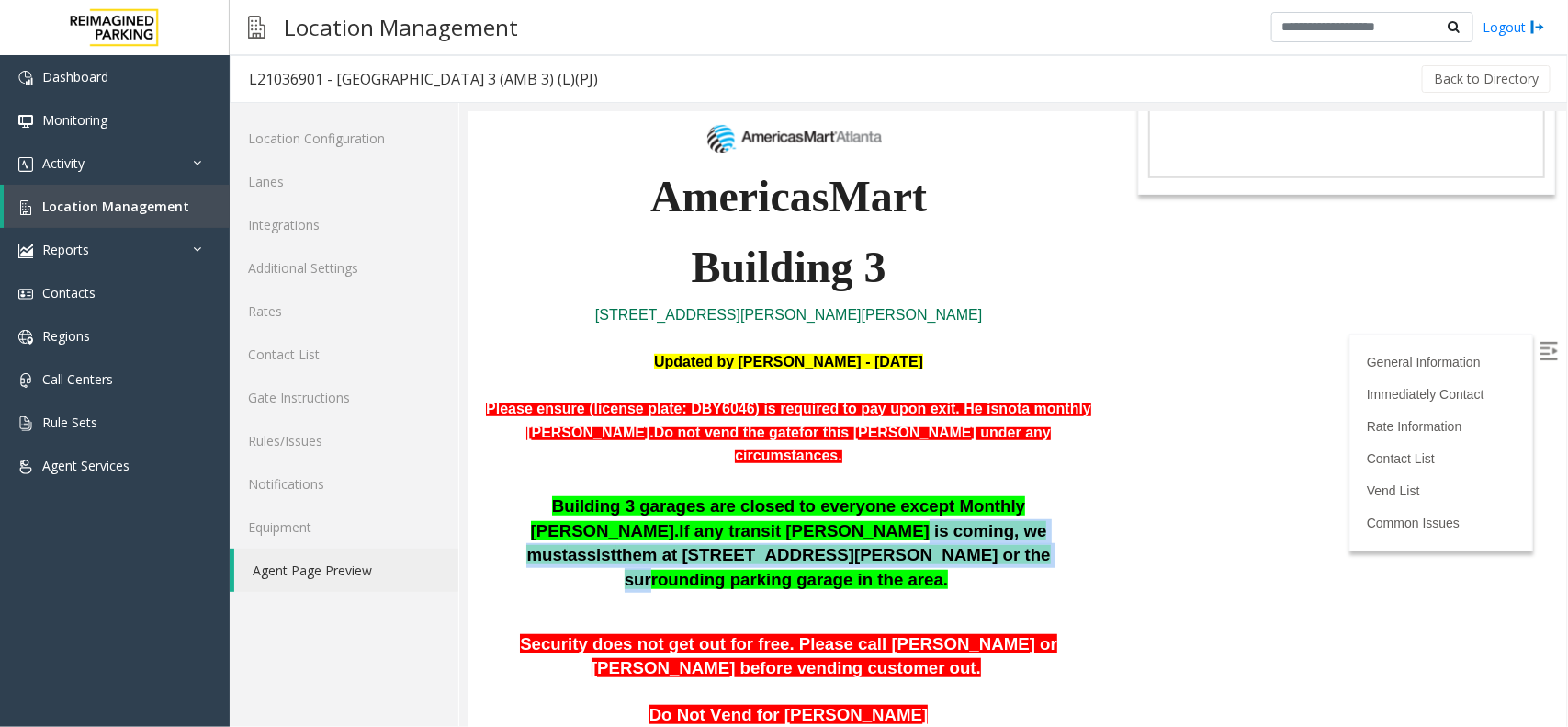 drag, startPoint x: 511, startPoint y: 462, endPoint x: 587, endPoint y: 460, distance: 76.02631 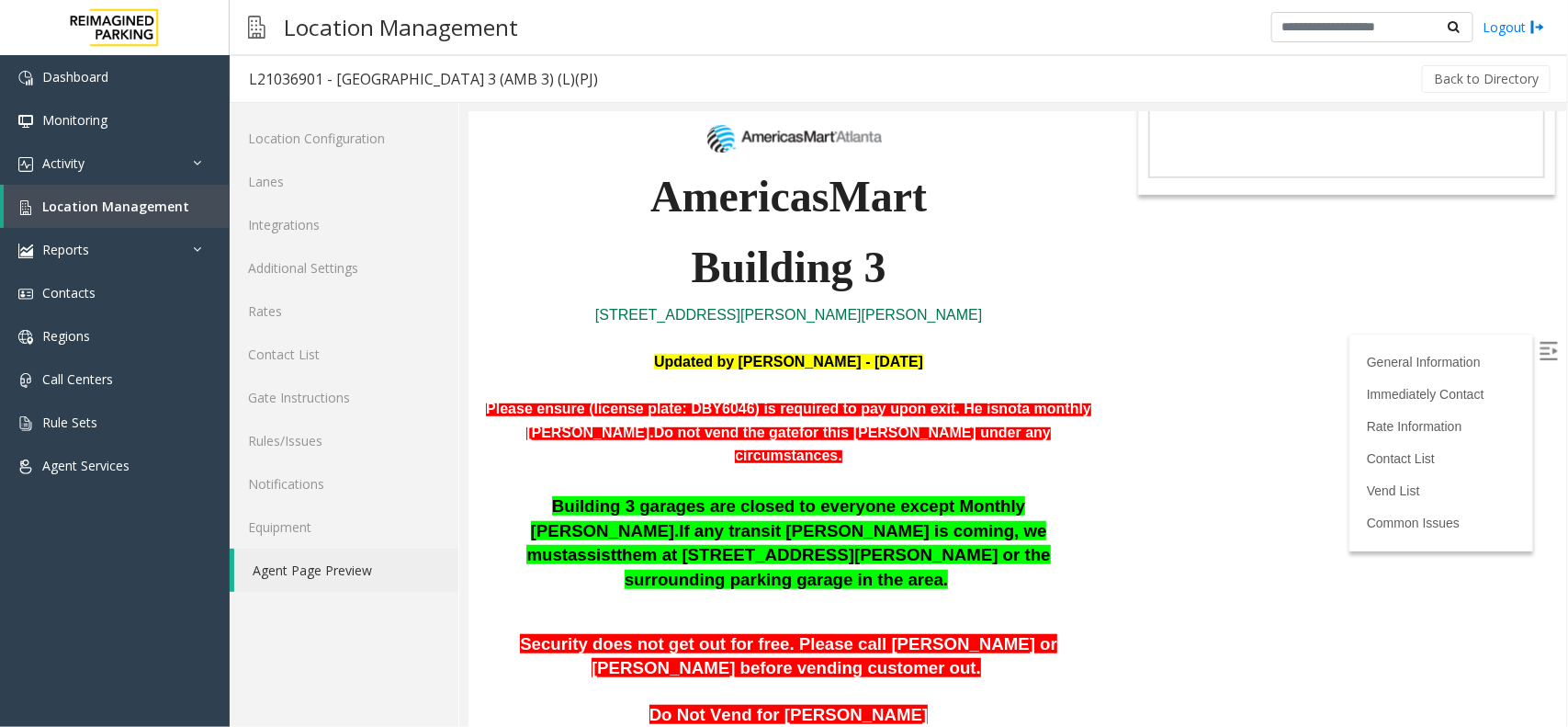 click on "Building 3 garages are closed to everyone except Monthly parker.  If any transit parker is coming, we must  assist  them at 236 Williams Street or the surrounding parking garage in the area." at bounding box center [787, 542] 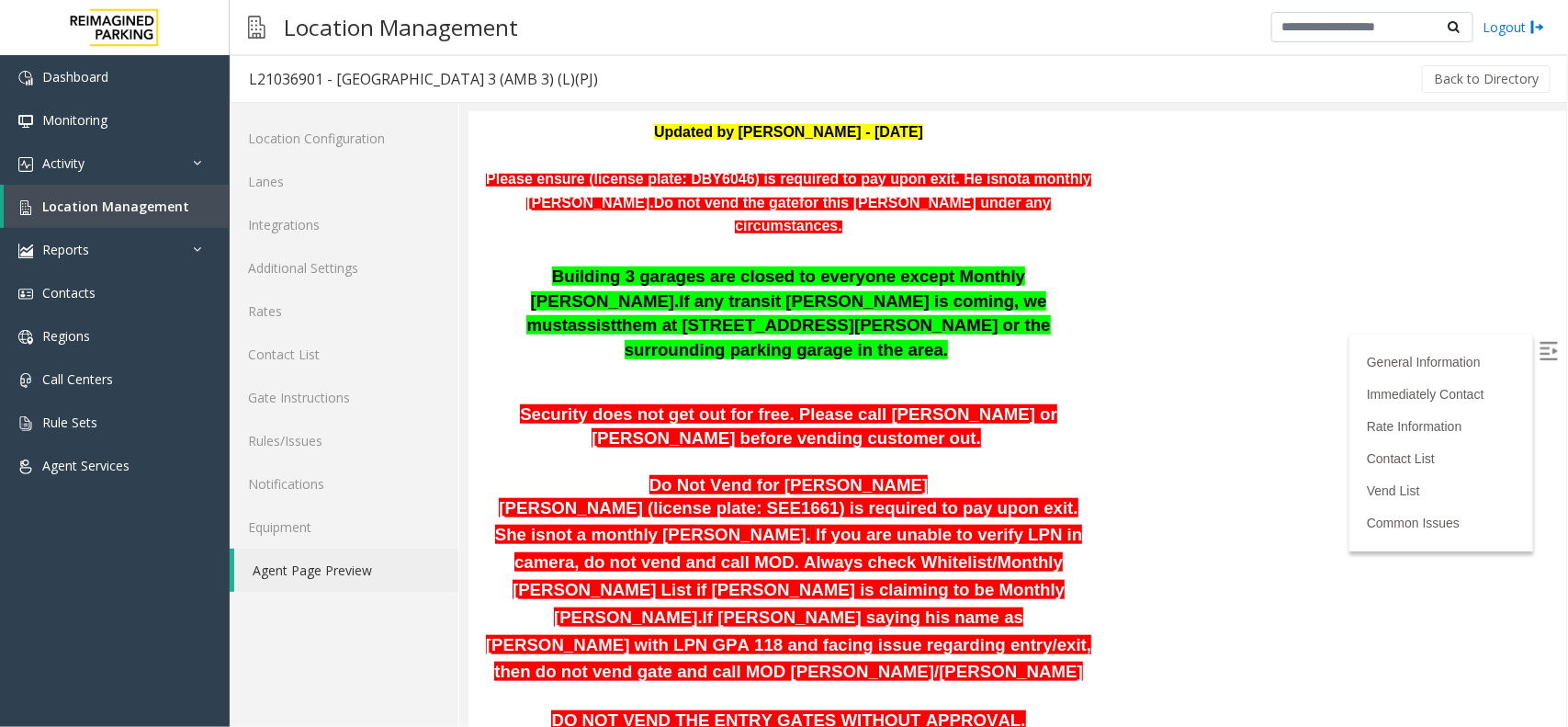 scroll, scrollTop: 689, scrollLeft: 0, axis: vertical 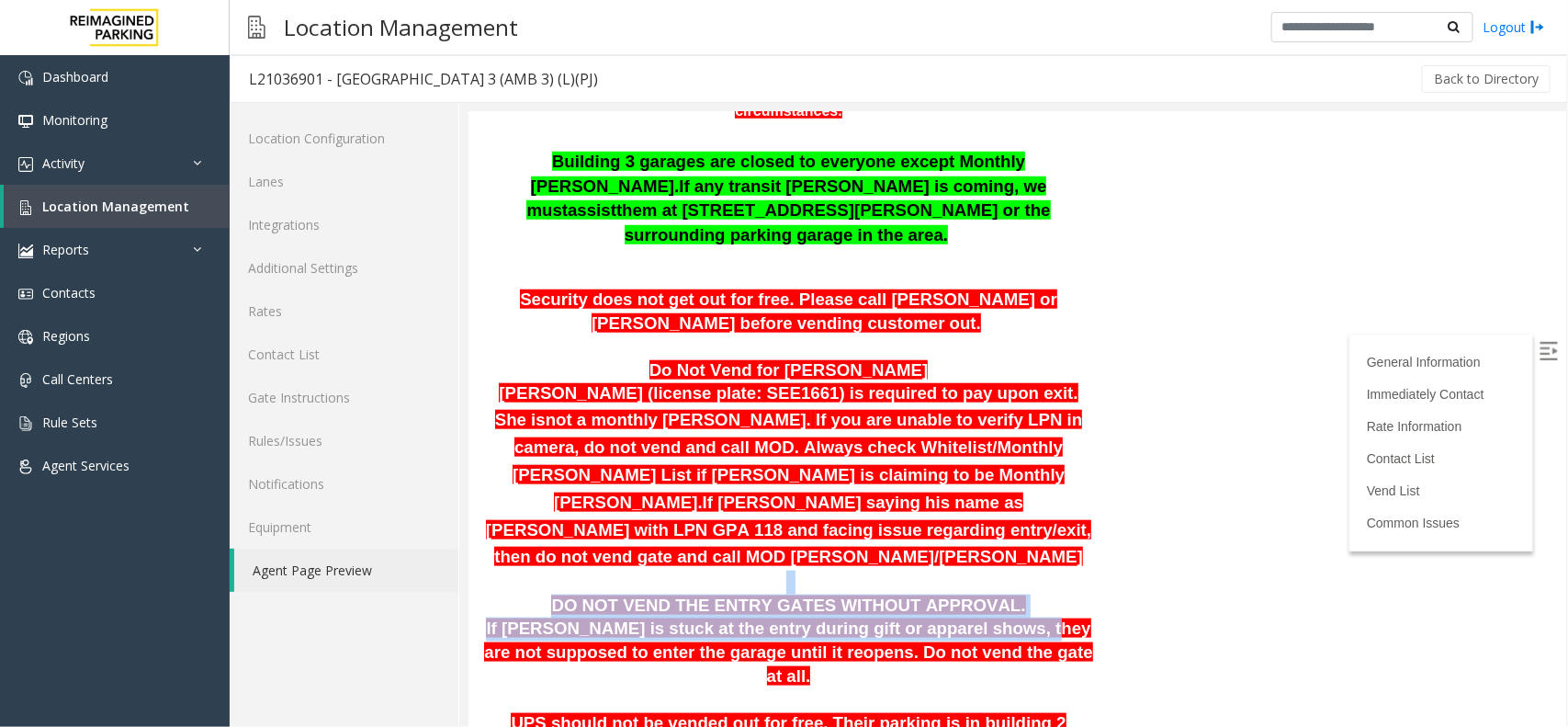 drag, startPoint x: 555, startPoint y: 429, endPoint x: 961, endPoint y: 465, distance: 407.59293 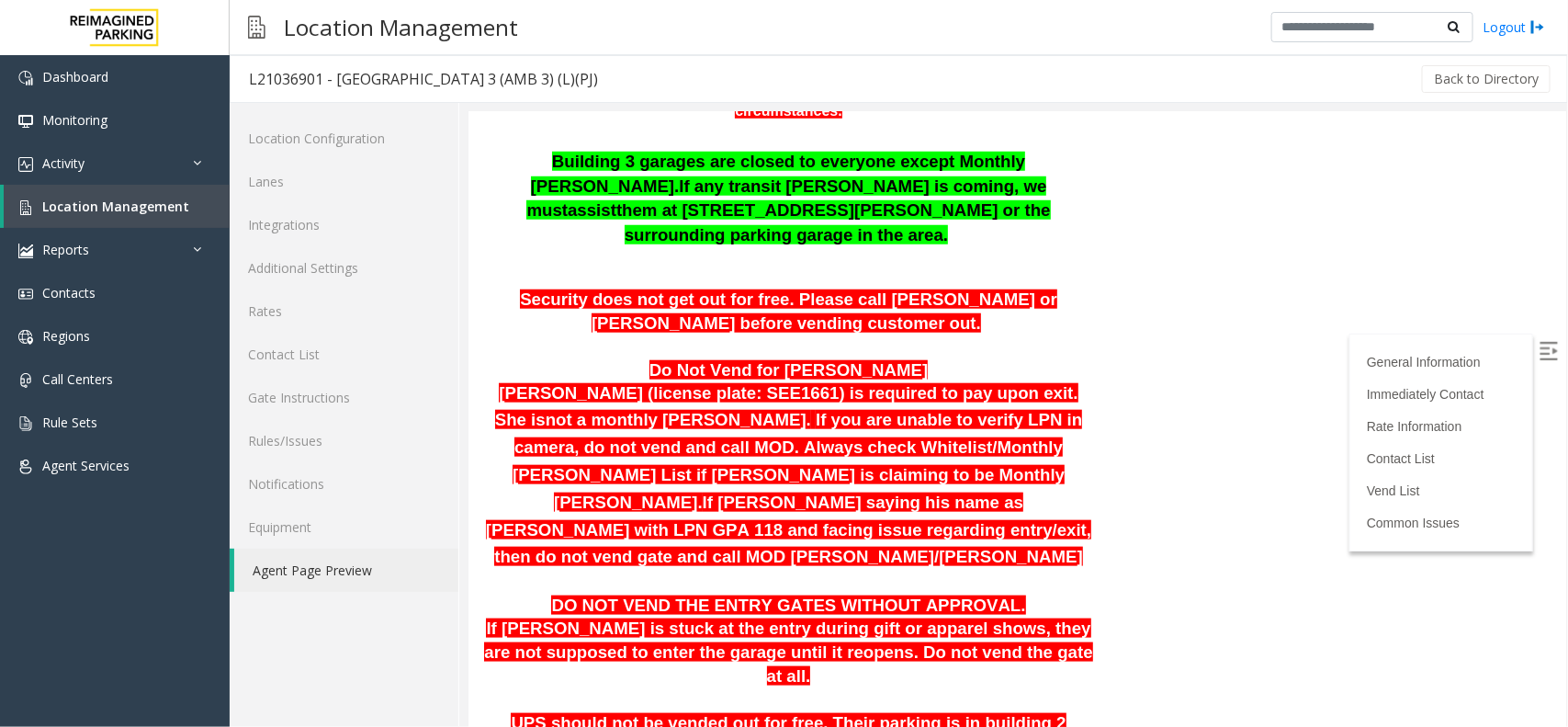 click on "If parker is stuck at the entry during gift or apparel shows, they are not supposed to enter the garage until it reopens. Do not vend the gate at all." at bounding box center [787, 651] 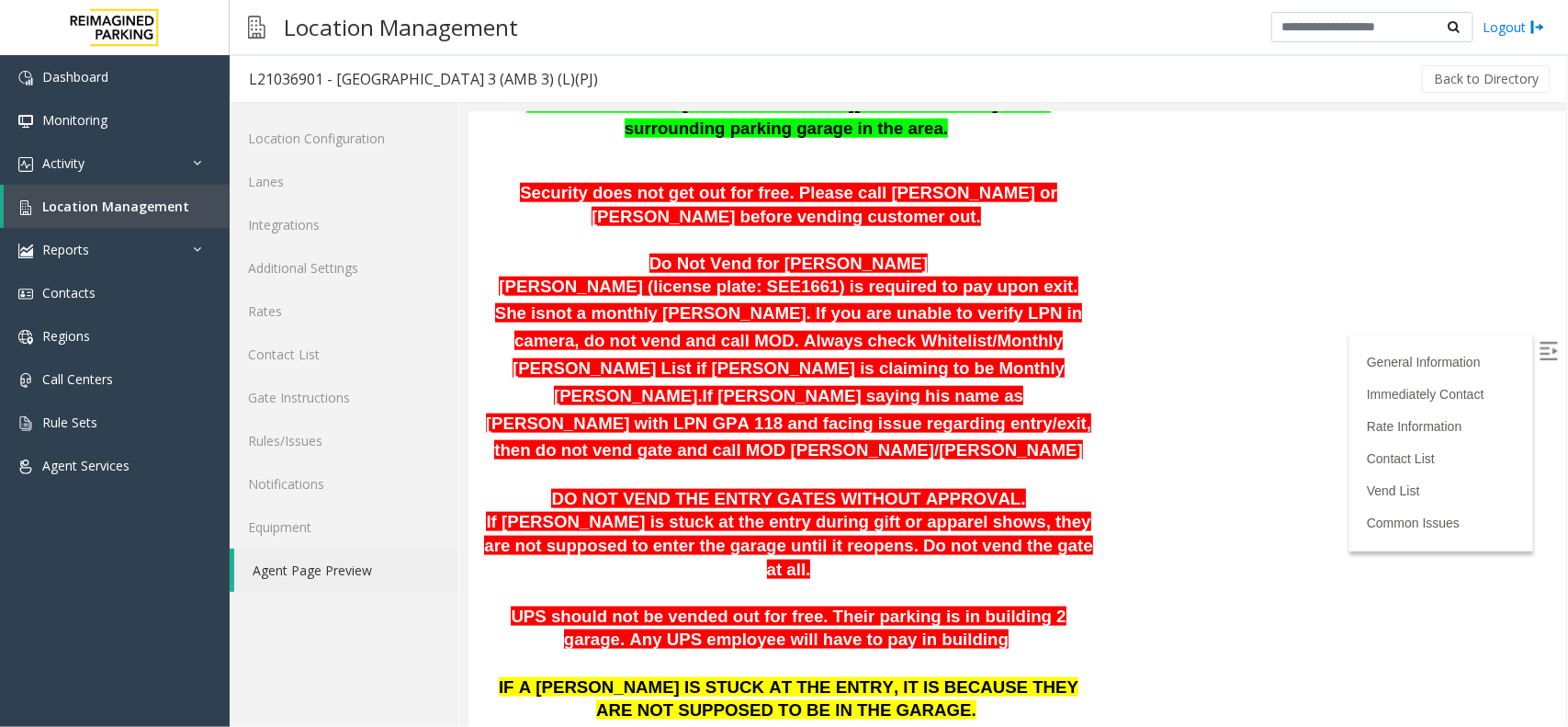 scroll, scrollTop: 115, scrollLeft: 0, axis: vertical 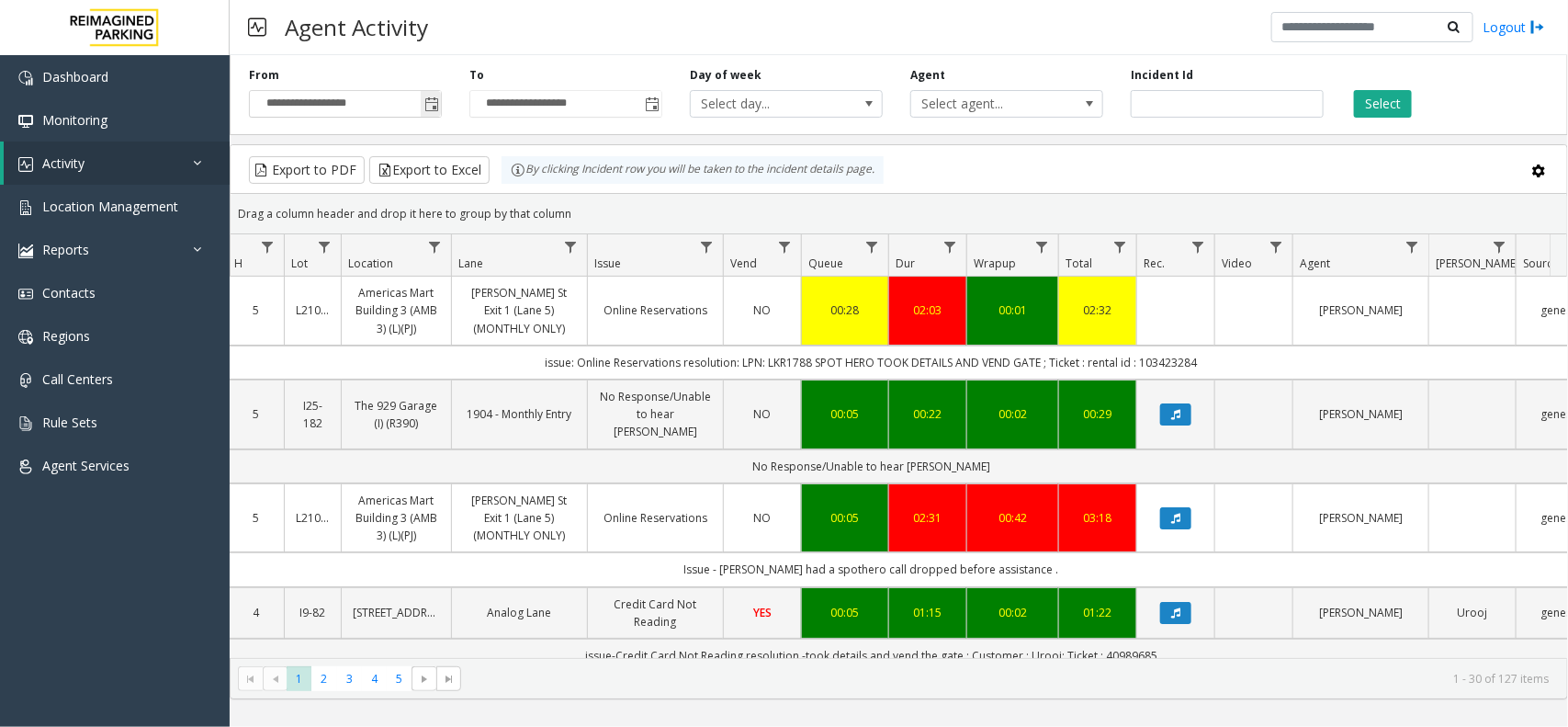 click 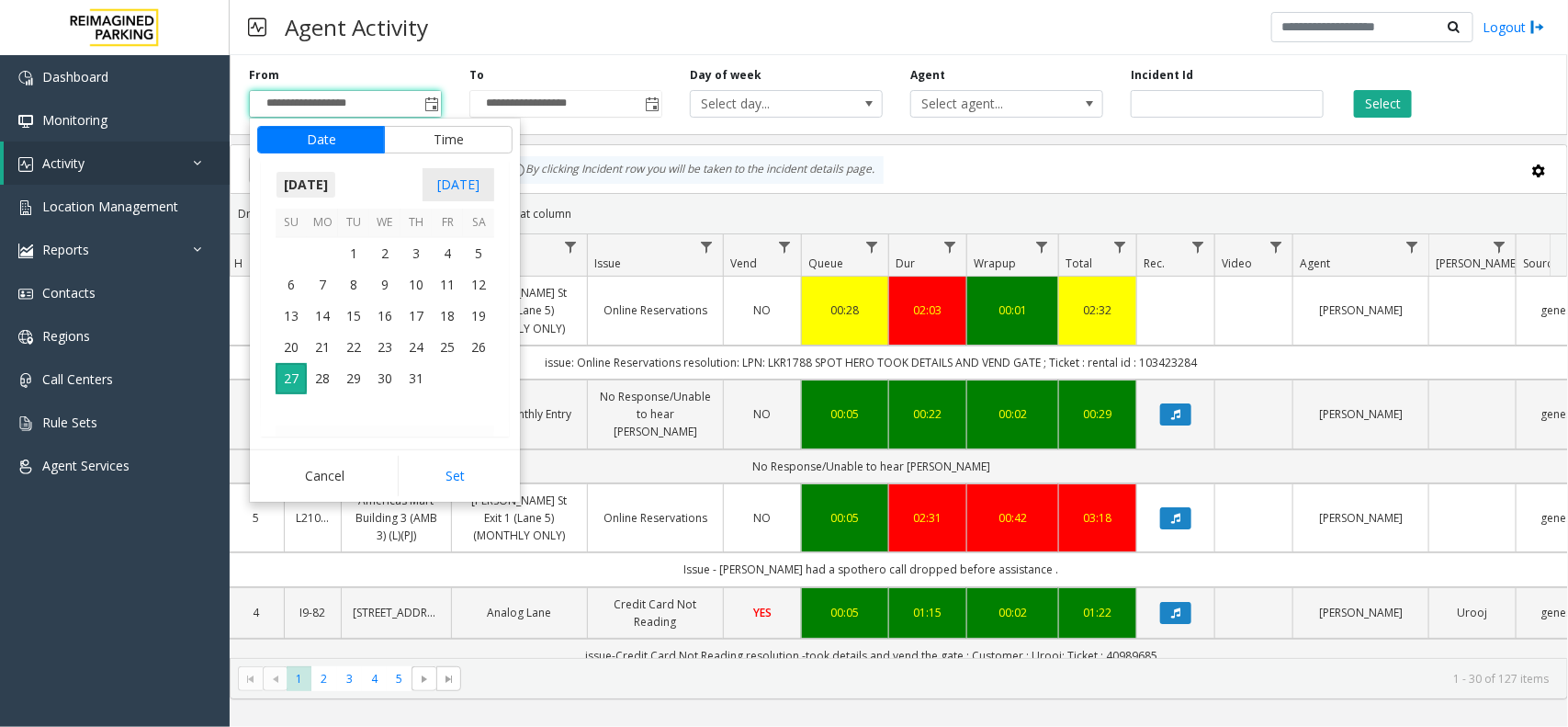 click on "[DATE]" at bounding box center [306, 185] 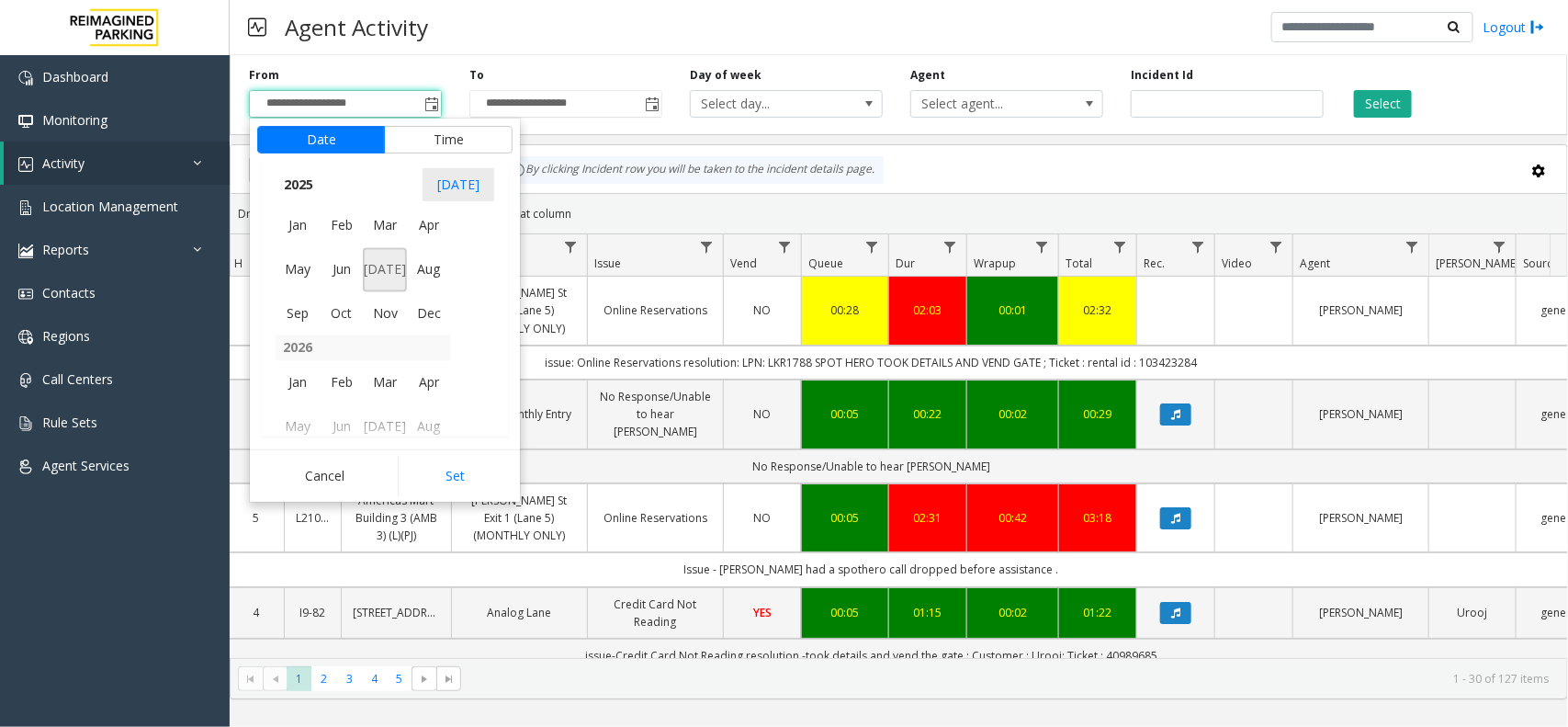 click on "Jul" at bounding box center (385, 270) 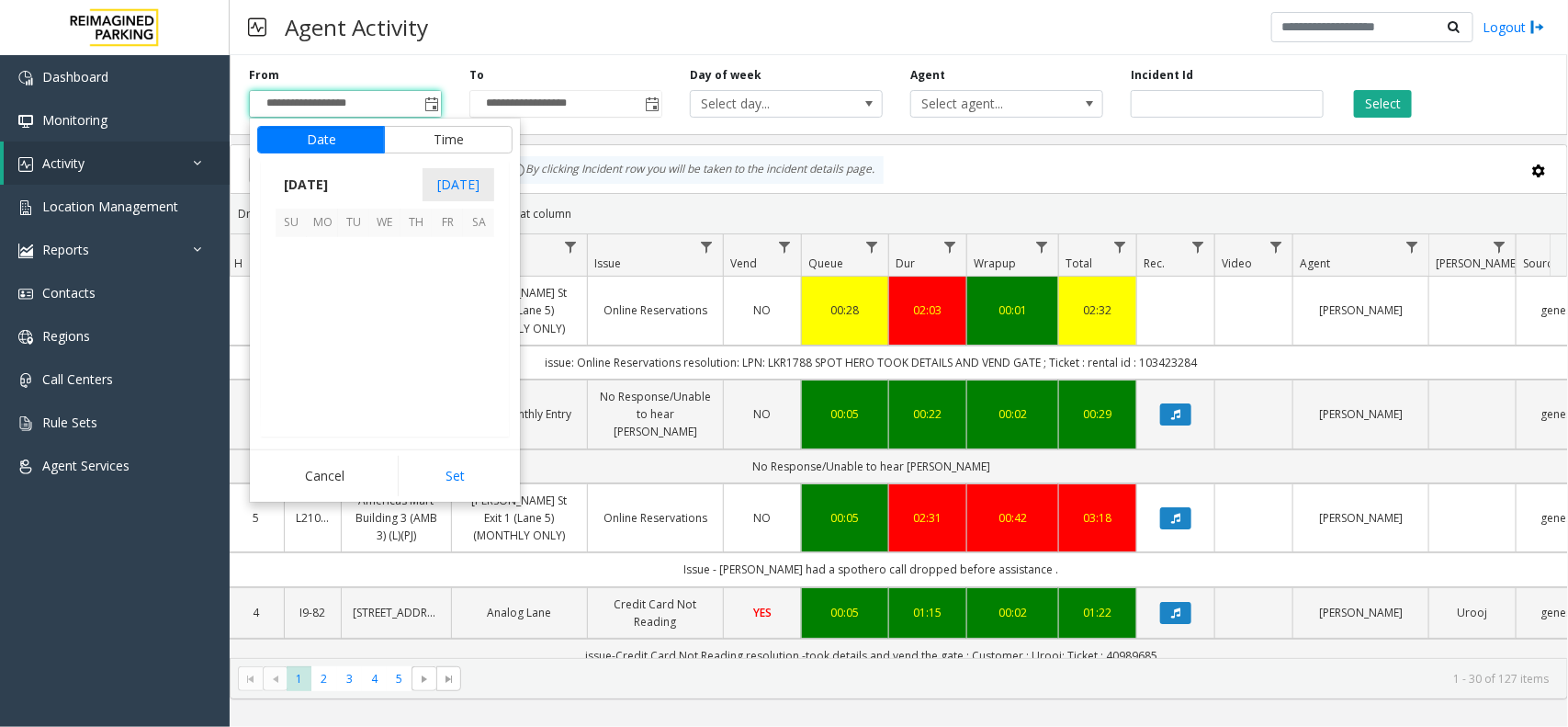 scroll, scrollTop: 329276, scrollLeft: 0, axis: vertical 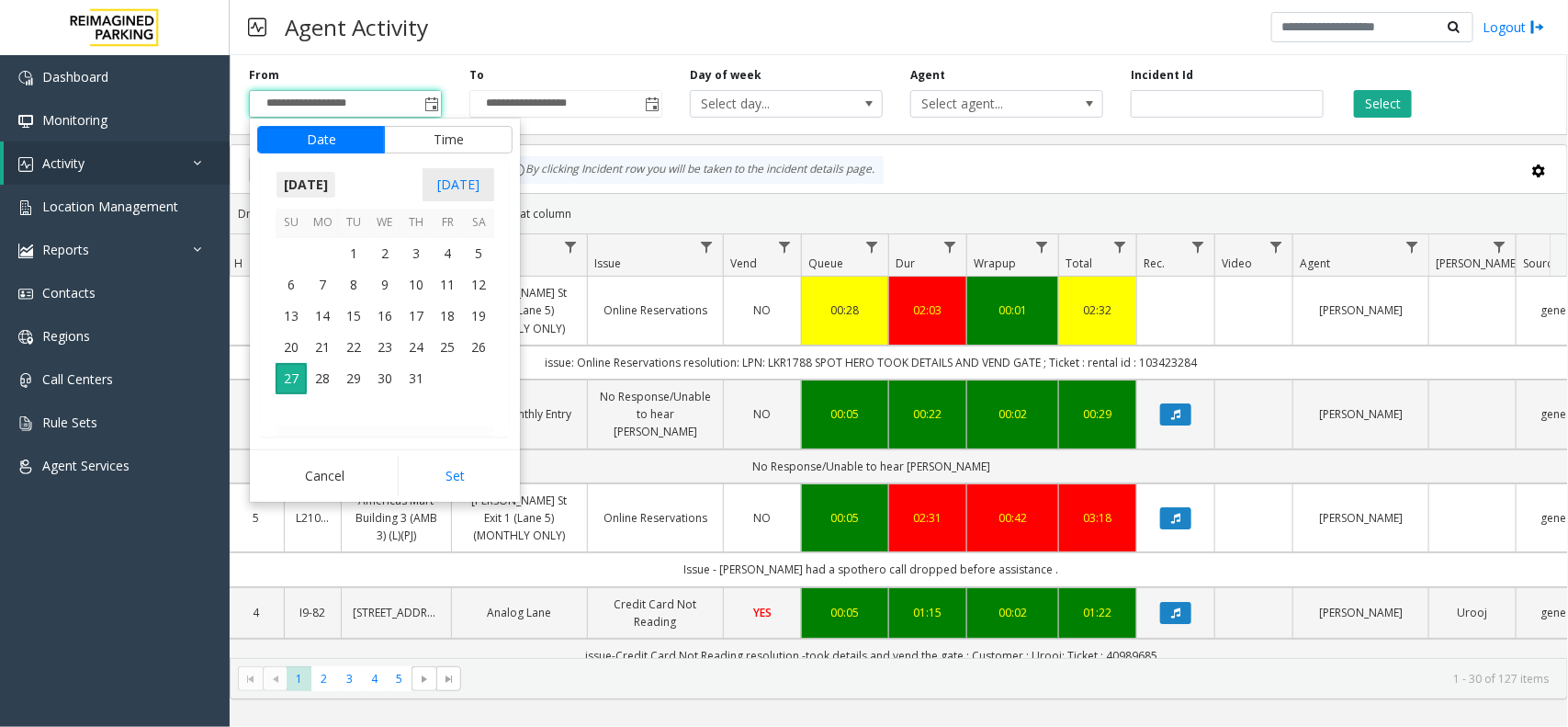 click on "July 2025" at bounding box center [306, 185] 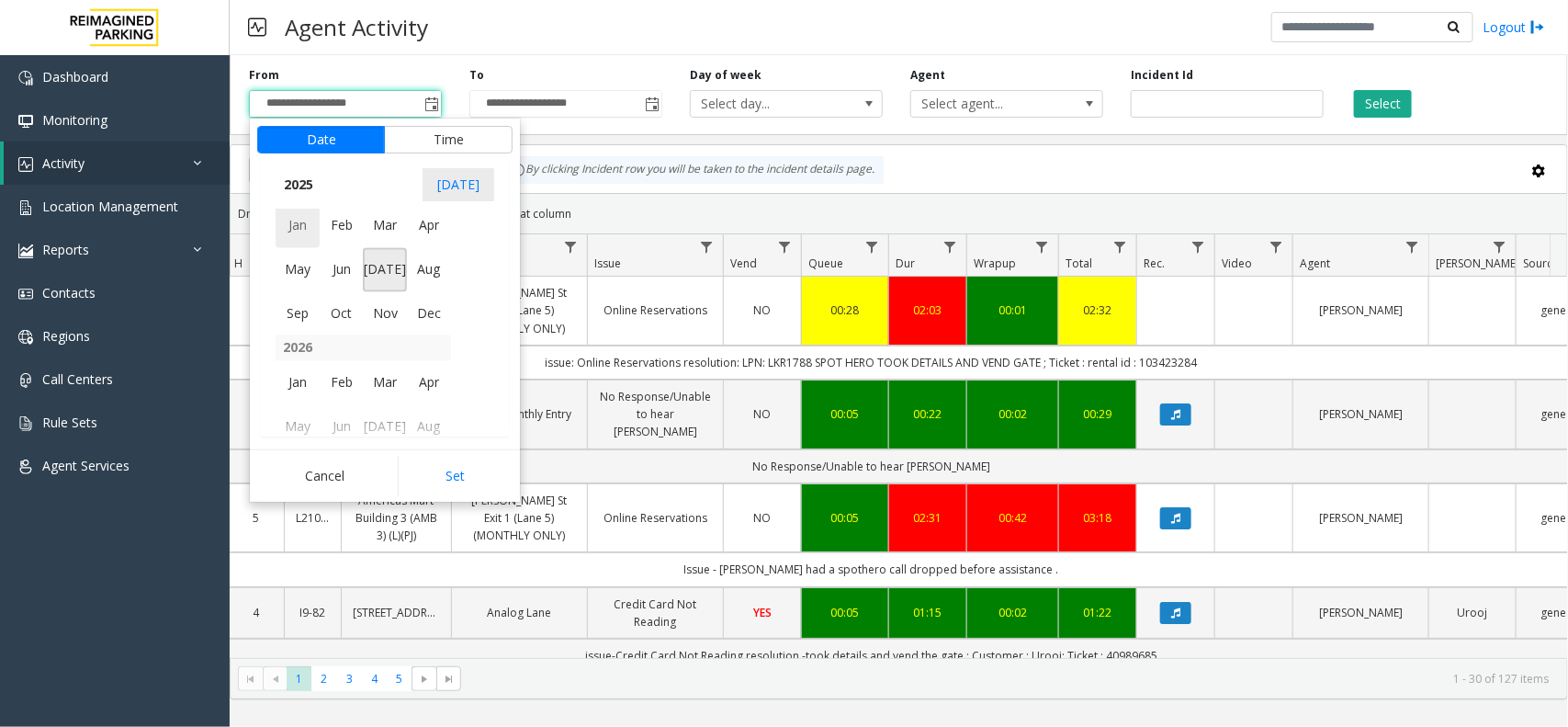 click on "Jan" at bounding box center (298, 226) 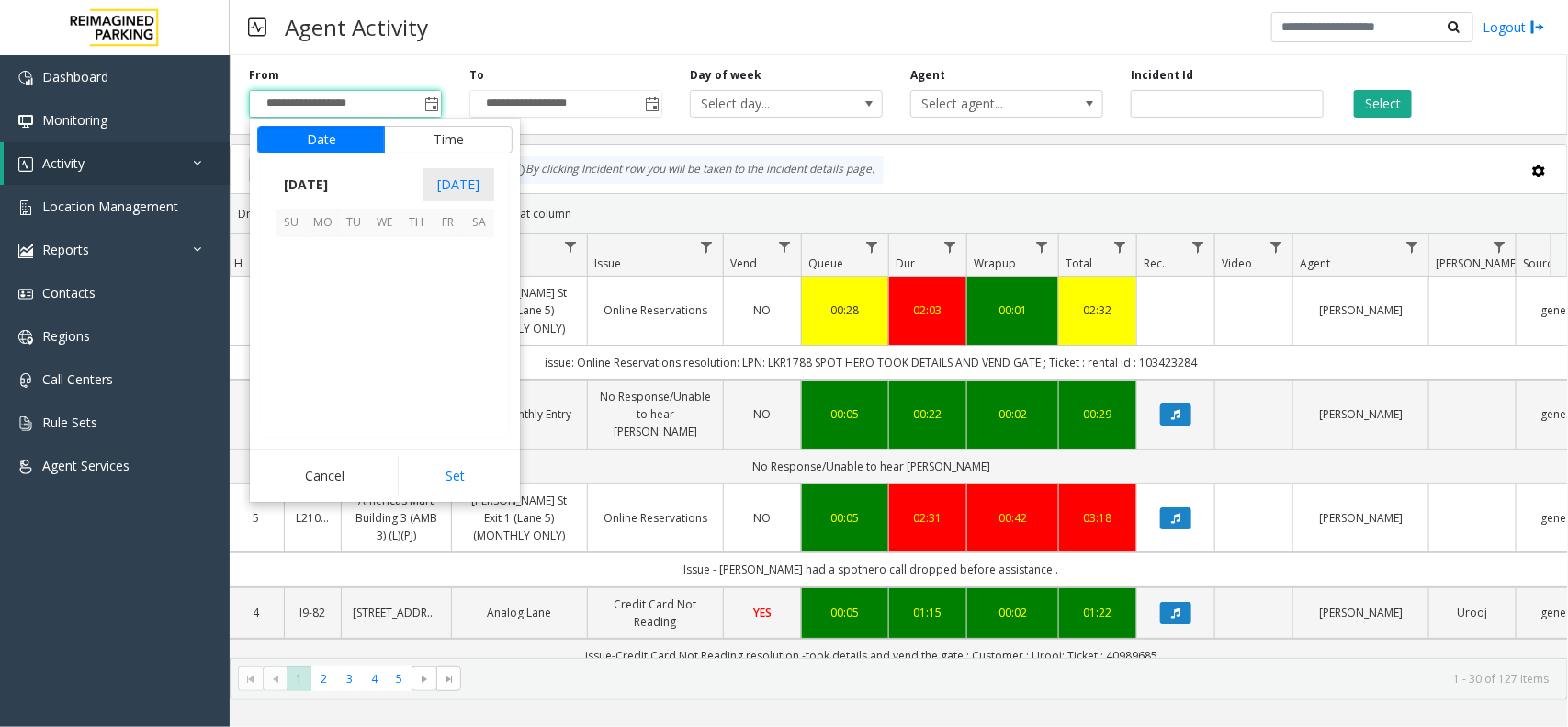 scroll, scrollTop: 327964, scrollLeft: 0, axis: vertical 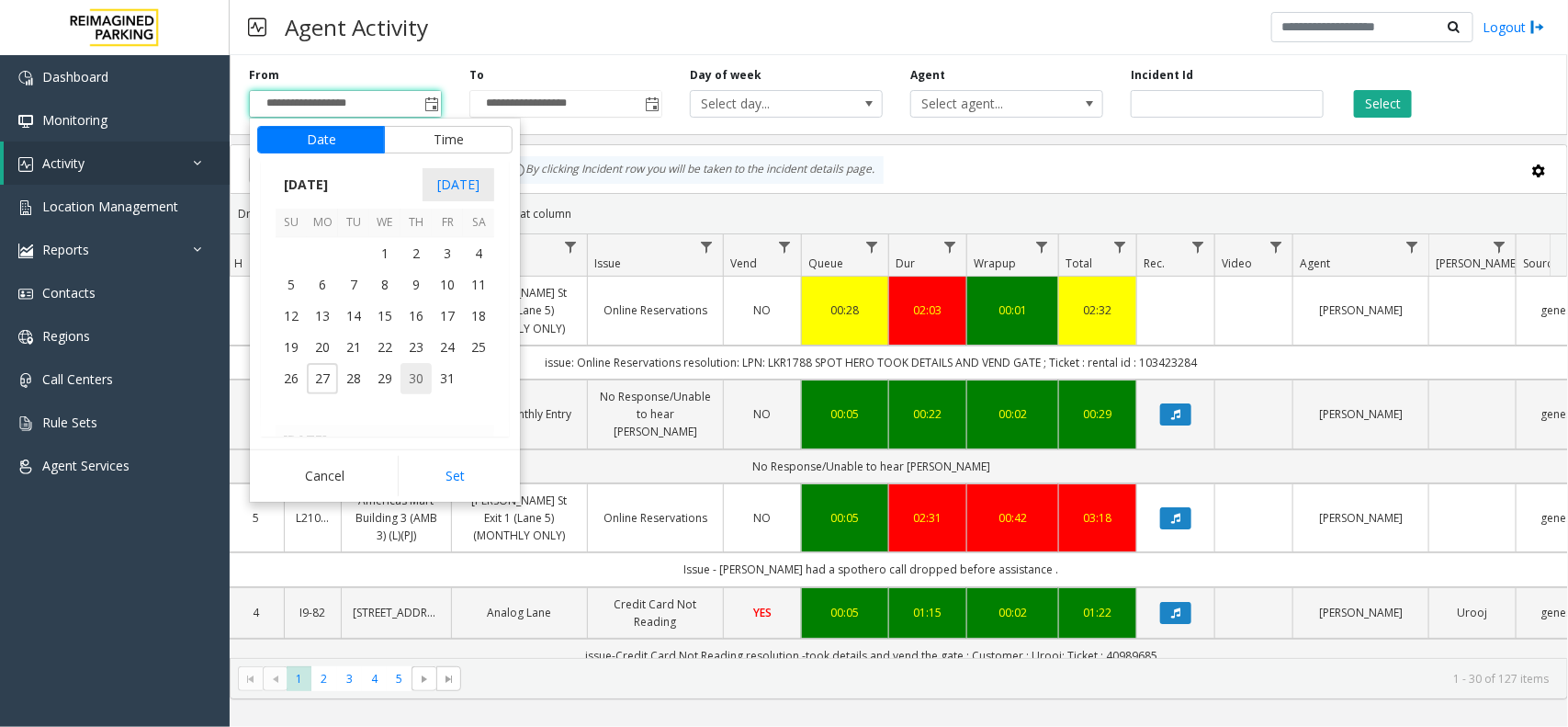 click on "30" at bounding box center (416, 379) 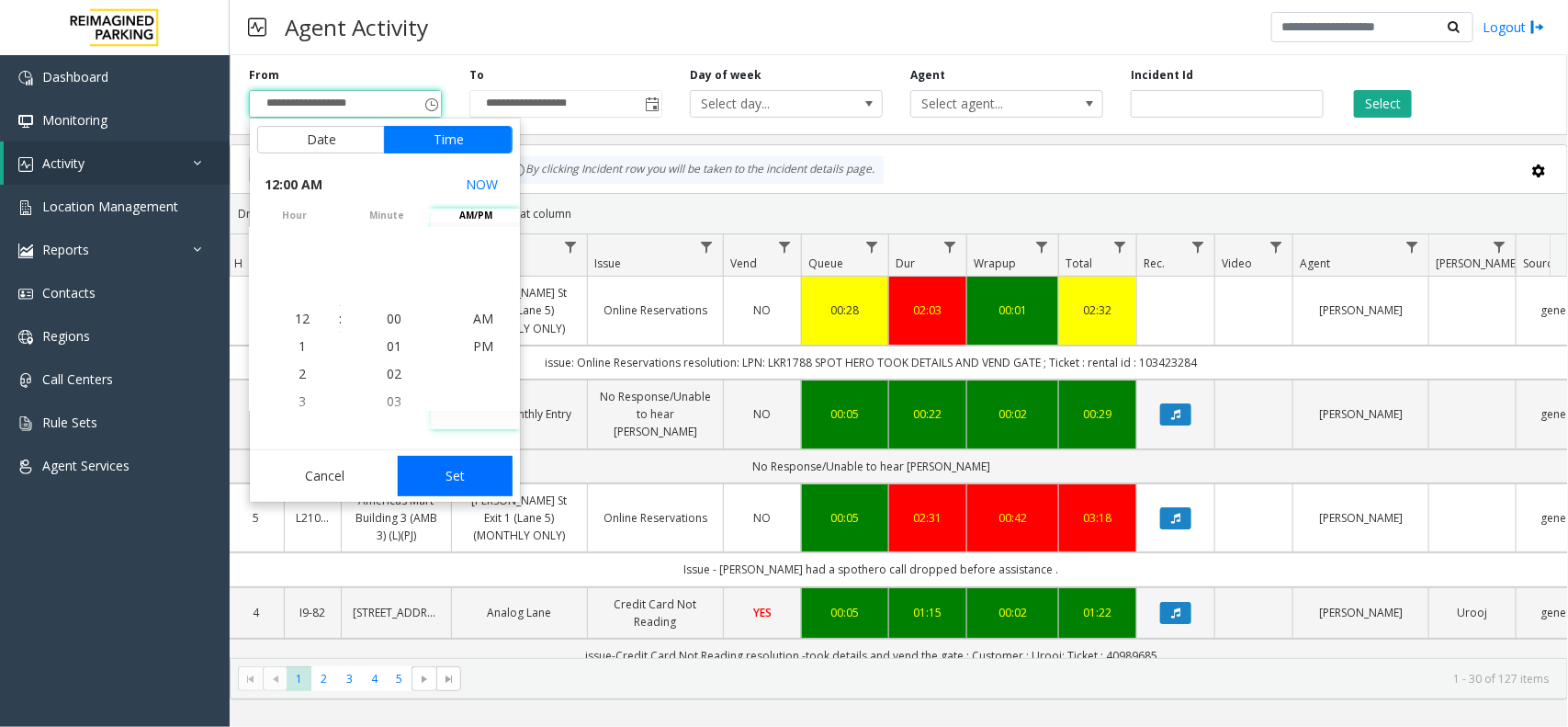drag, startPoint x: 466, startPoint y: 451, endPoint x: 455, endPoint y: 473, distance: 24.596748 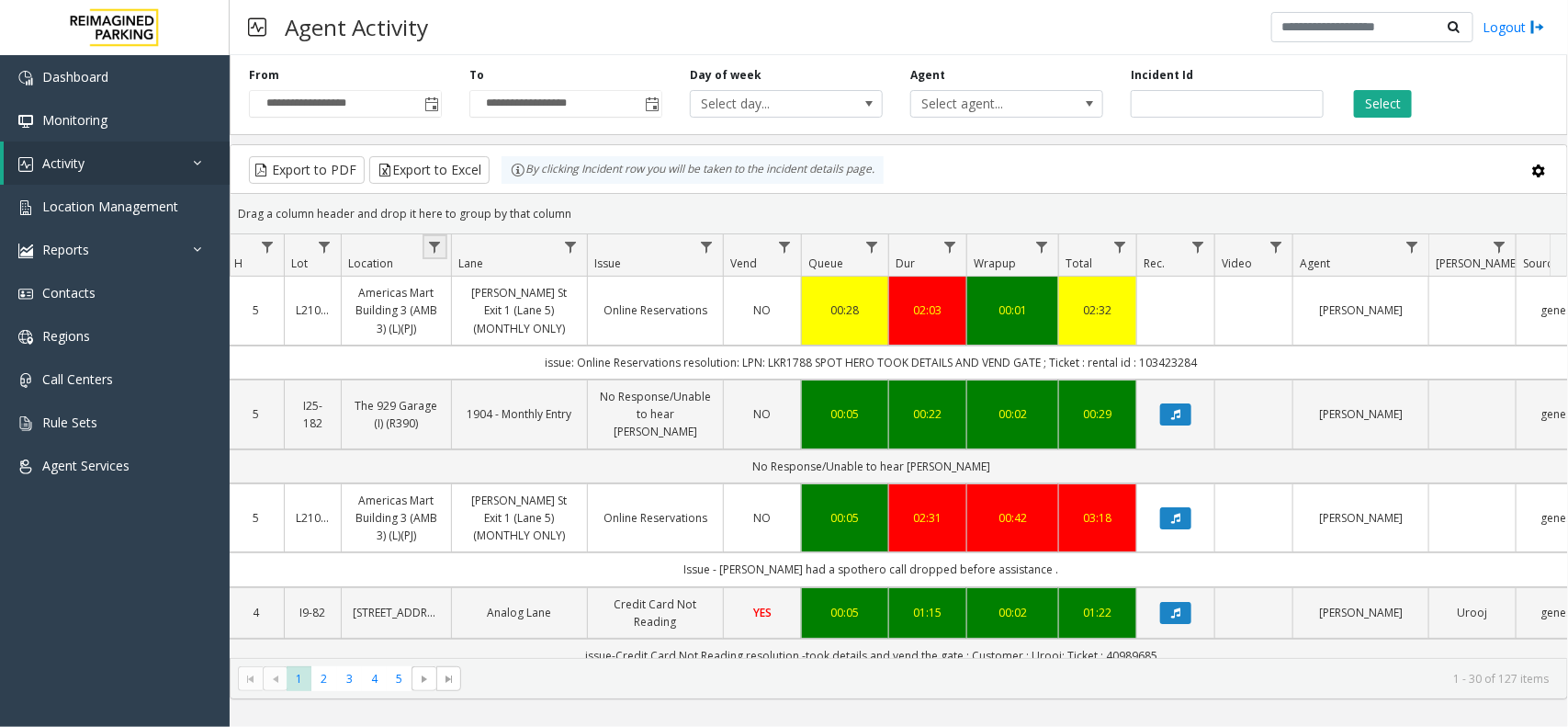 click 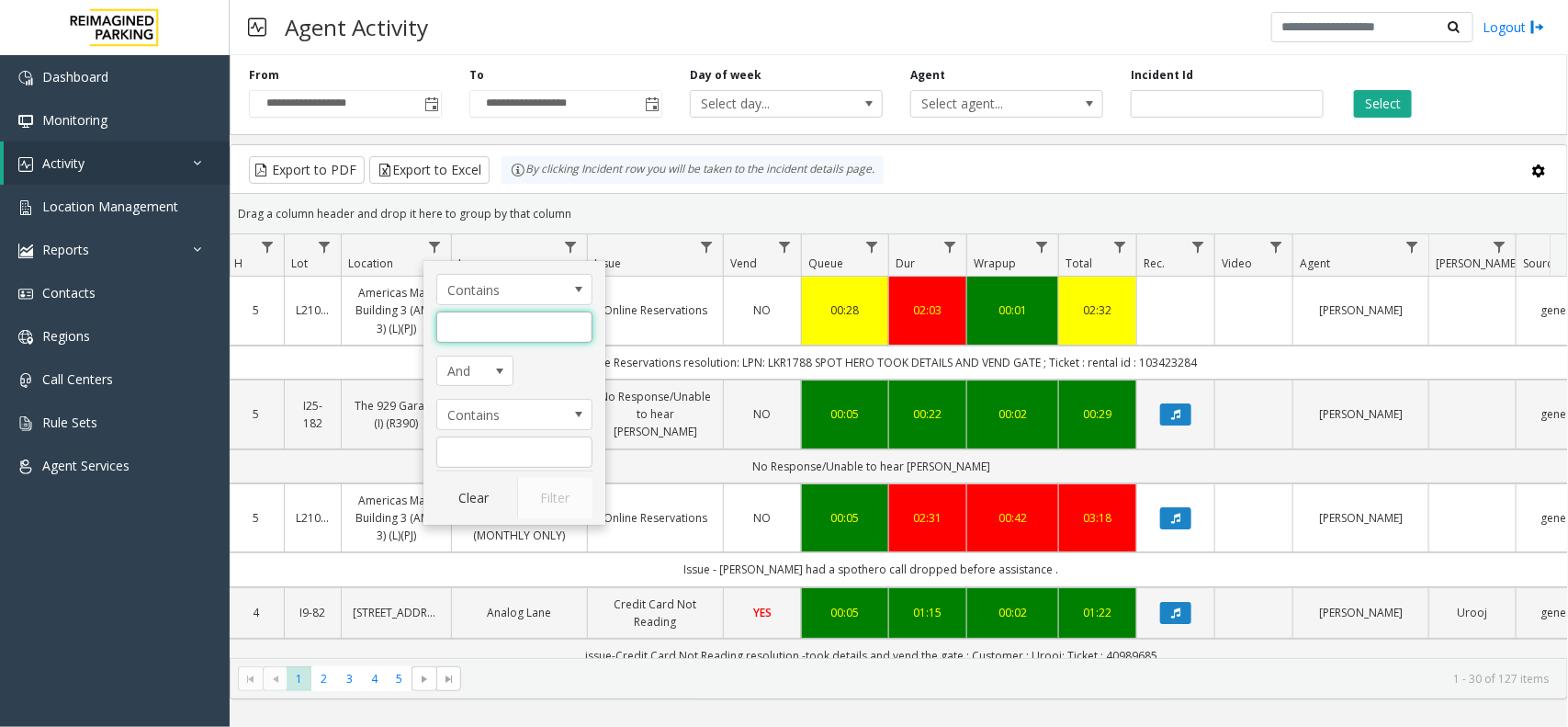 click 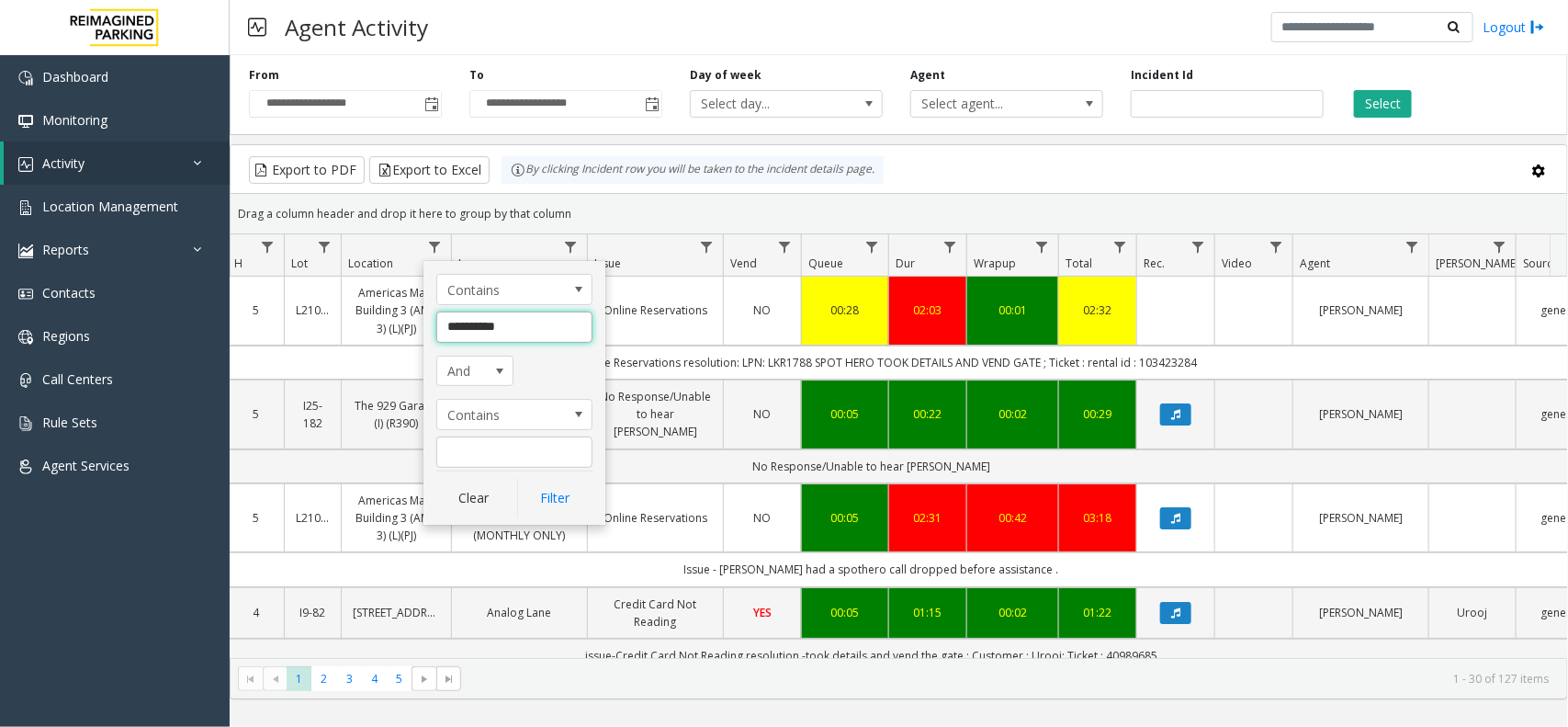 type on "**********" 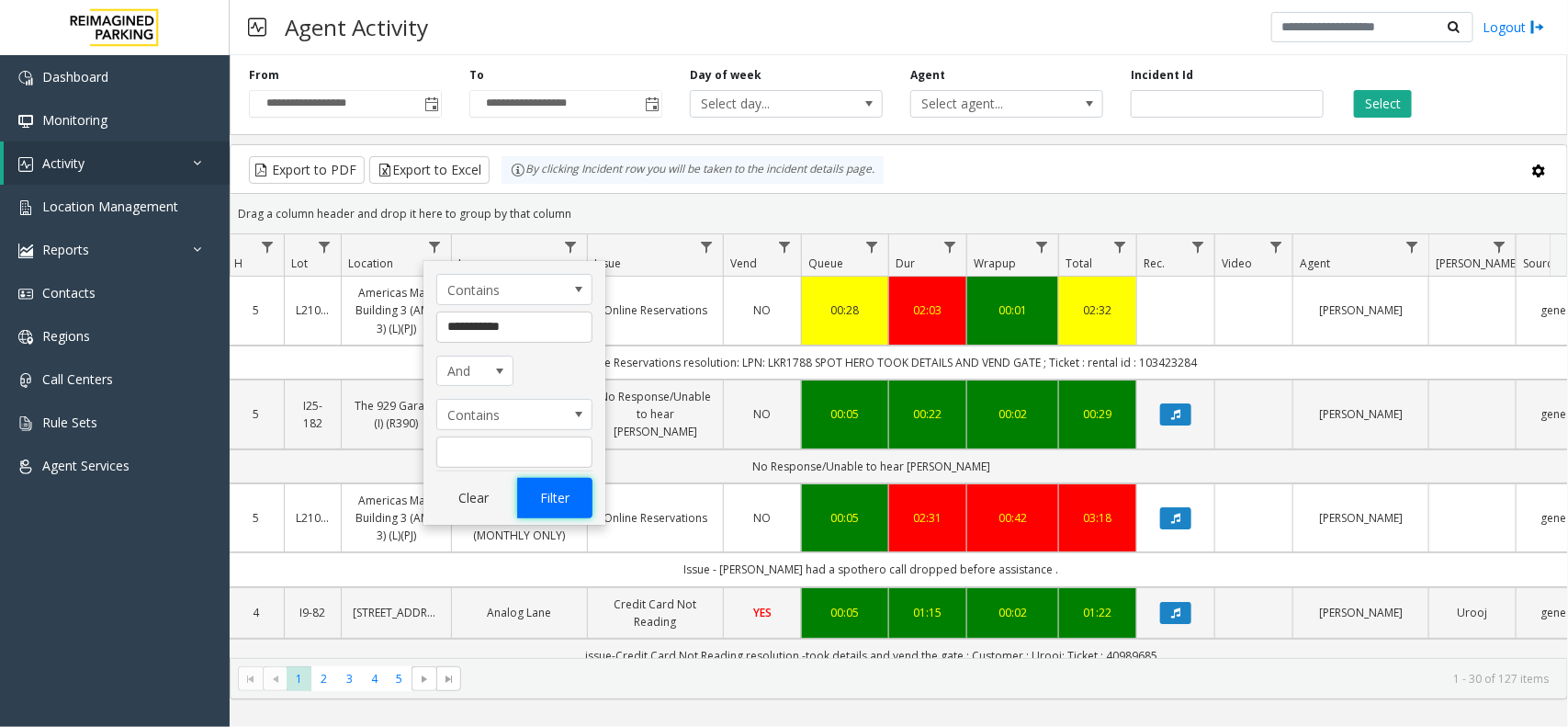 click on "Filter" 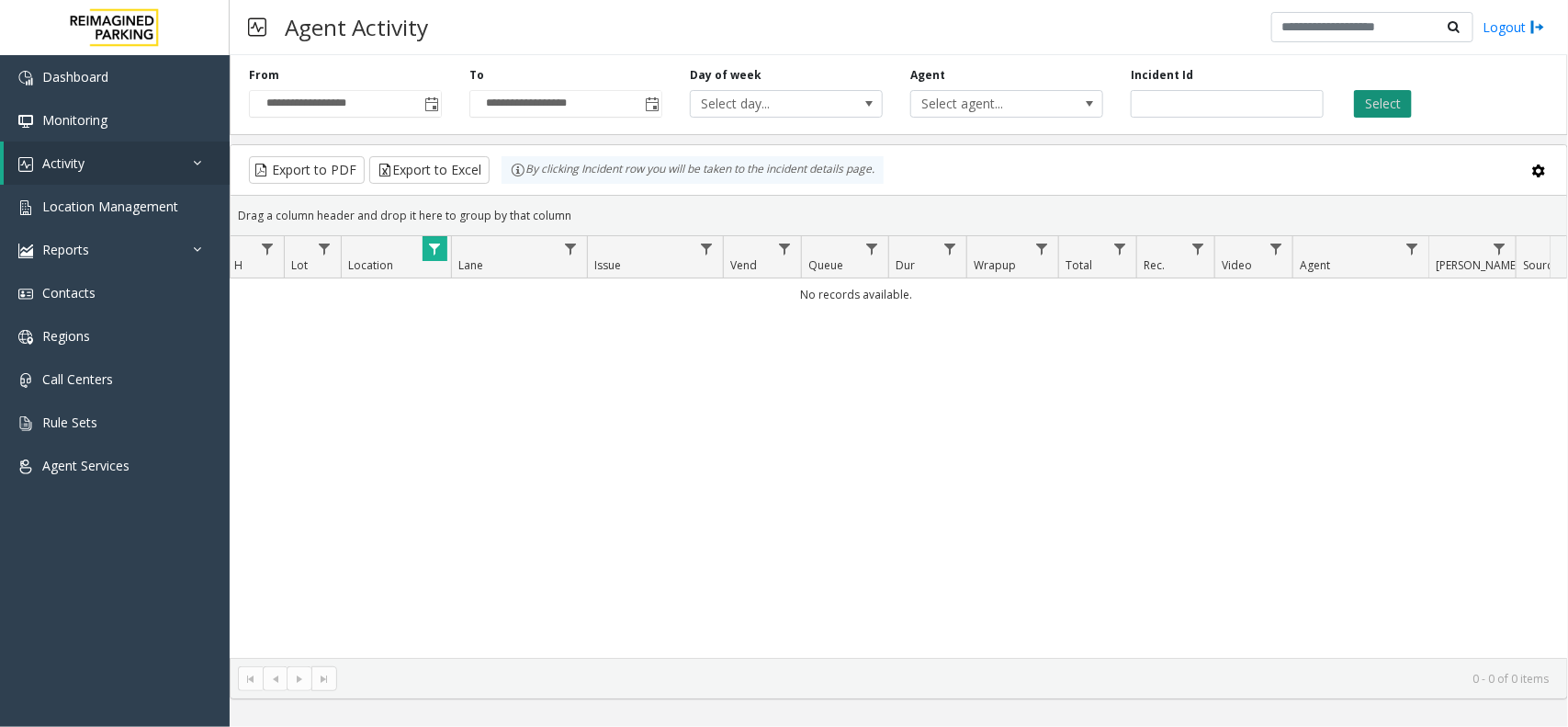 click on "Select" 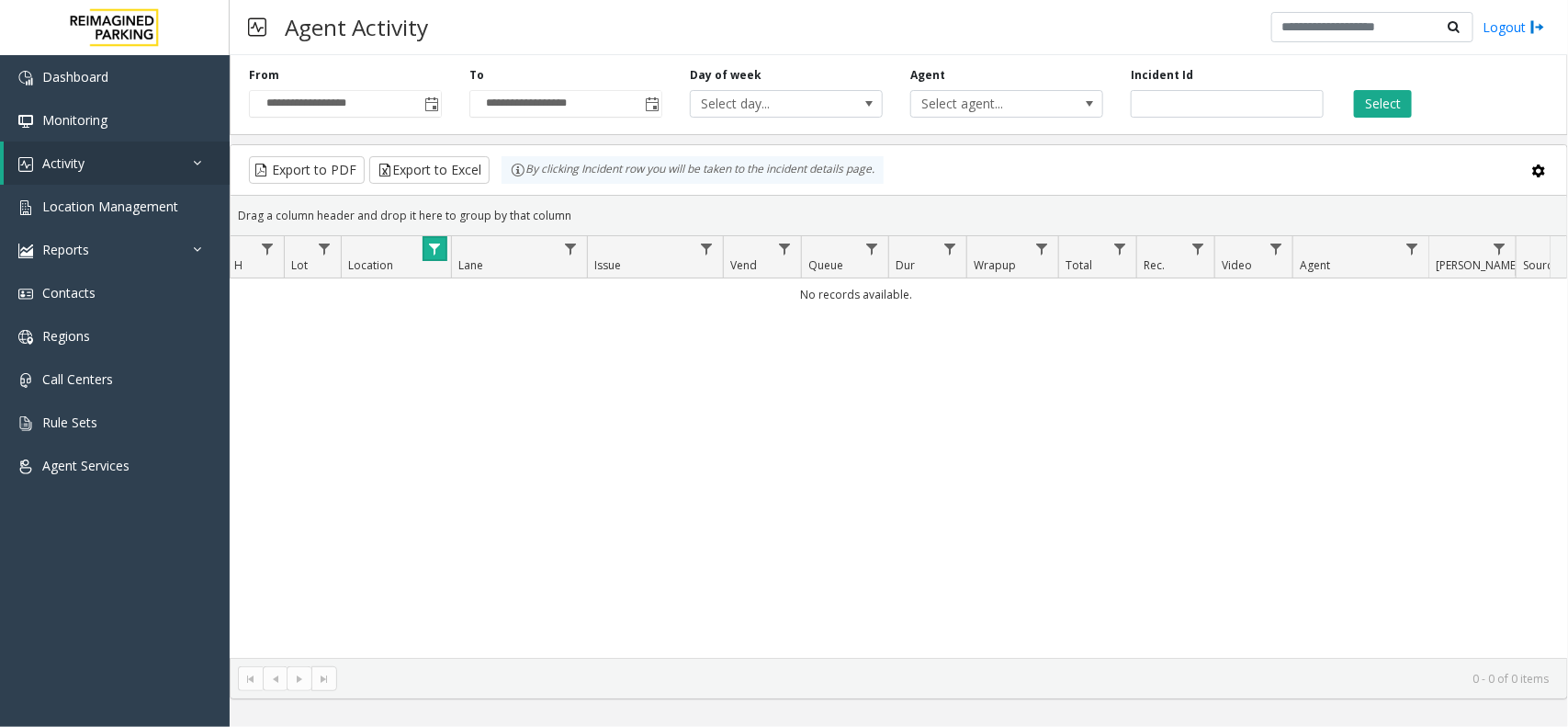 click 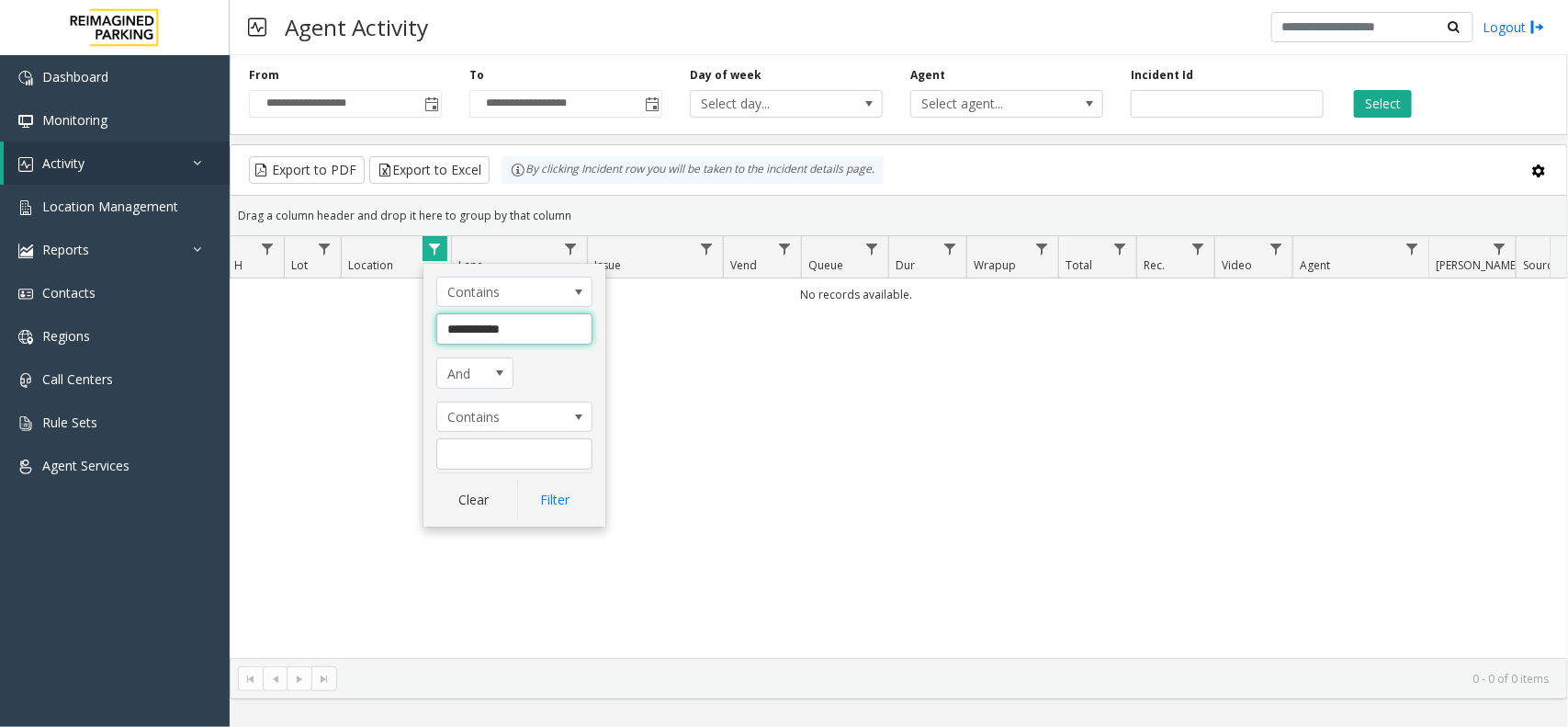drag, startPoint x: 520, startPoint y: 332, endPoint x: 437, endPoint y: 328, distance: 83.09633 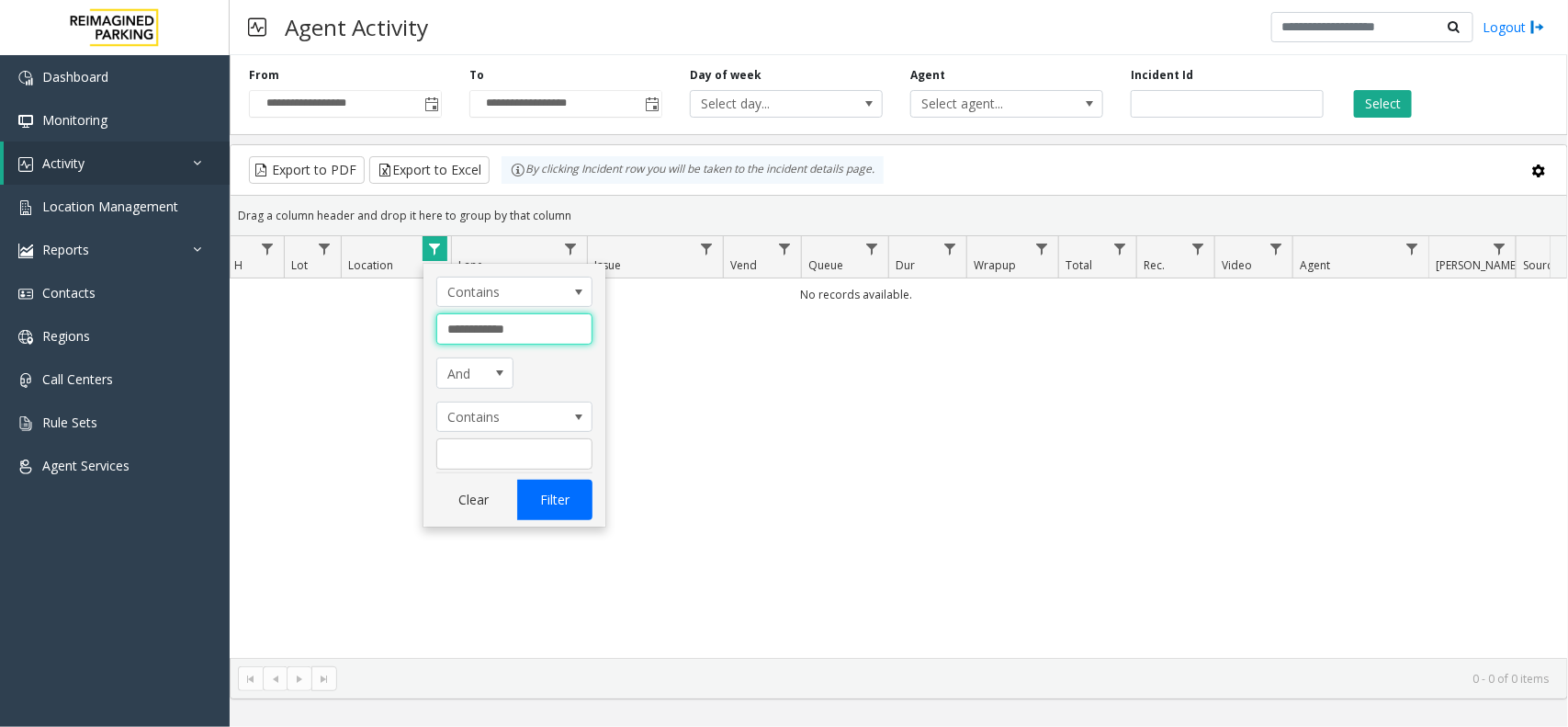 type on "**********" 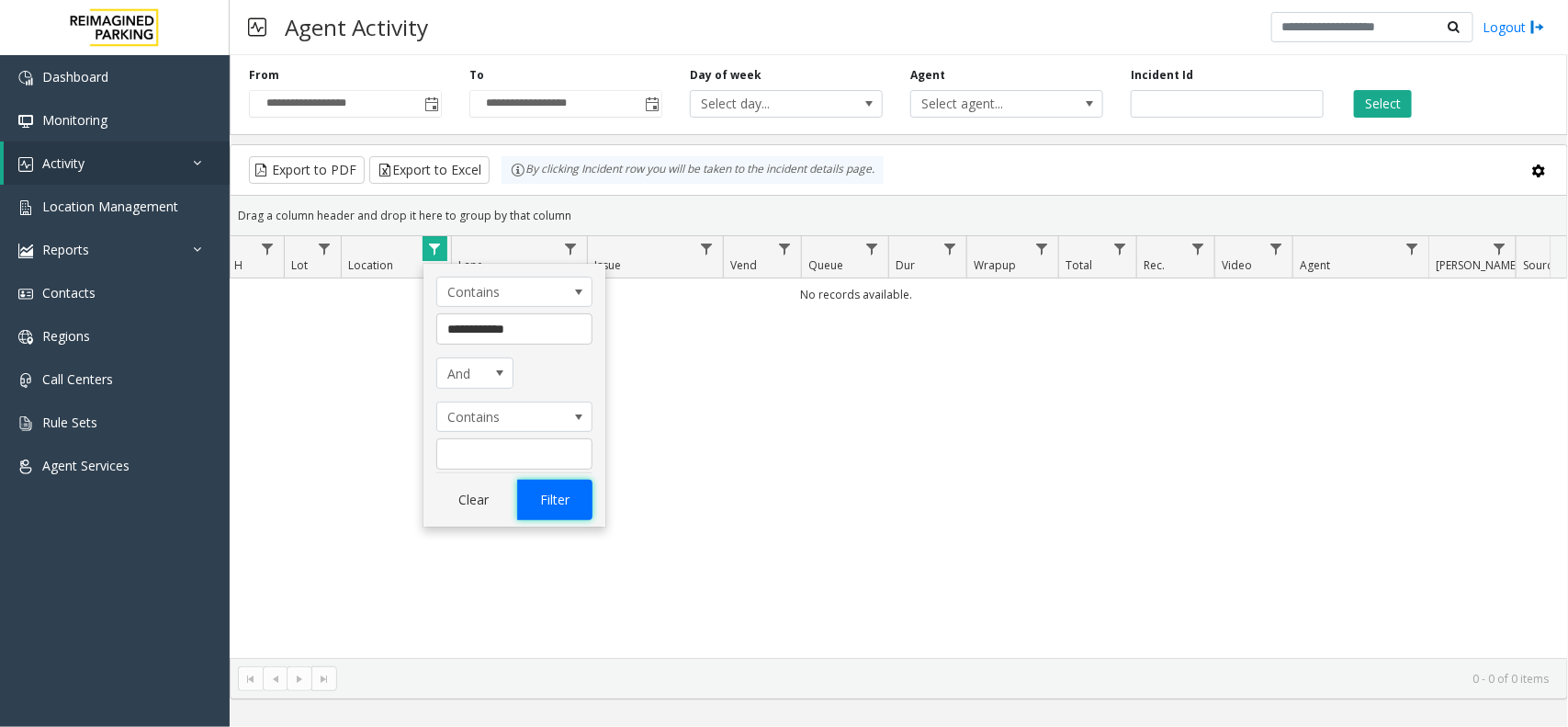 click on "Filter" 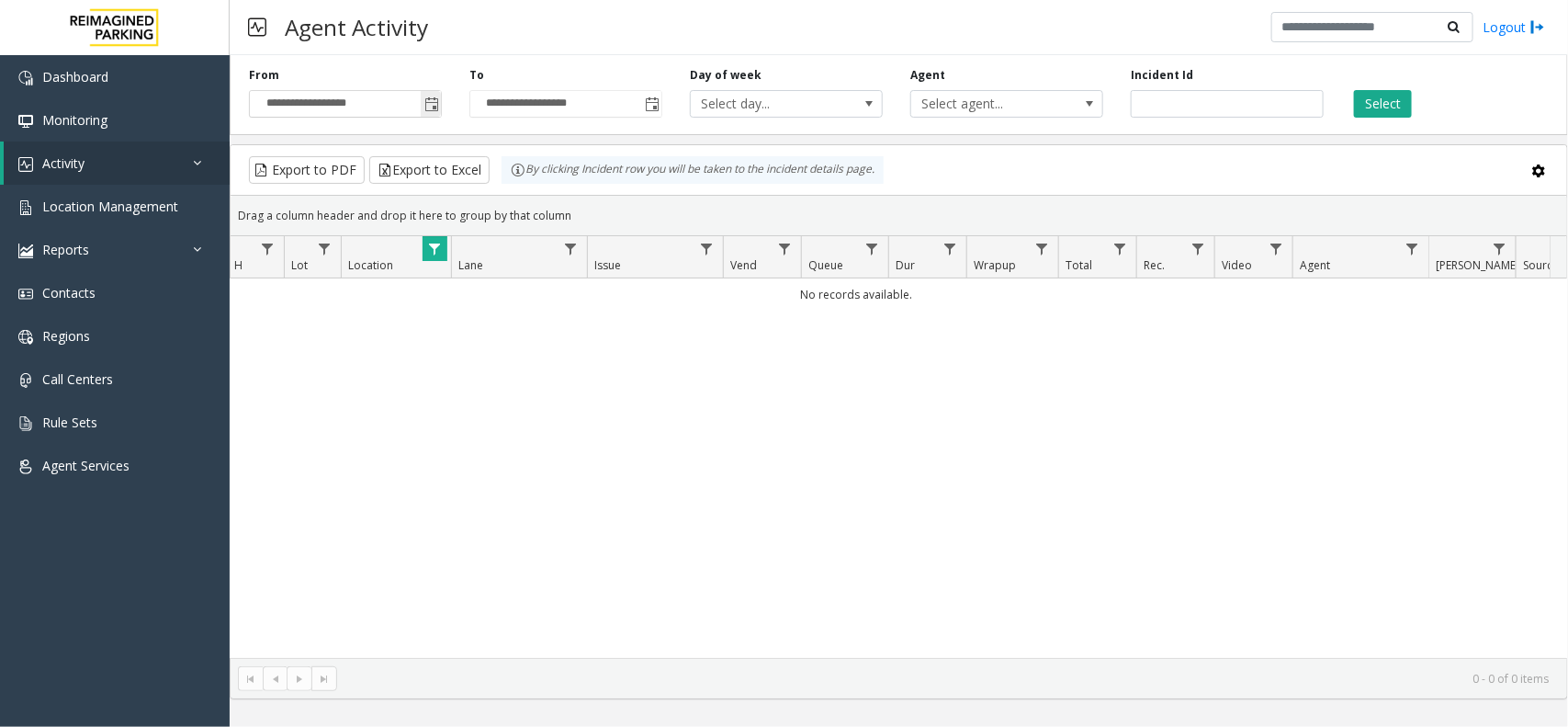 click on "**********" at bounding box center [345, 104] 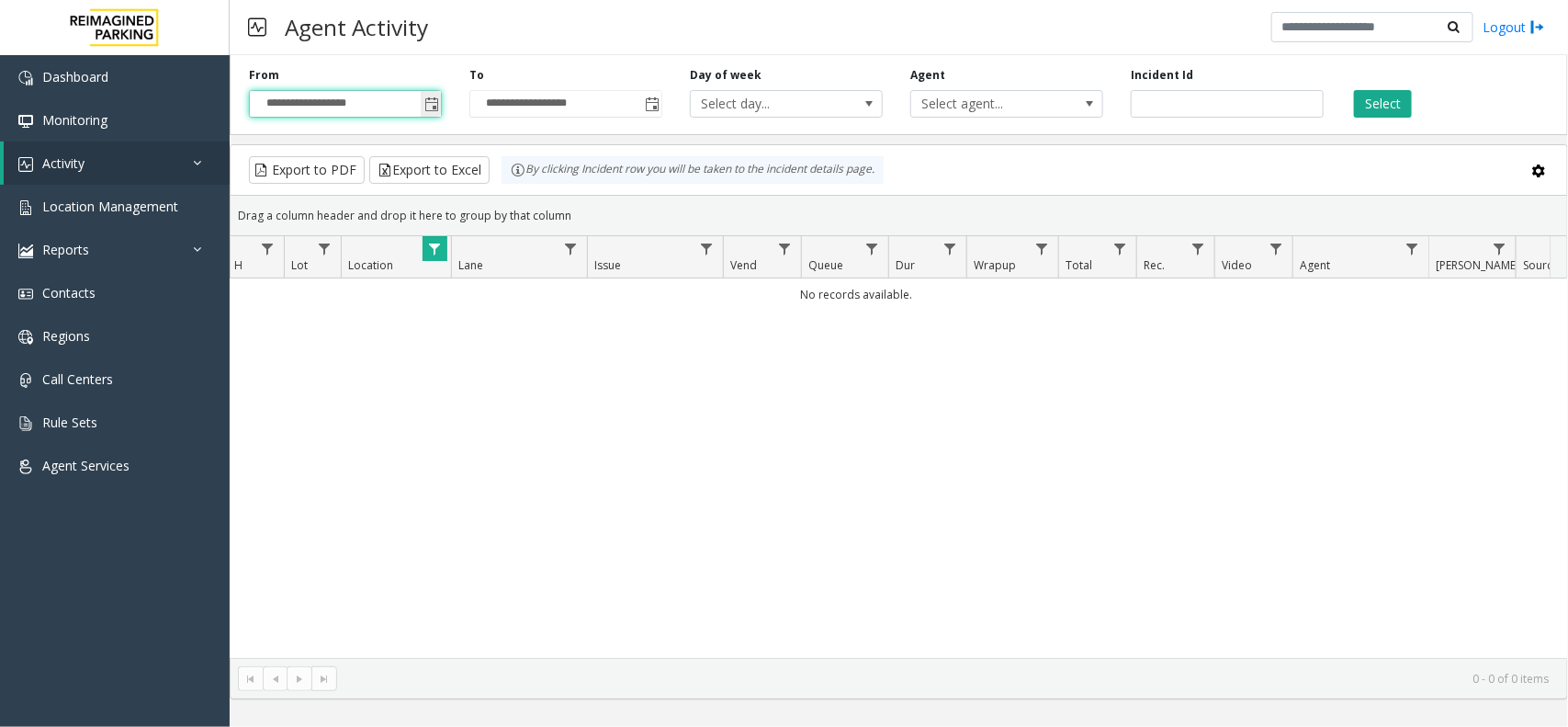 click 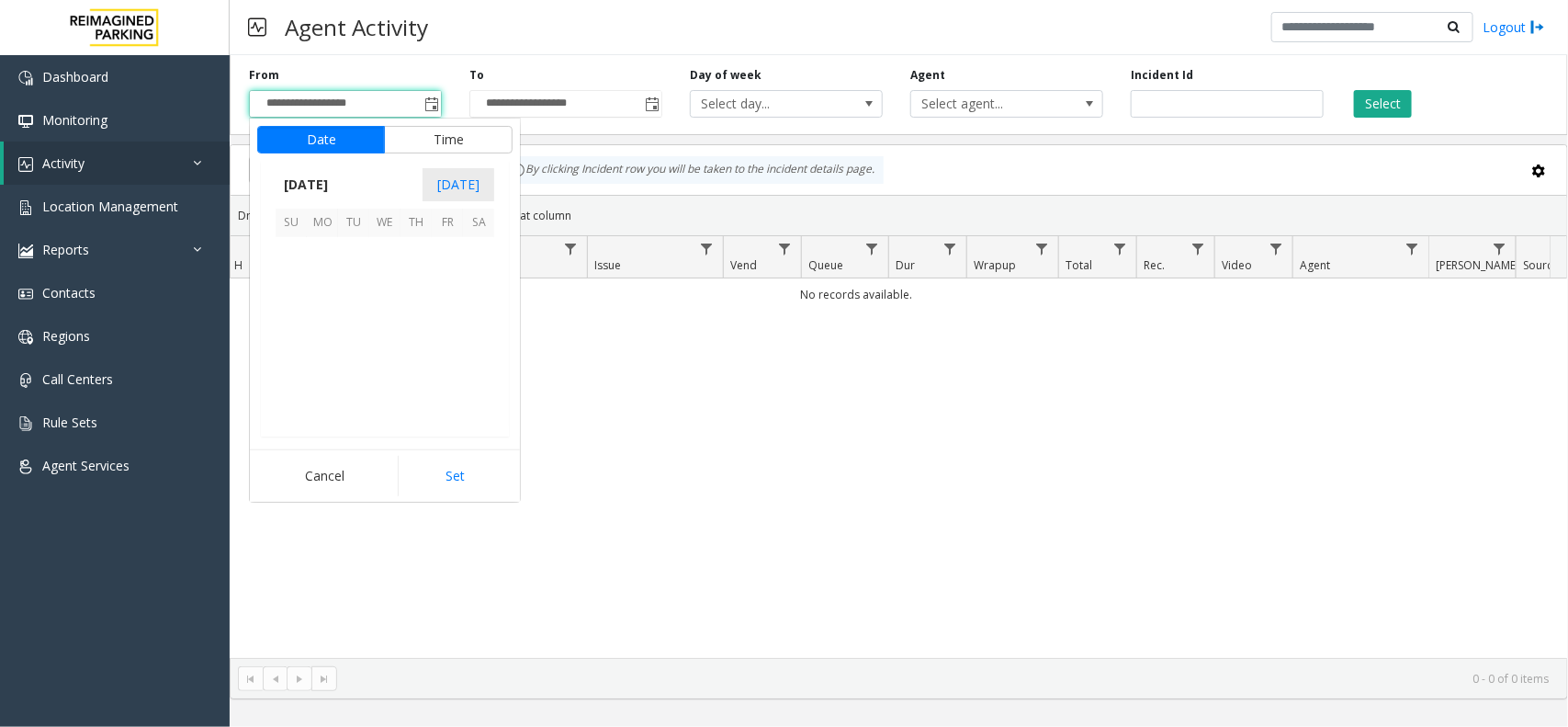 scroll, scrollTop: 329276, scrollLeft: 0, axis: vertical 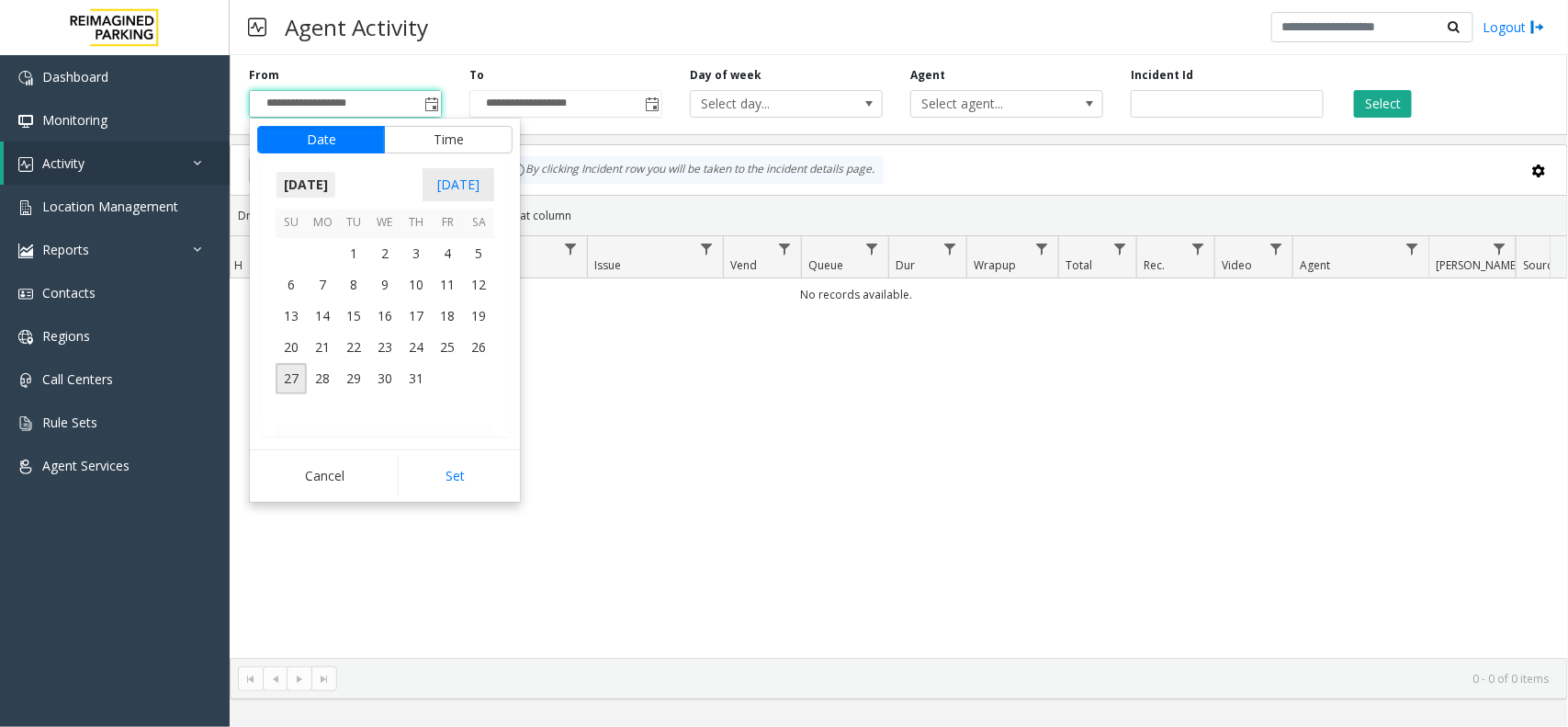 click on "July 2025" at bounding box center [306, 185] 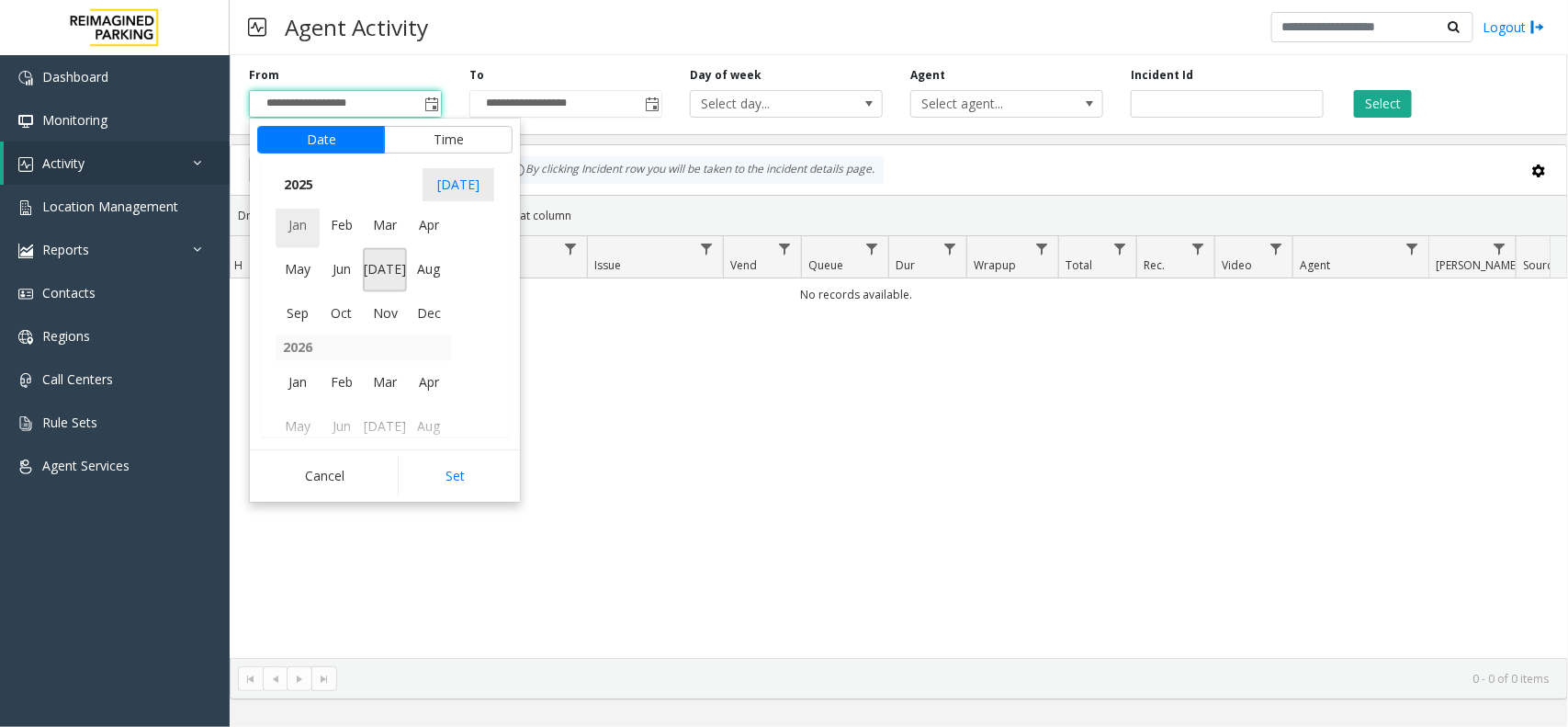 click on "Jan" at bounding box center [298, 226] 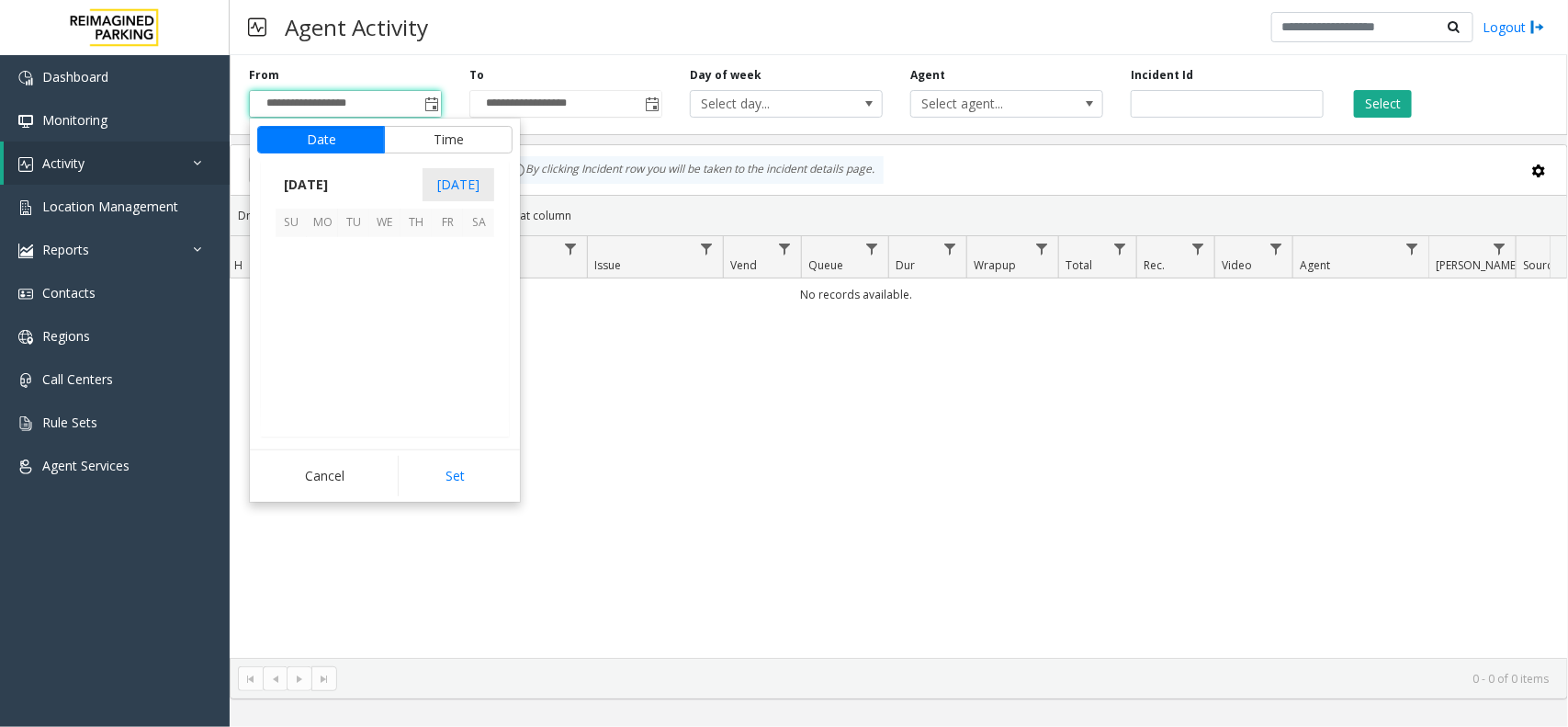 scroll, scrollTop: 327964, scrollLeft: 0, axis: vertical 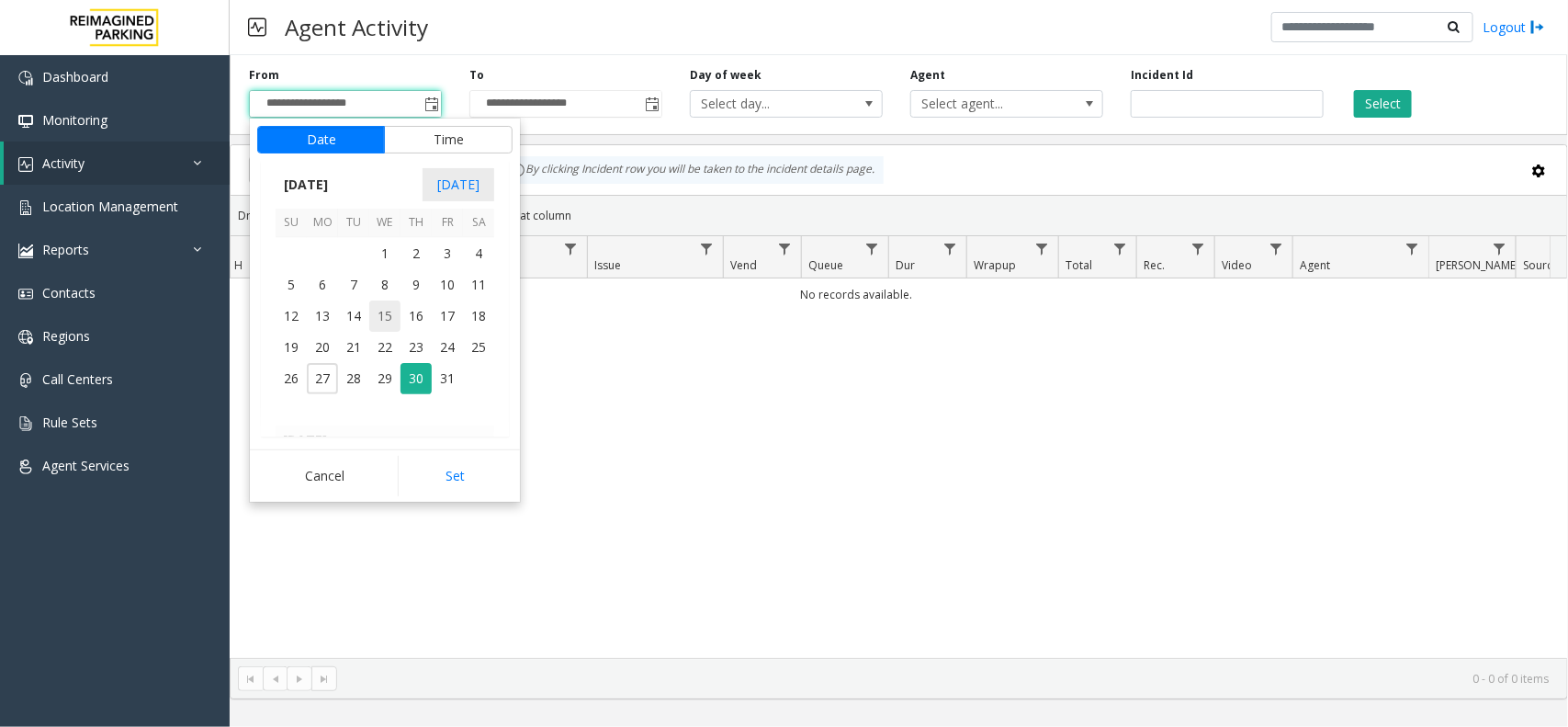 click on "15" at bounding box center [385, 316] 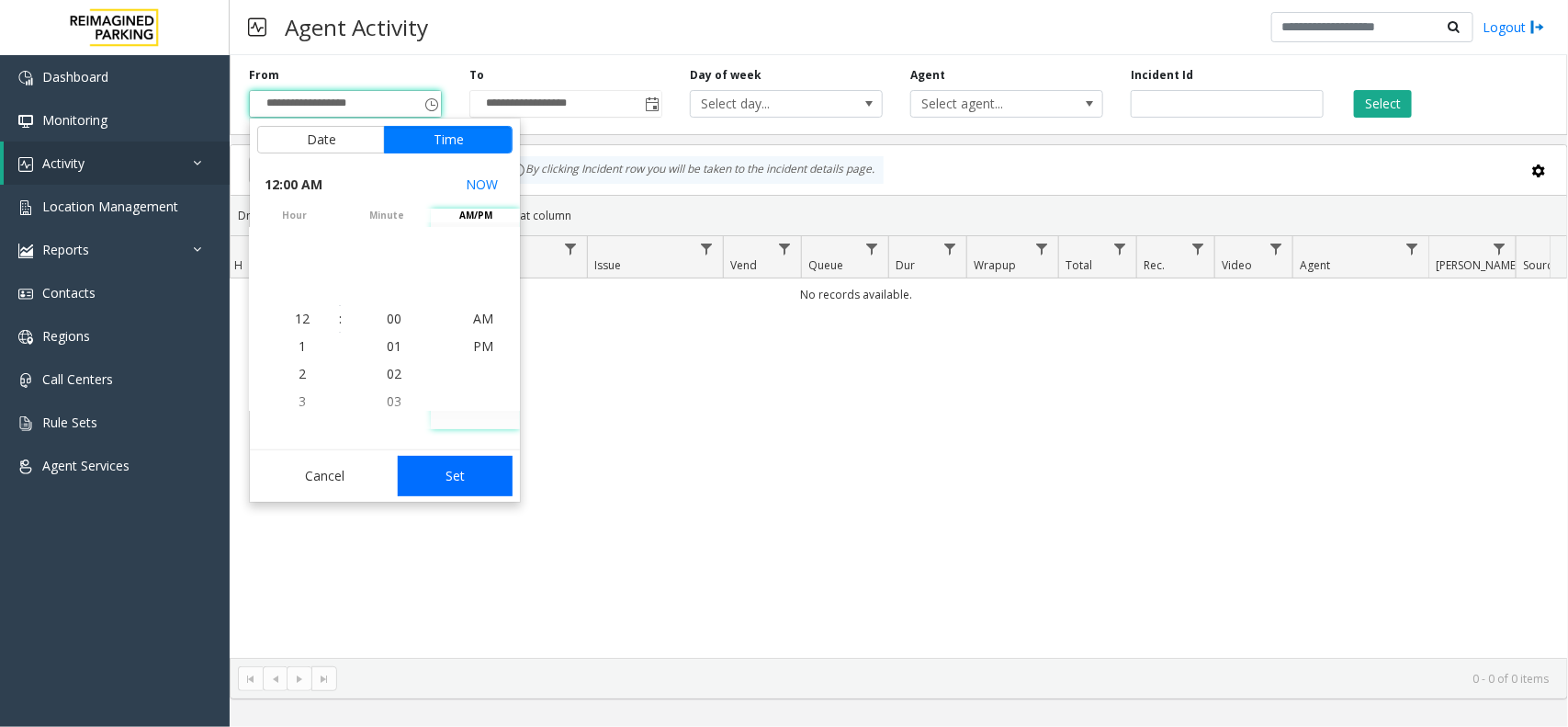 click on "Set" 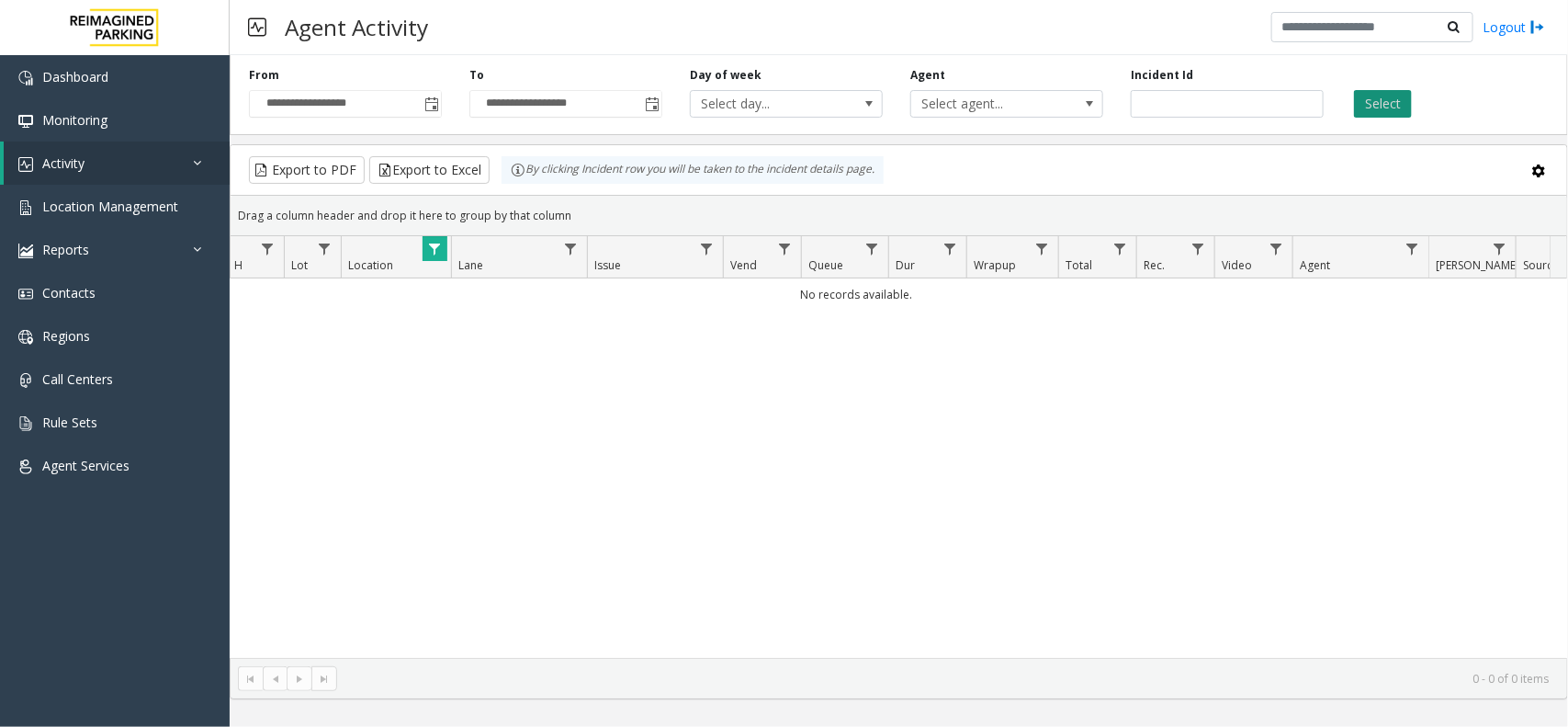 click on "Select" 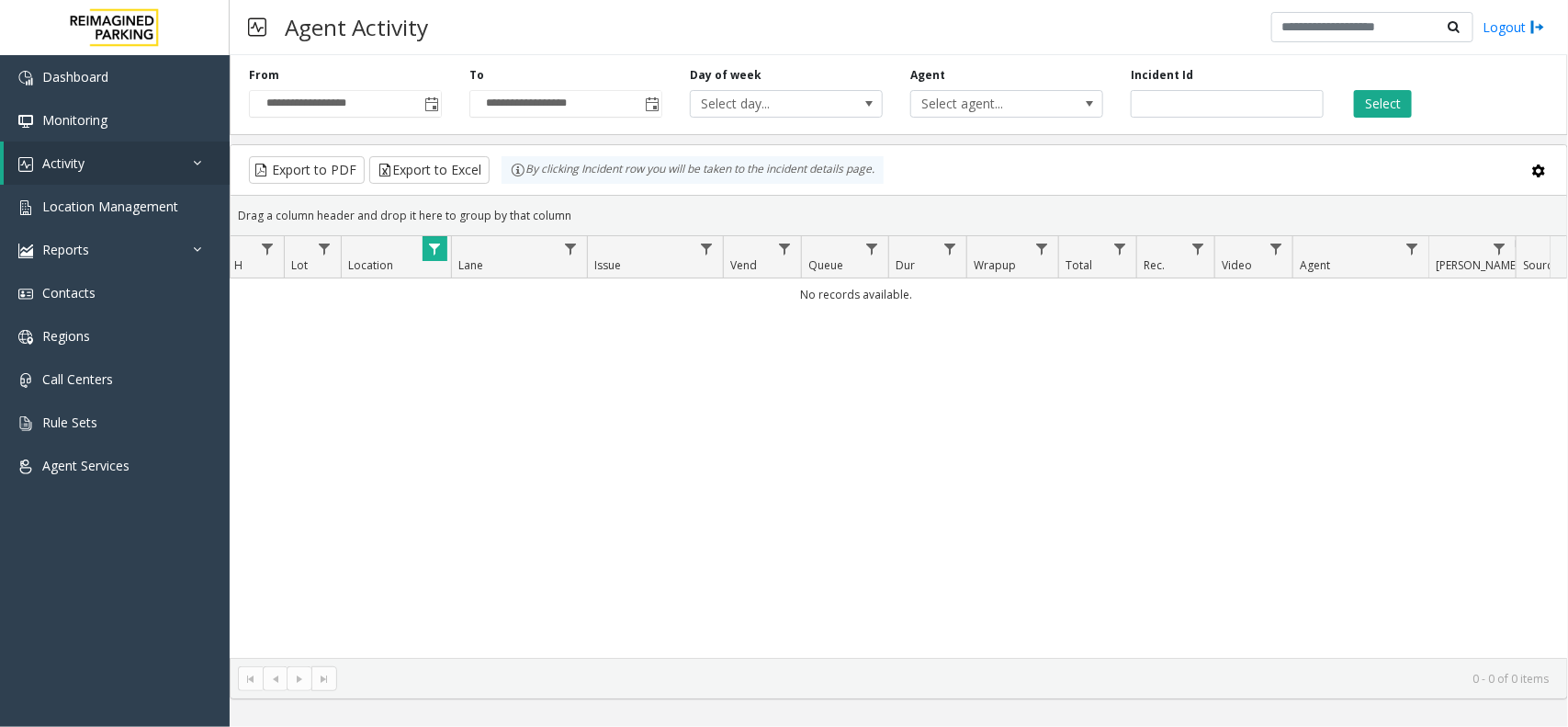 click 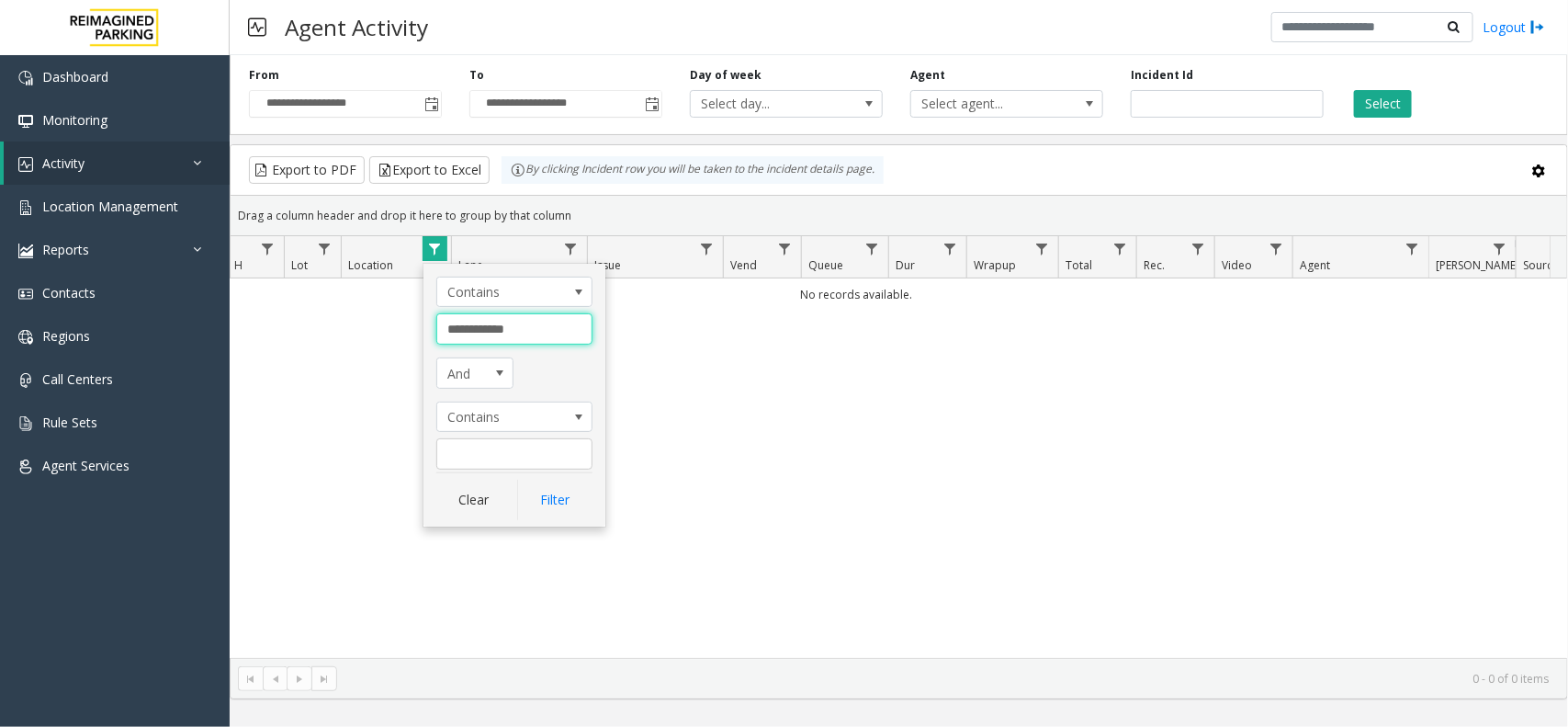drag, startPoint x: 525, startPoint y: 324, endPoint x: 406, endPoint y: 331, distance: 119.2057 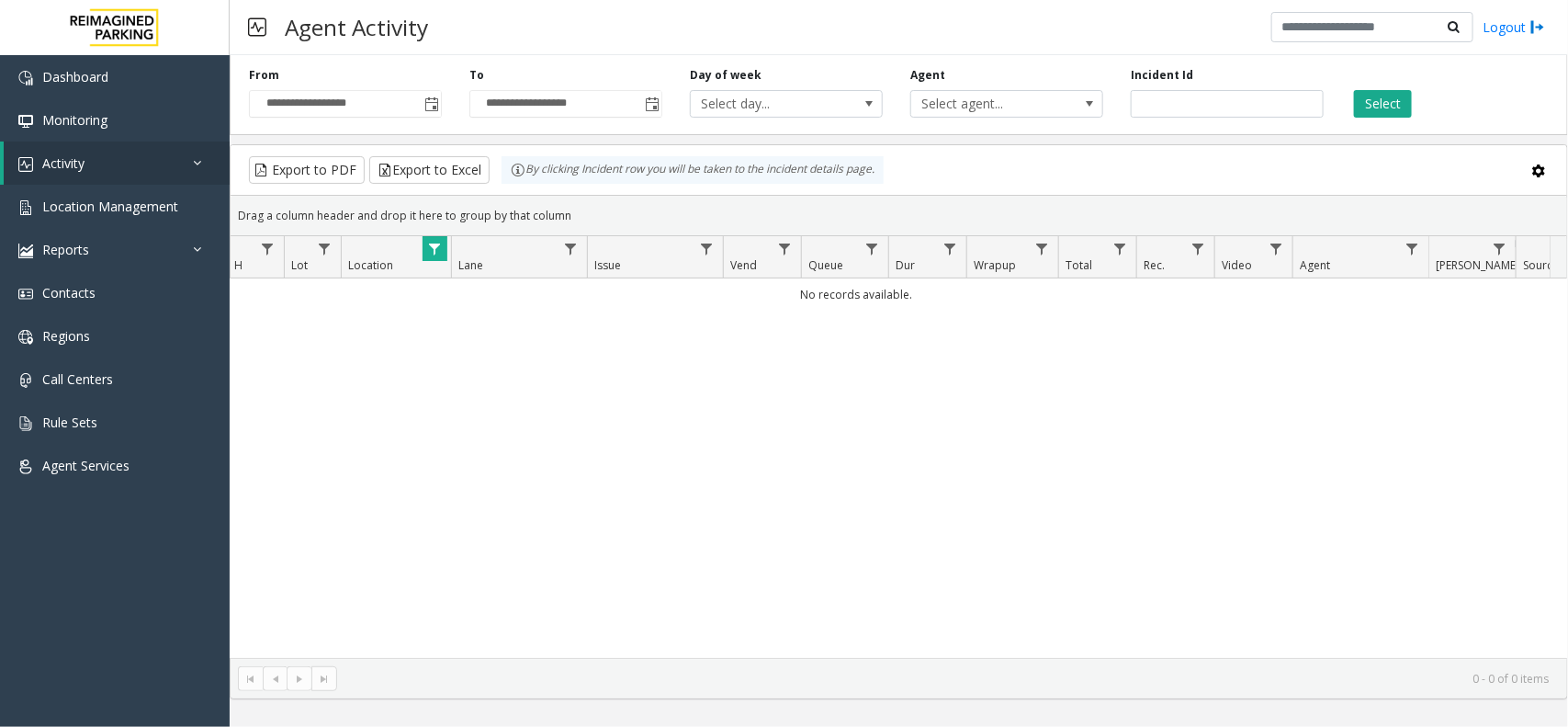 click 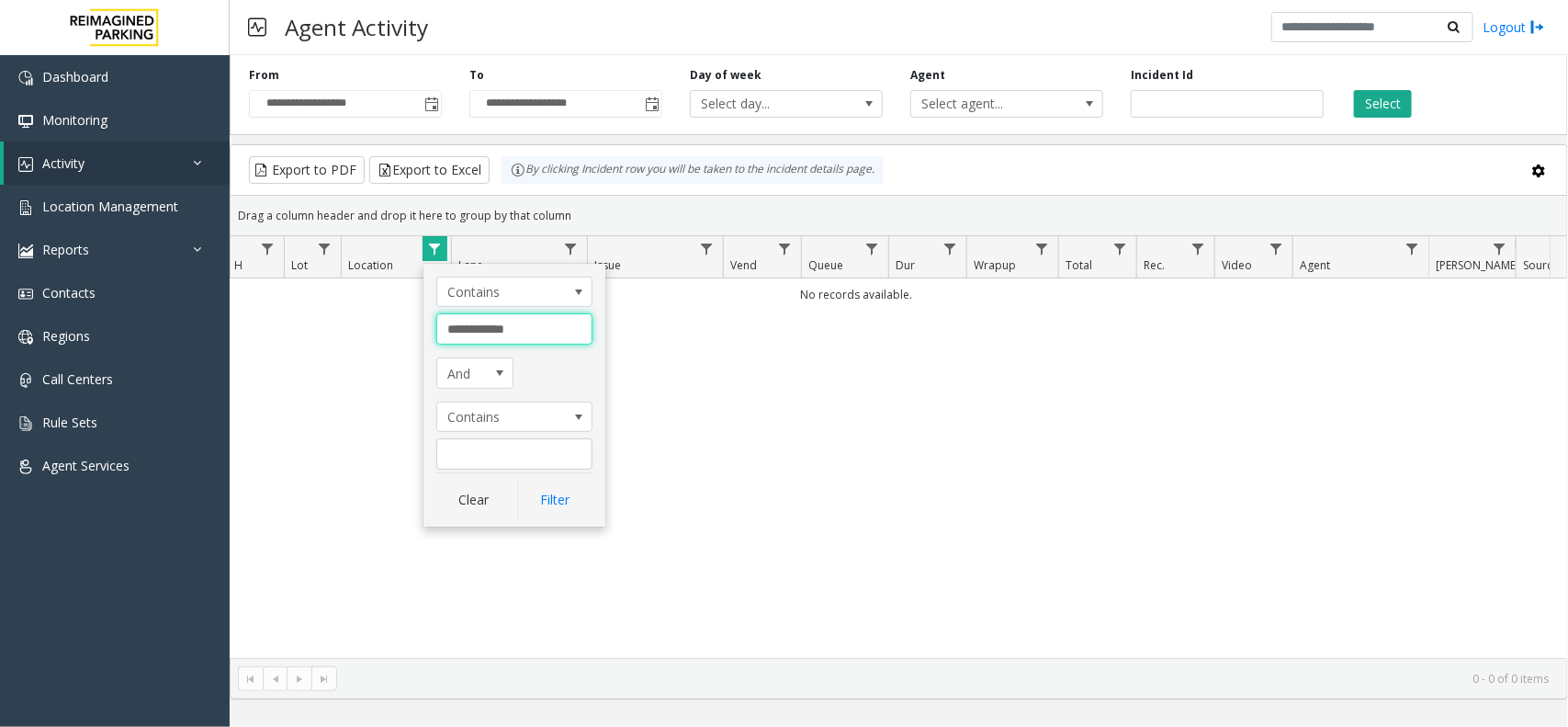 drag, startPoint x: 515, startPoint y: 329, endPoint x: 411, endPoint y: 333, distance: 104.07689 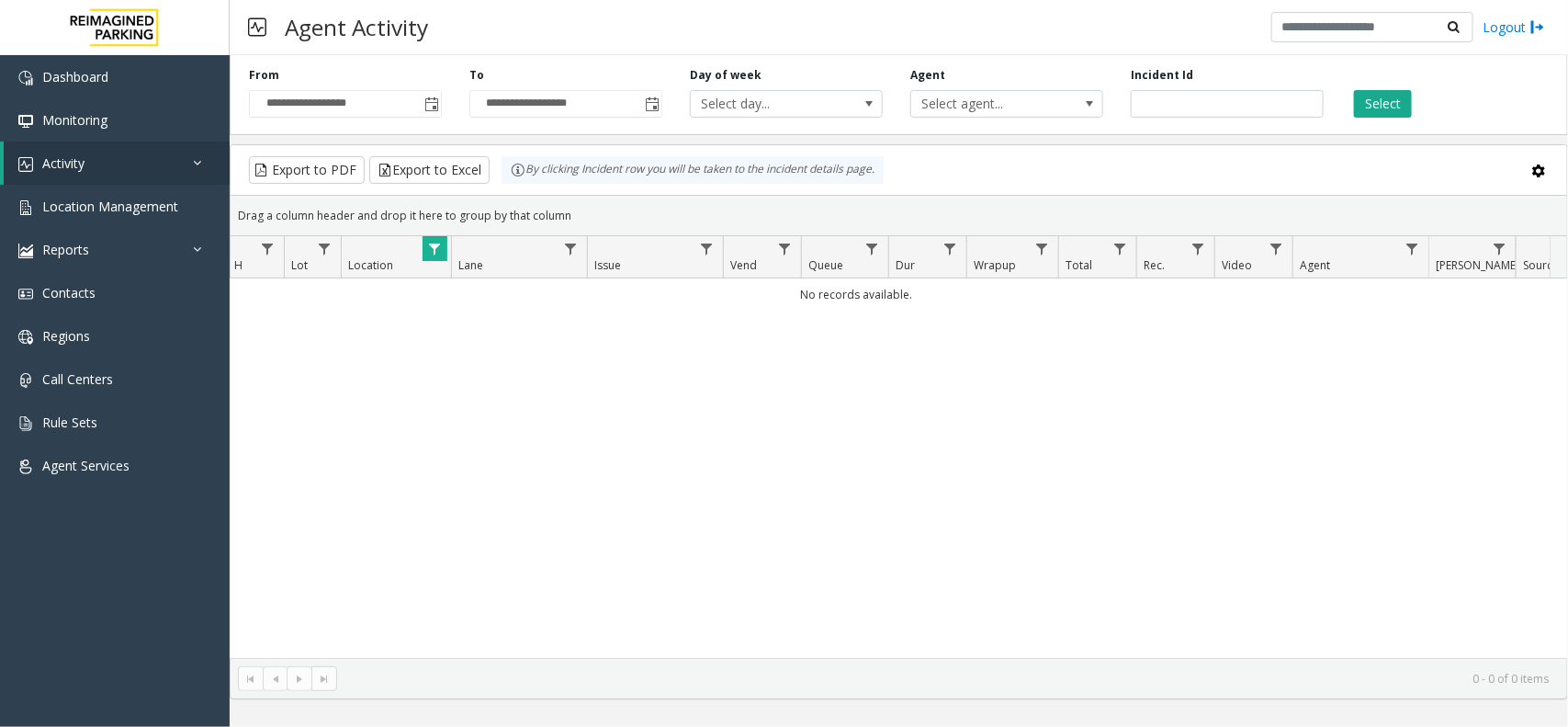 click 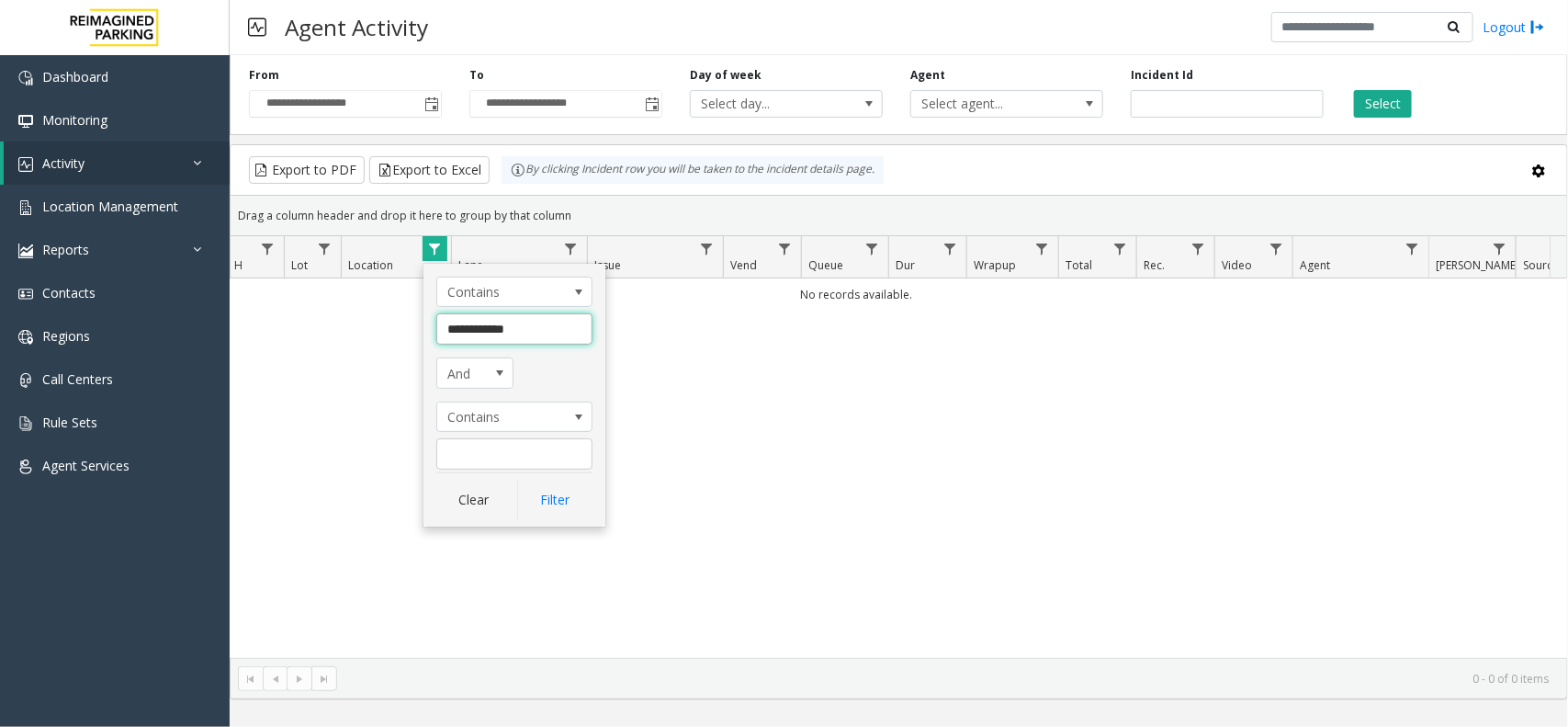 click on "**********" 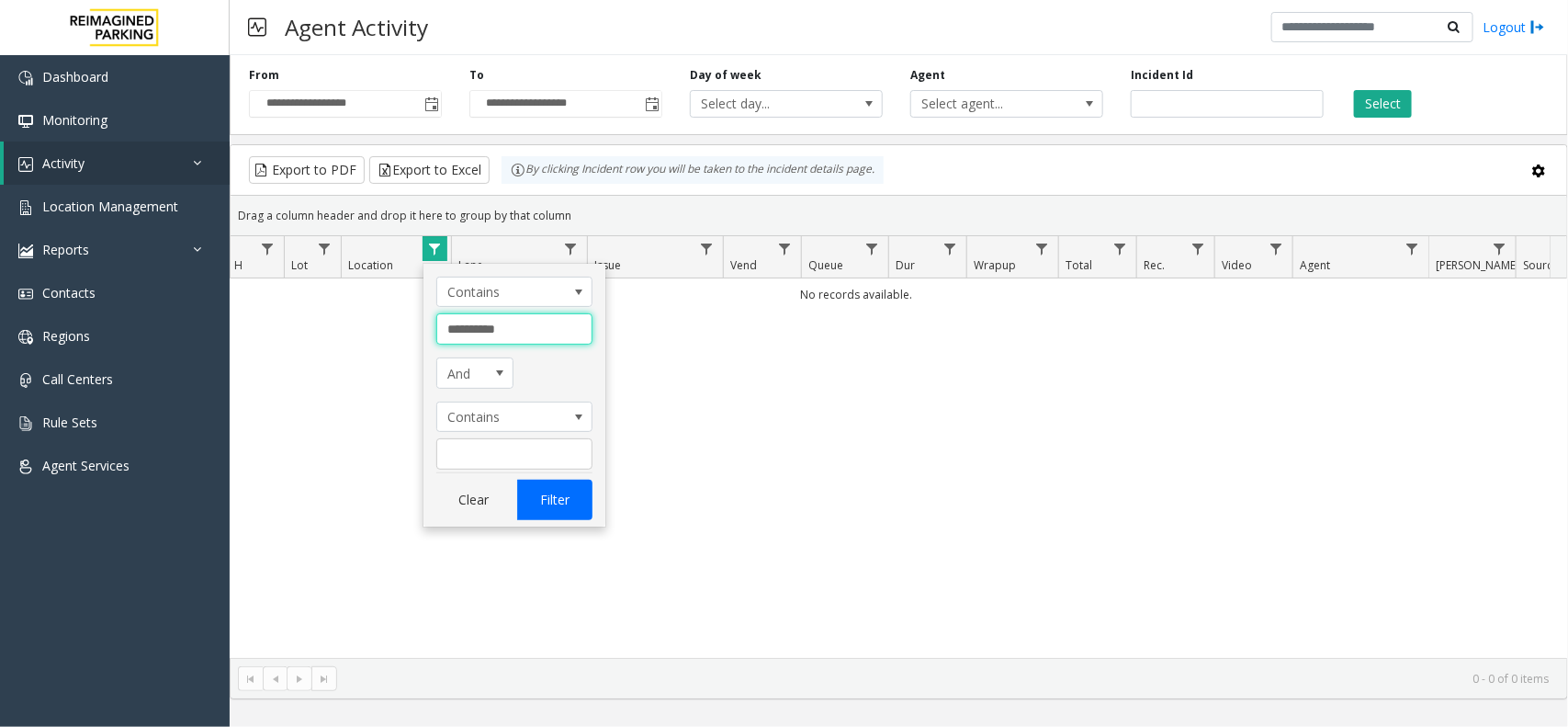 type on "*********" 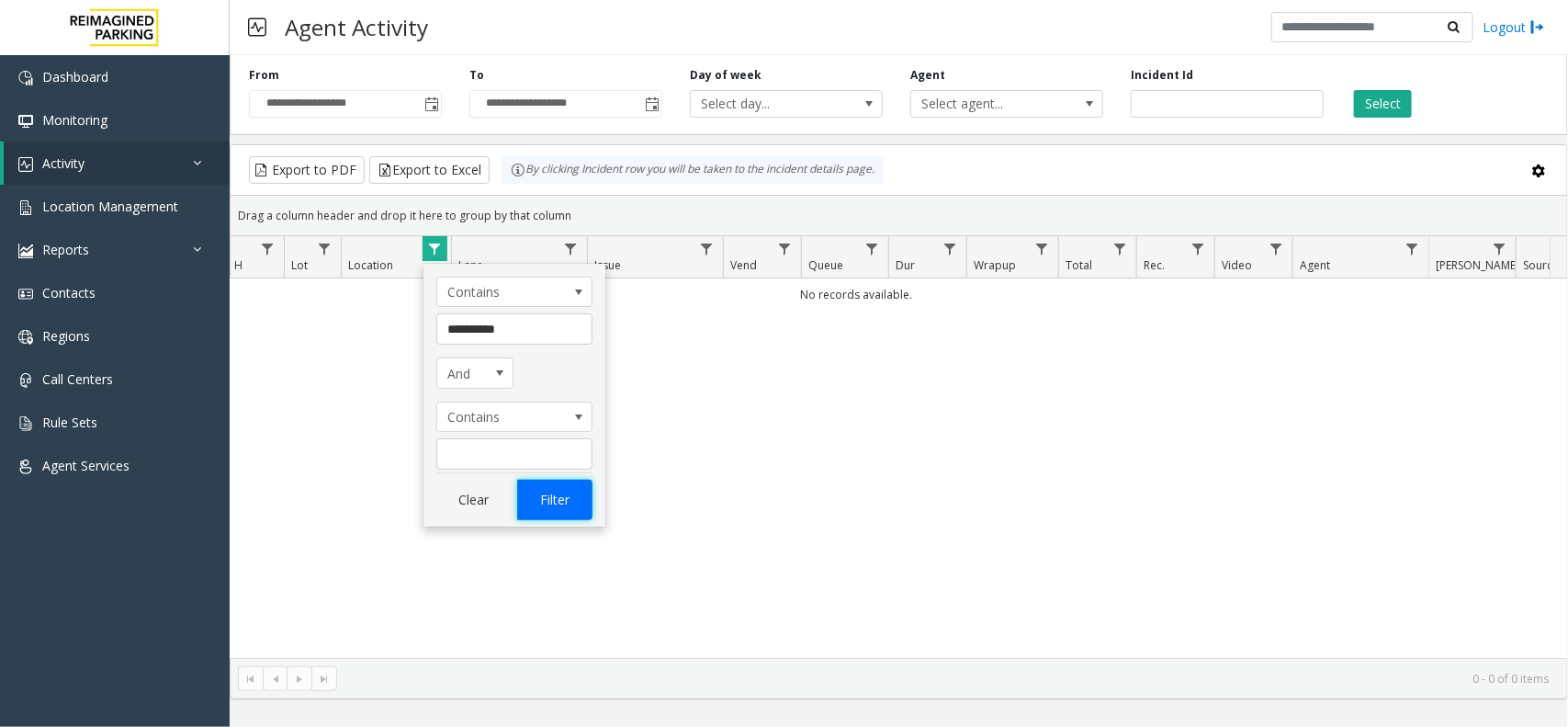 click on "Filter" 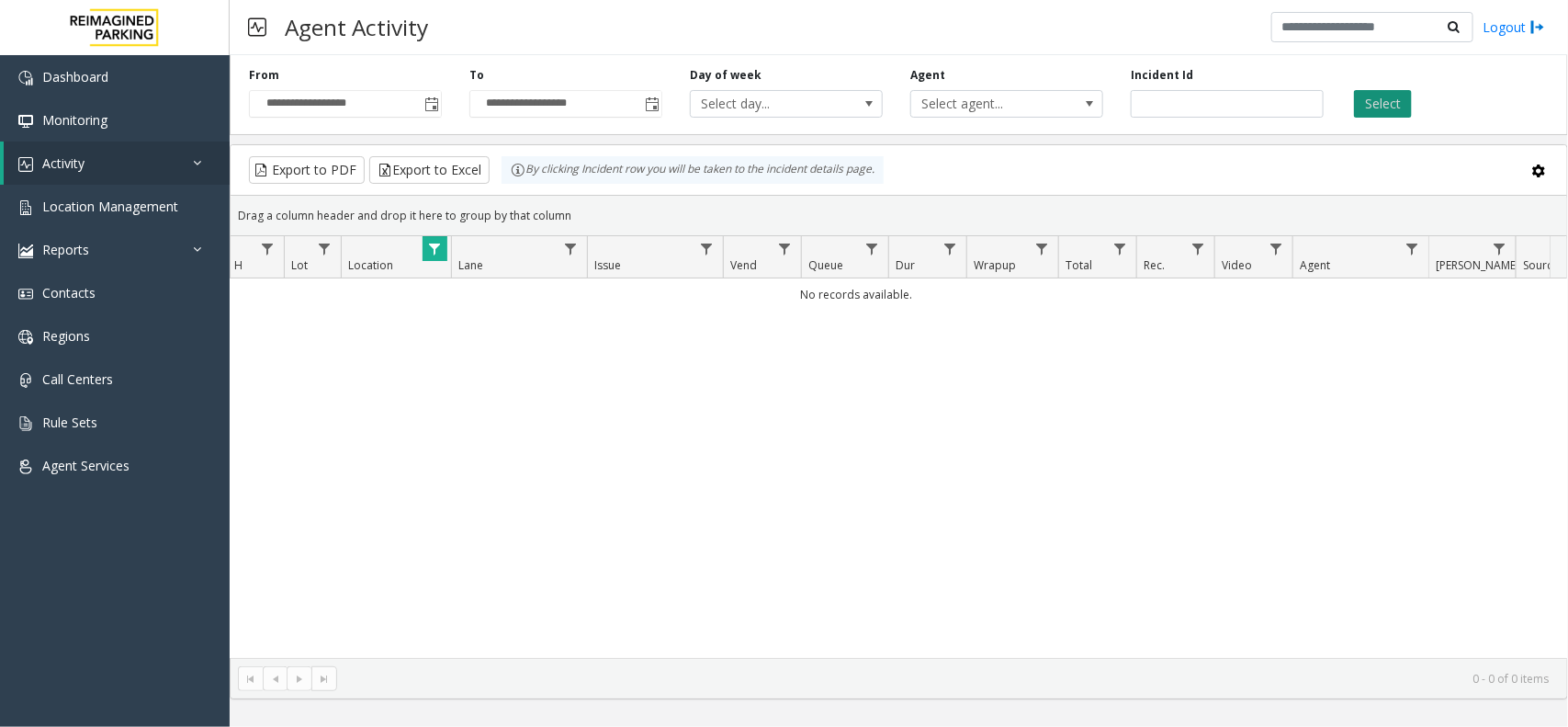 click on "Select" 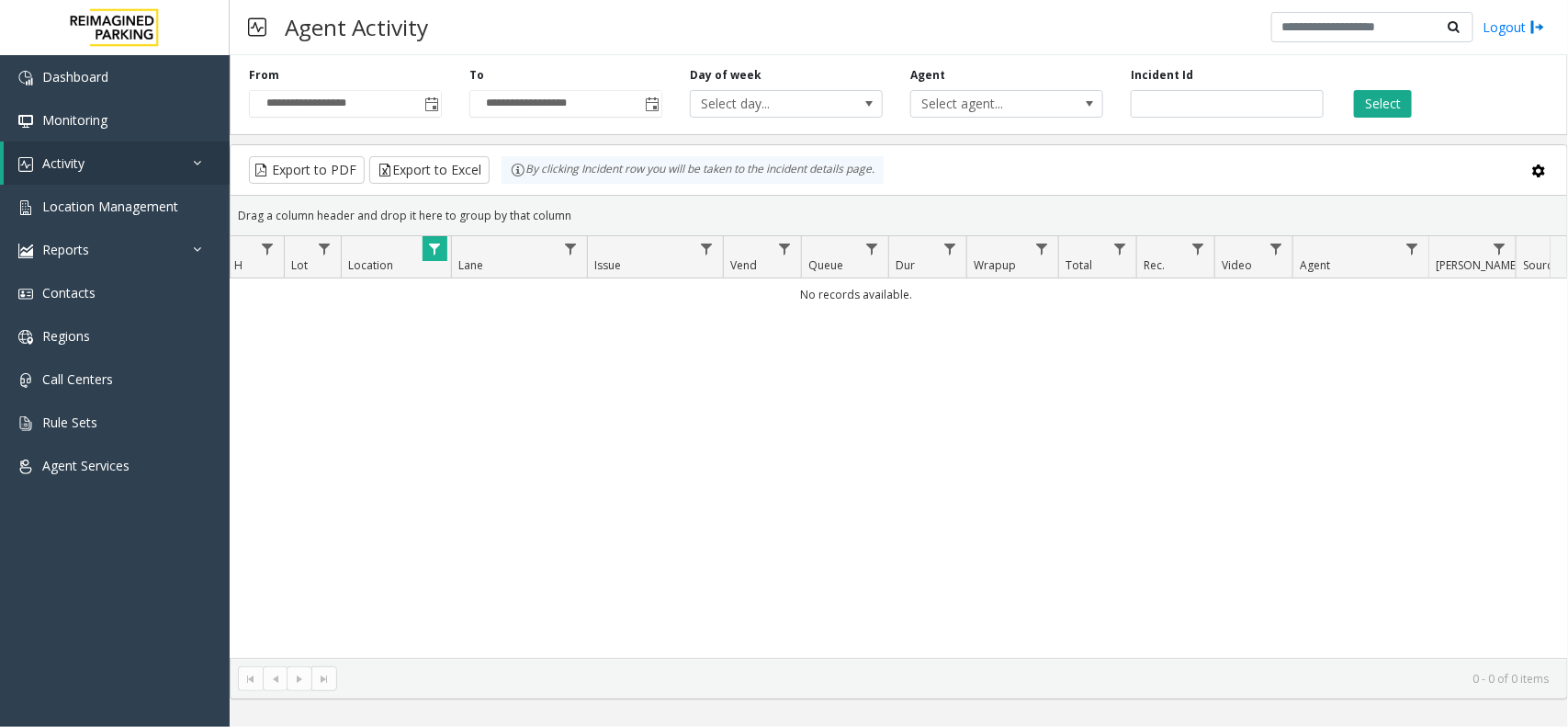 click 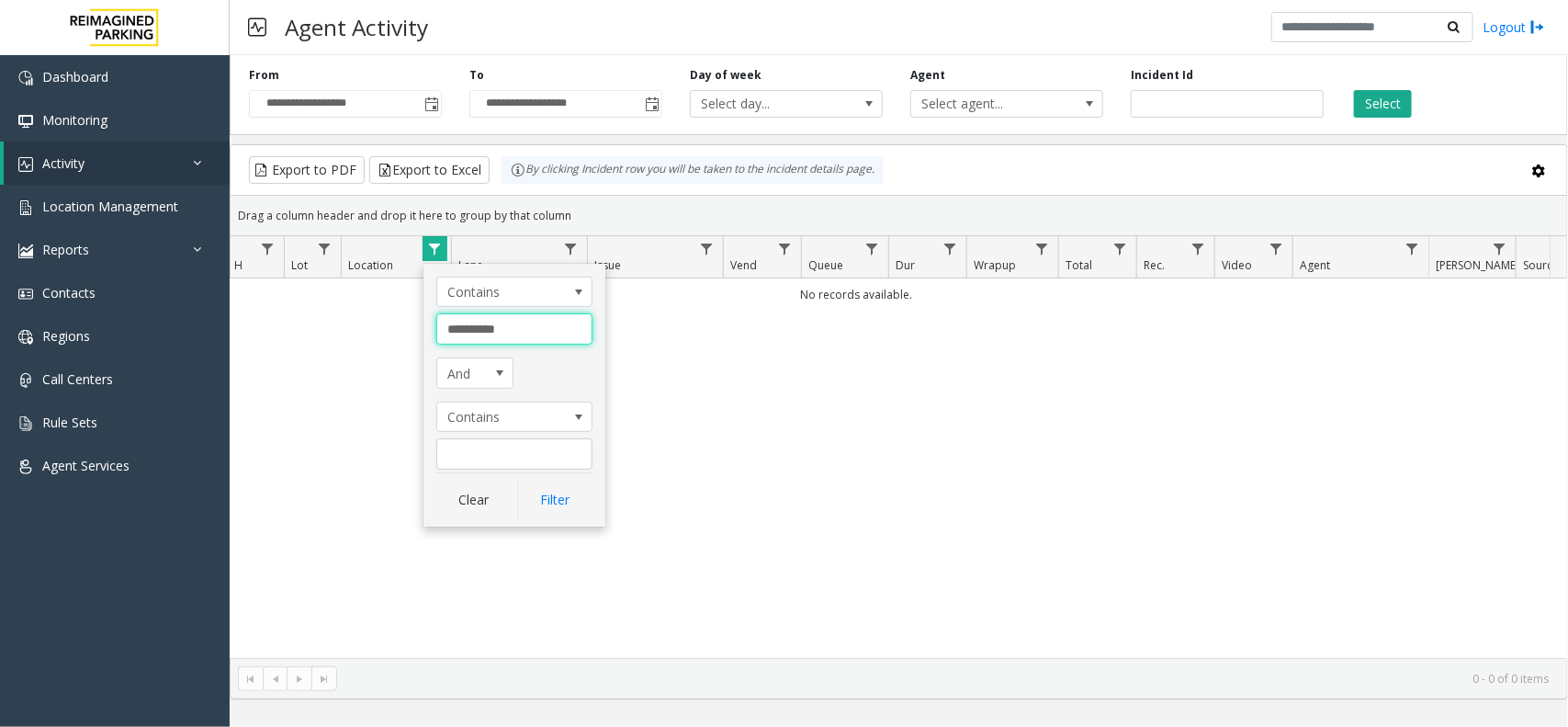drag, startPoint x: 521, startPoint y: 340, endPoint x: 389, endPoint y: 340, distance: 132 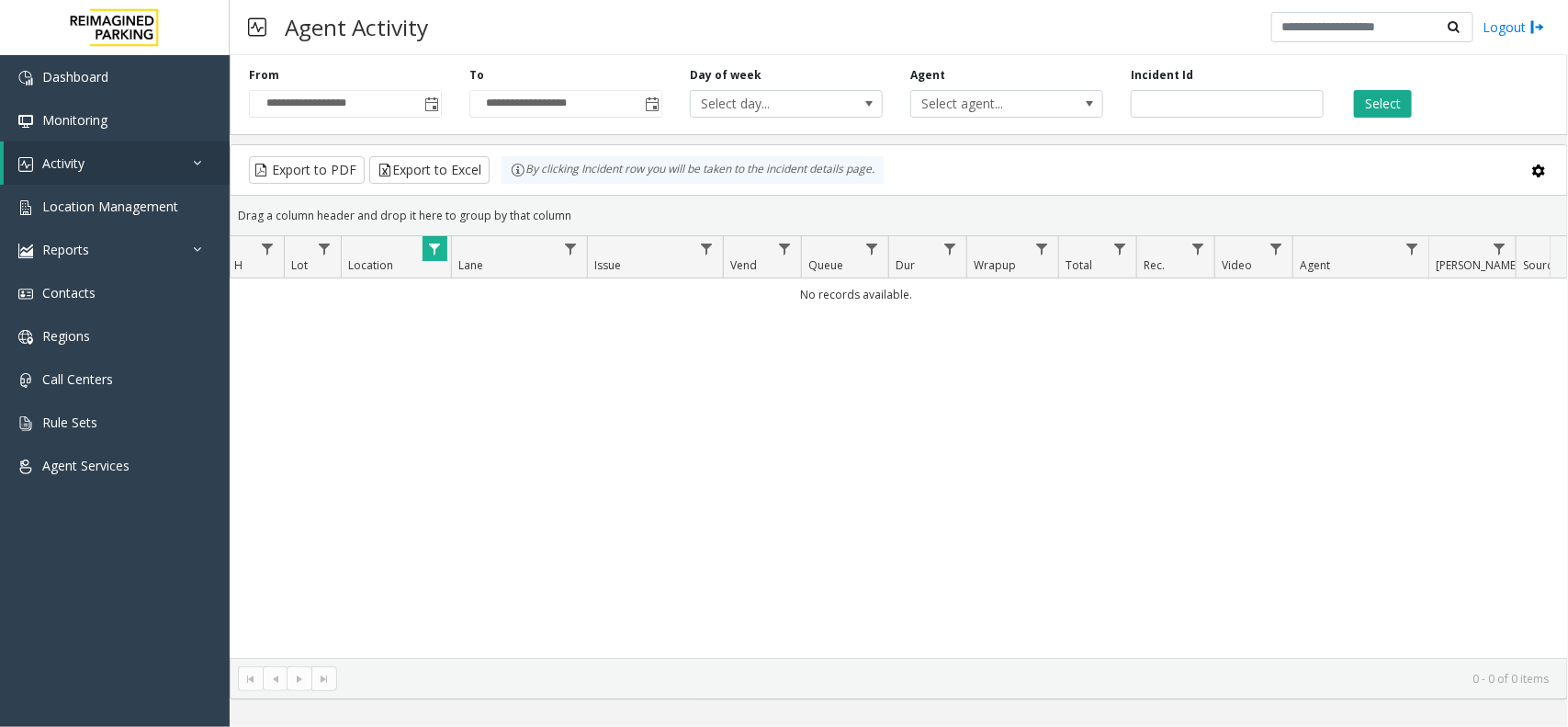 click 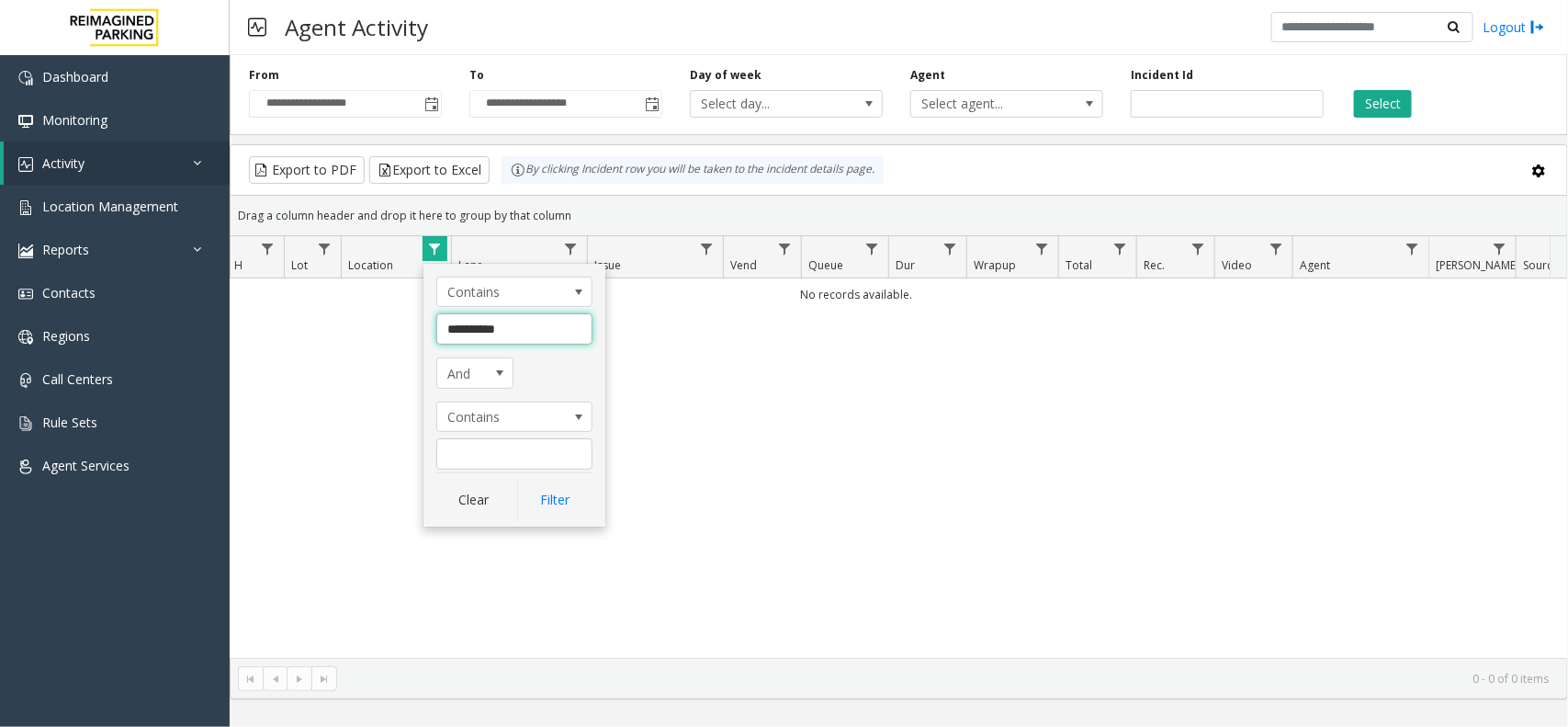 click on "*********" 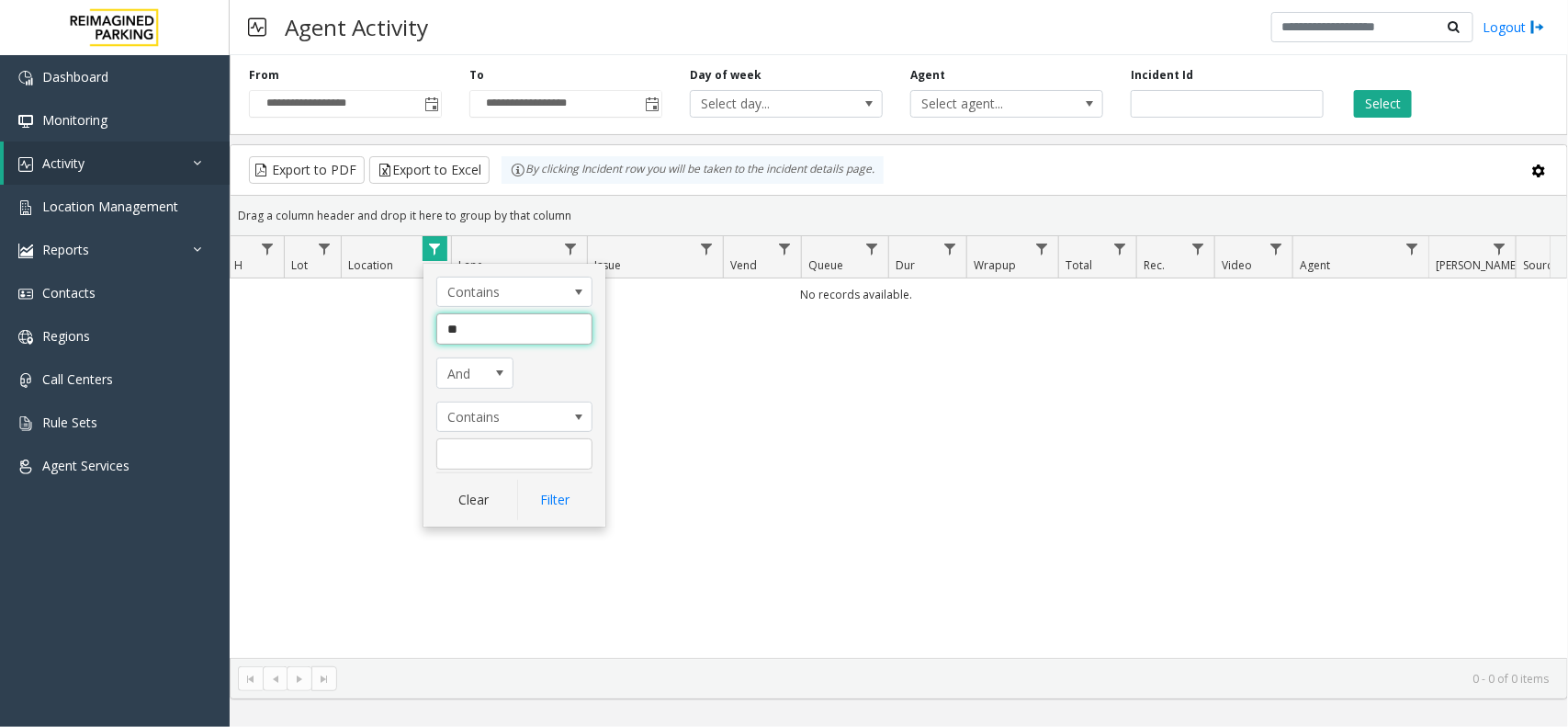 type on "*" 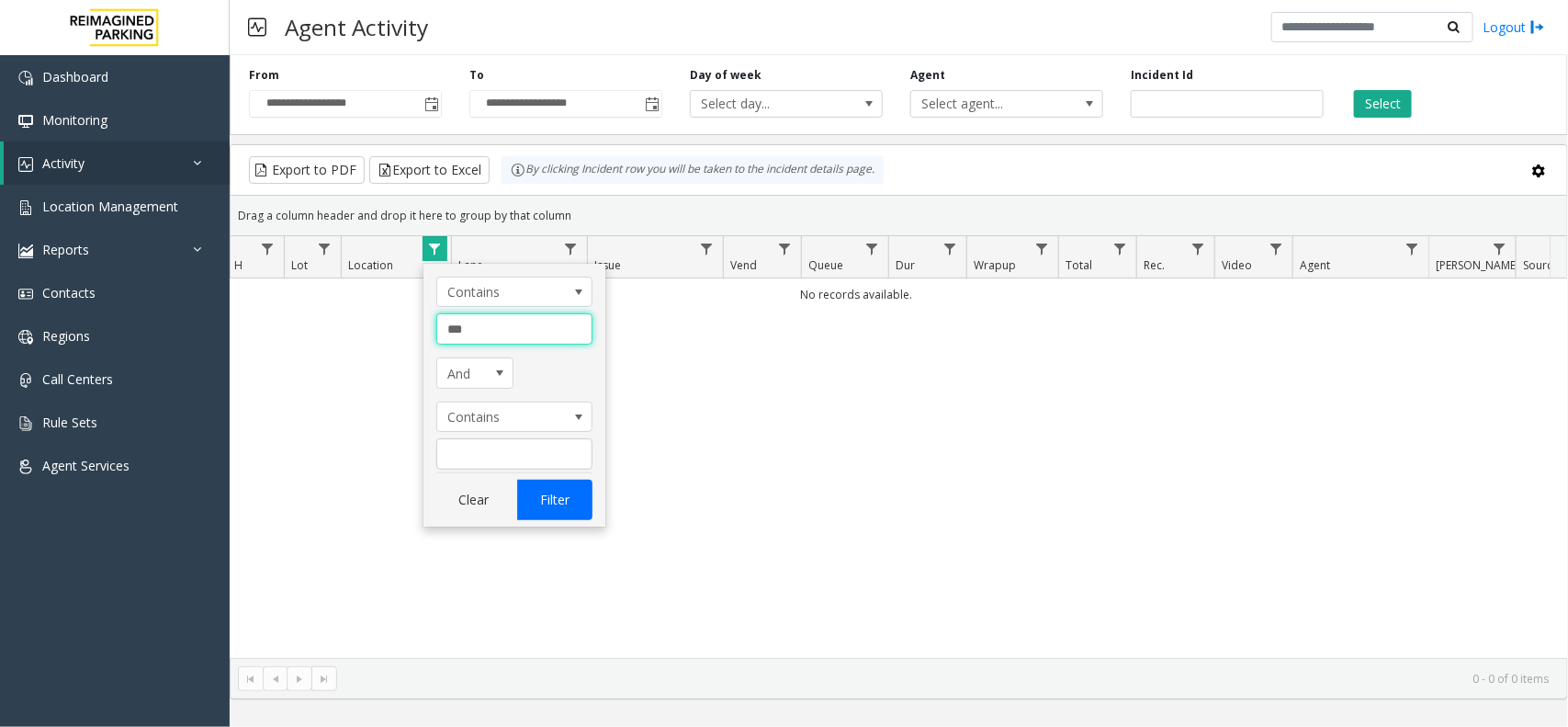 type on "***" 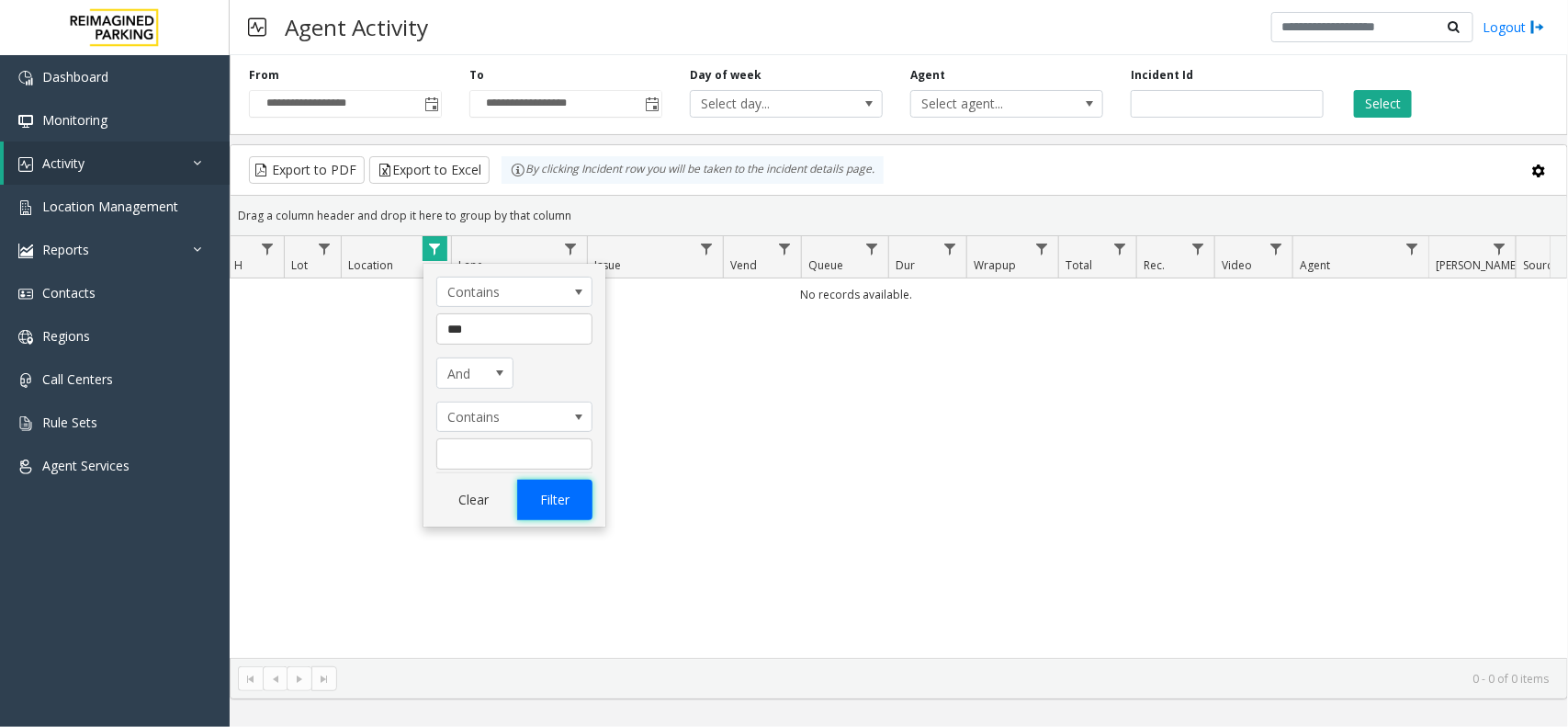 click on "Filter" 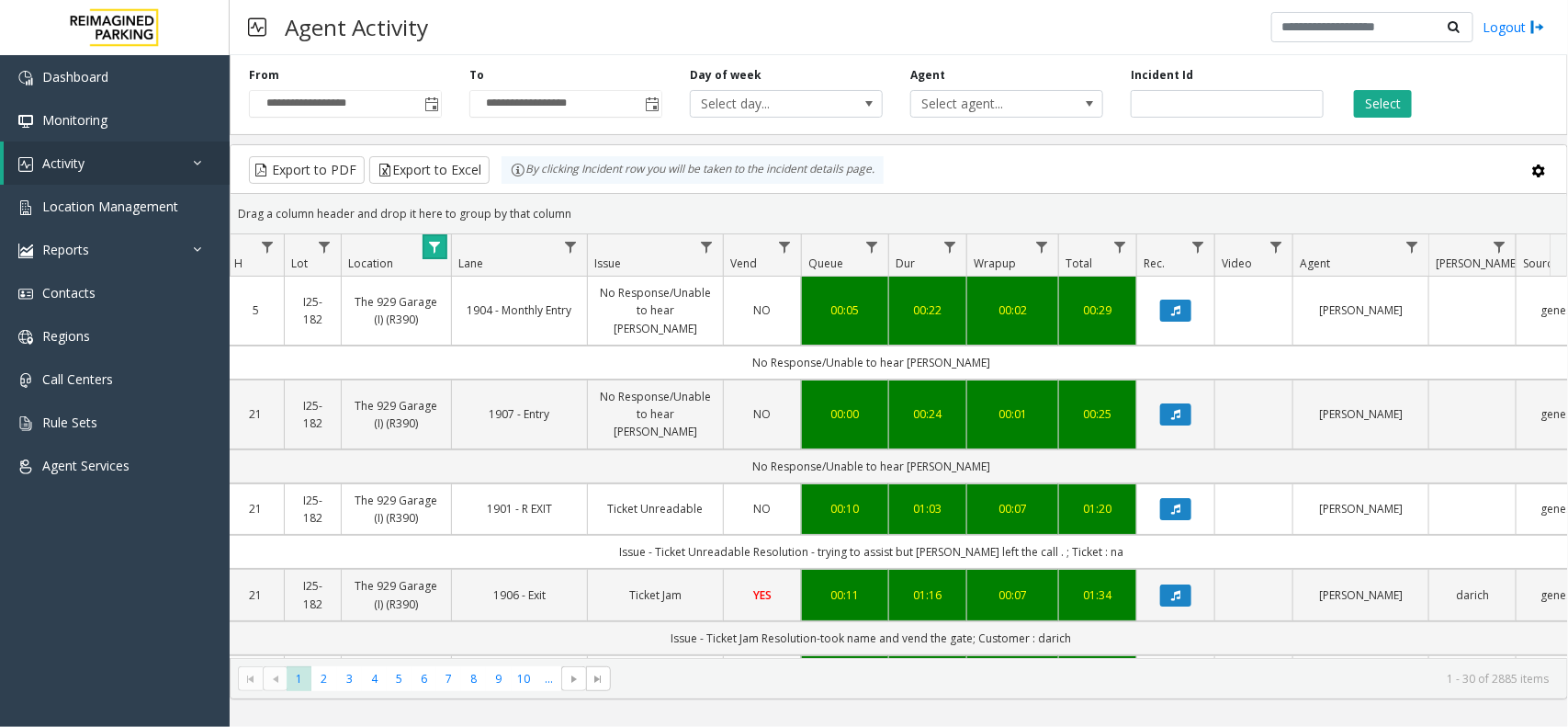 click 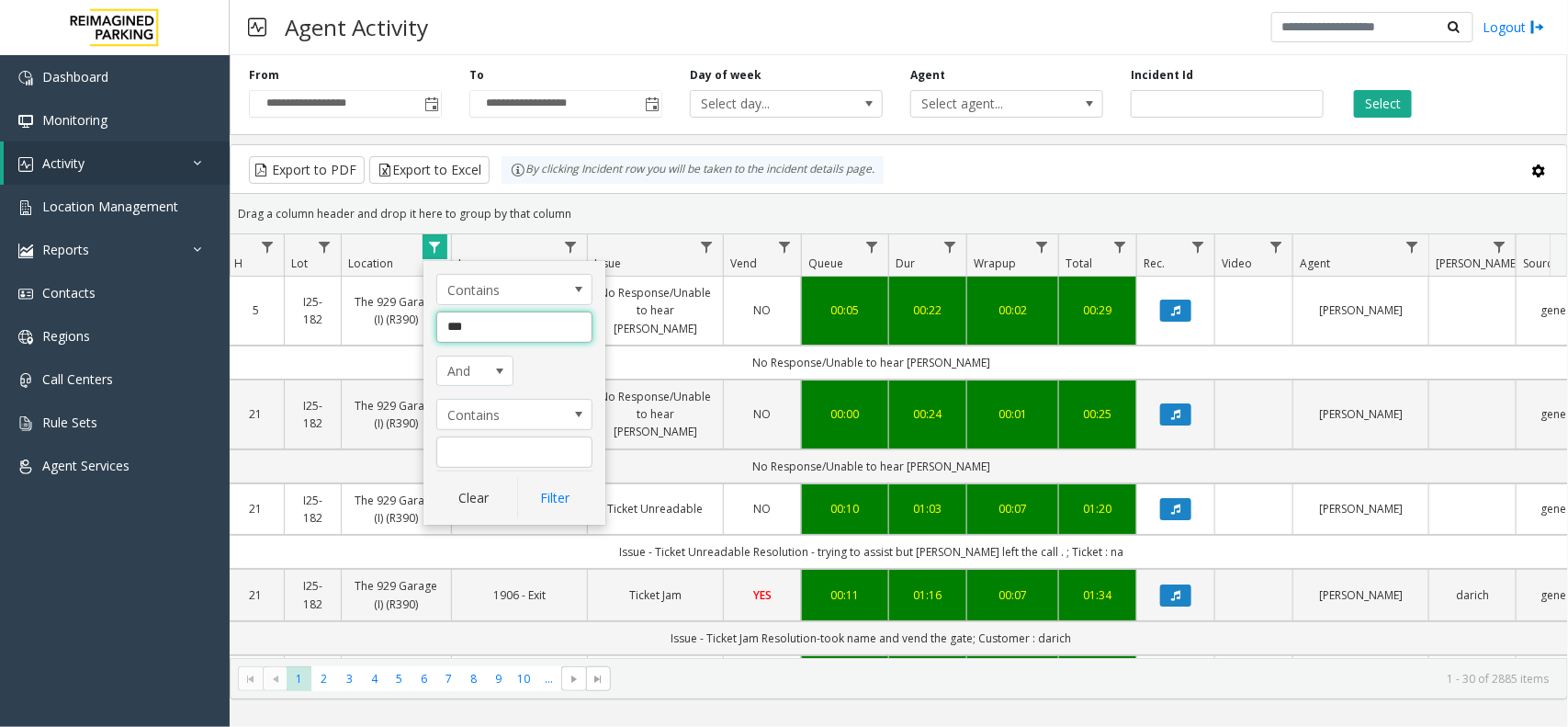 click on "***" 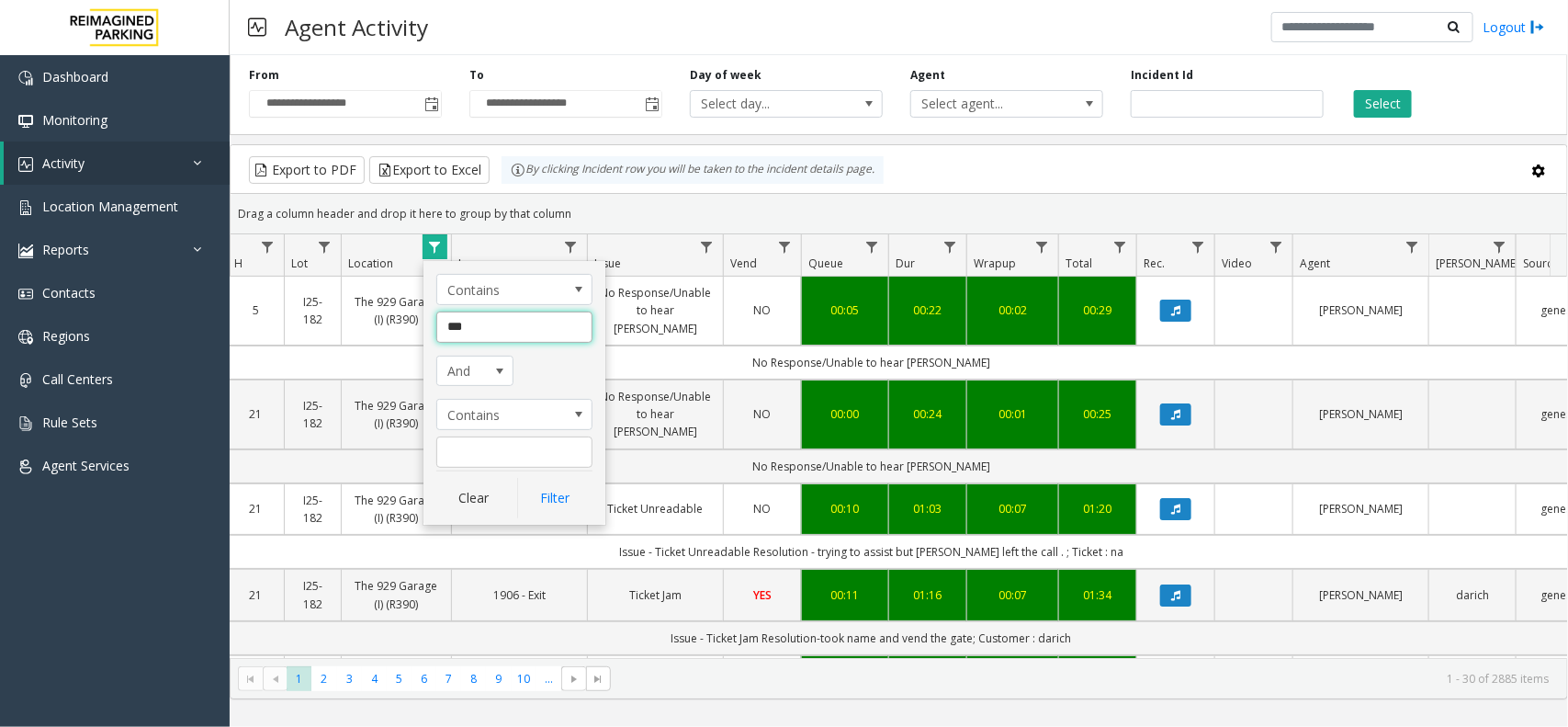 click on "***" 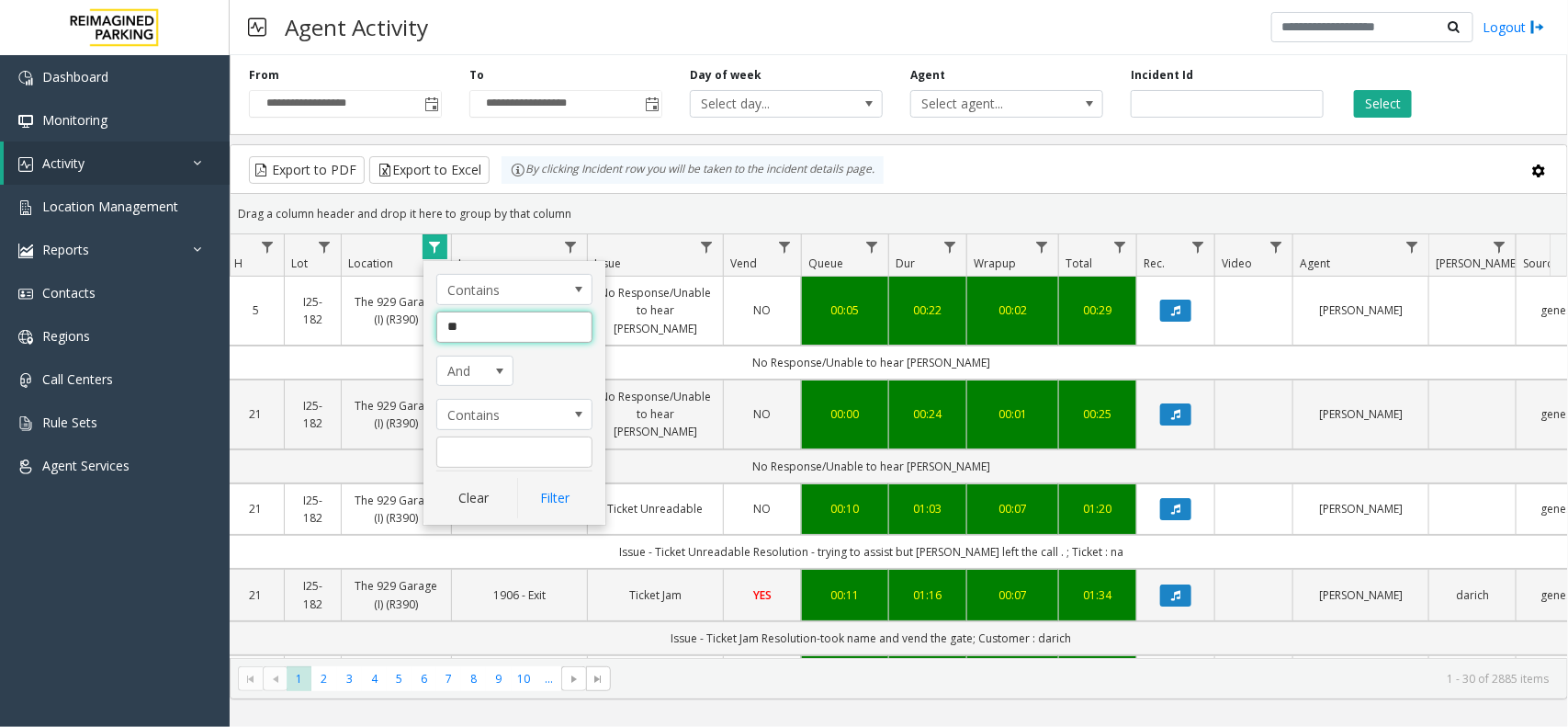 type on "*" 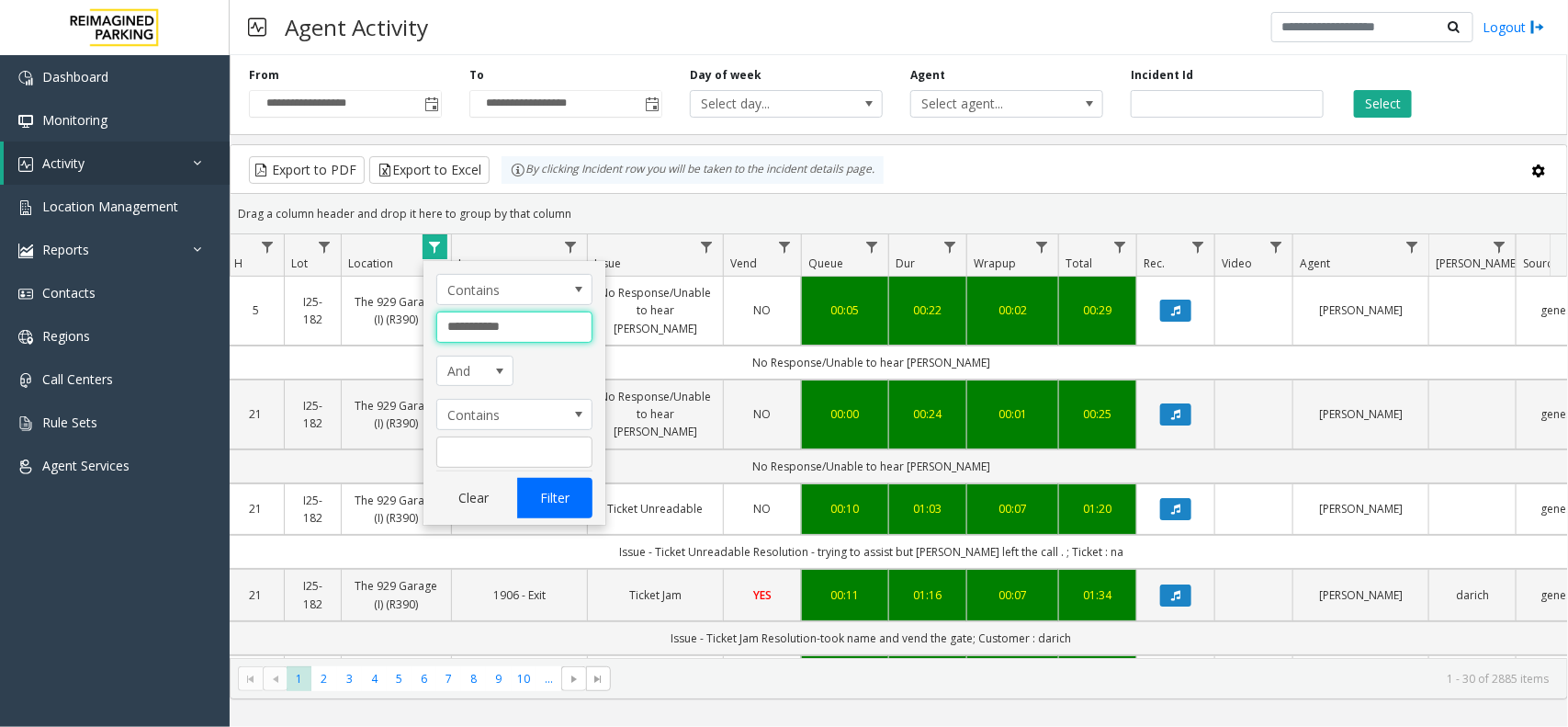 type on "**********" 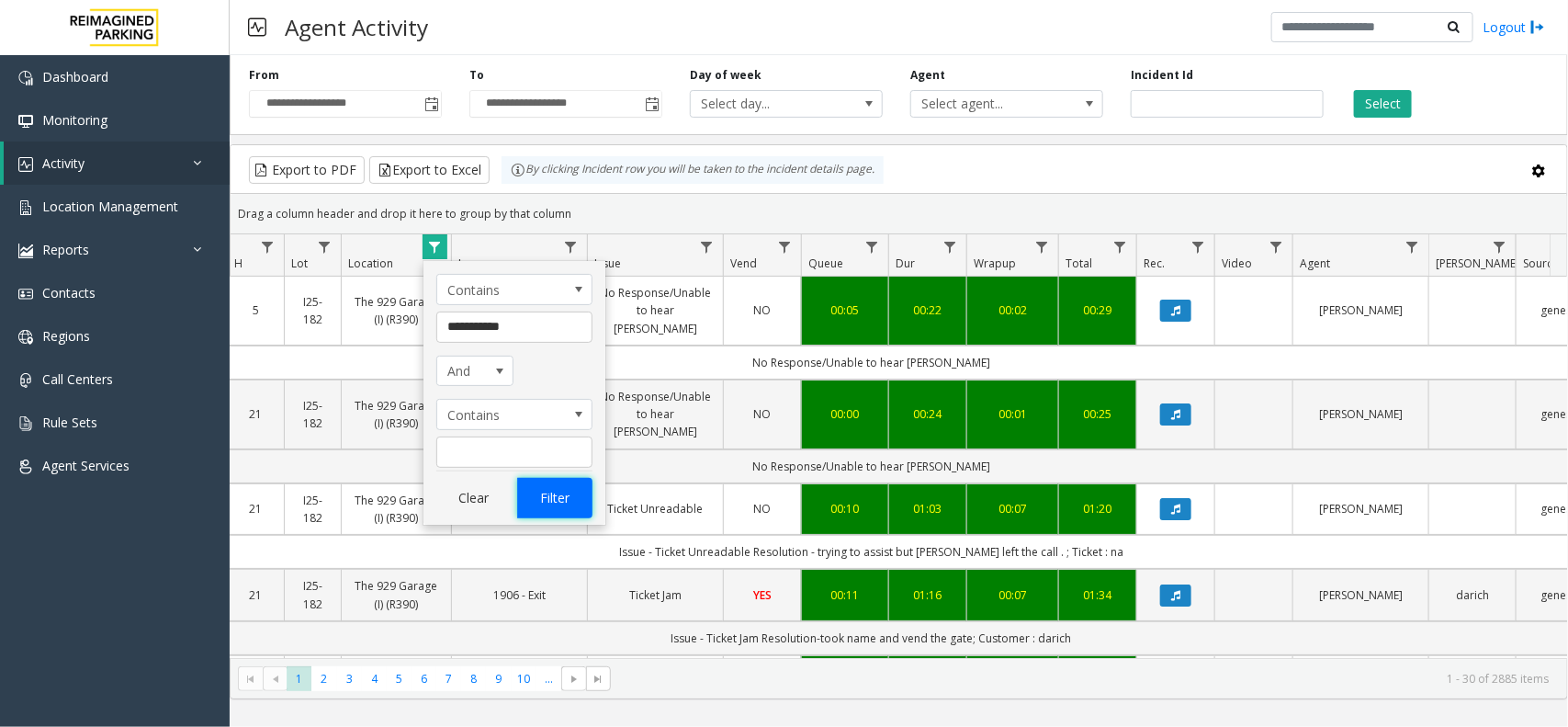 click on "Filter" 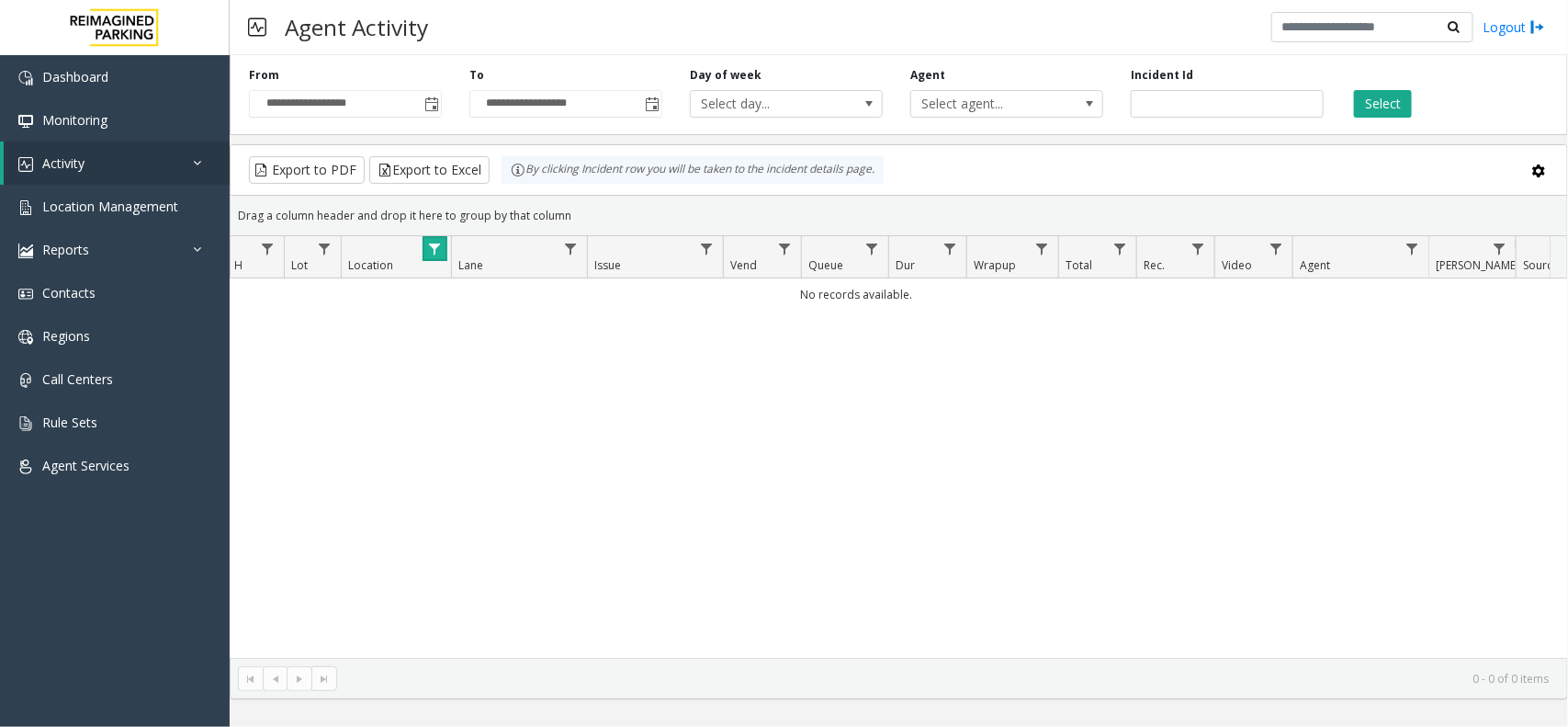 click 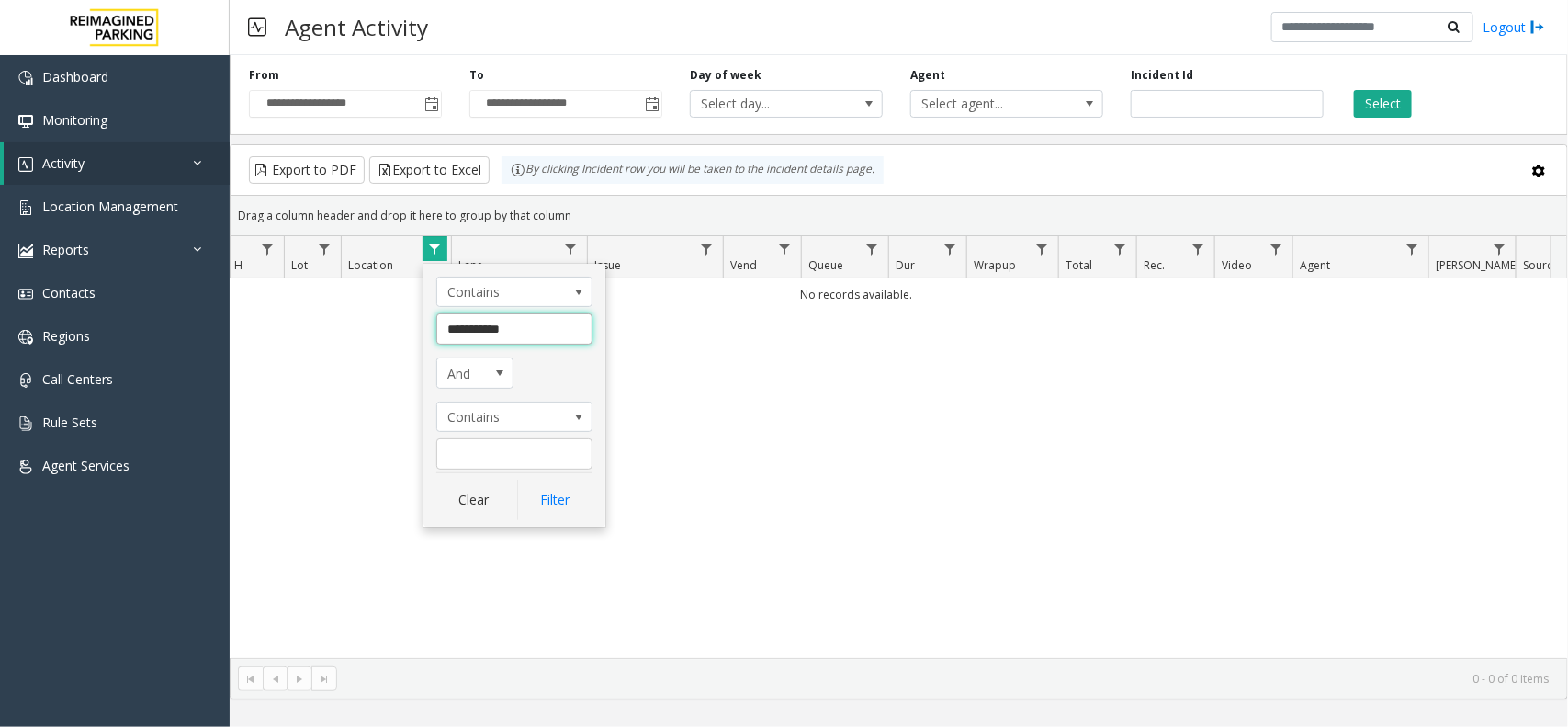 click on "**********" 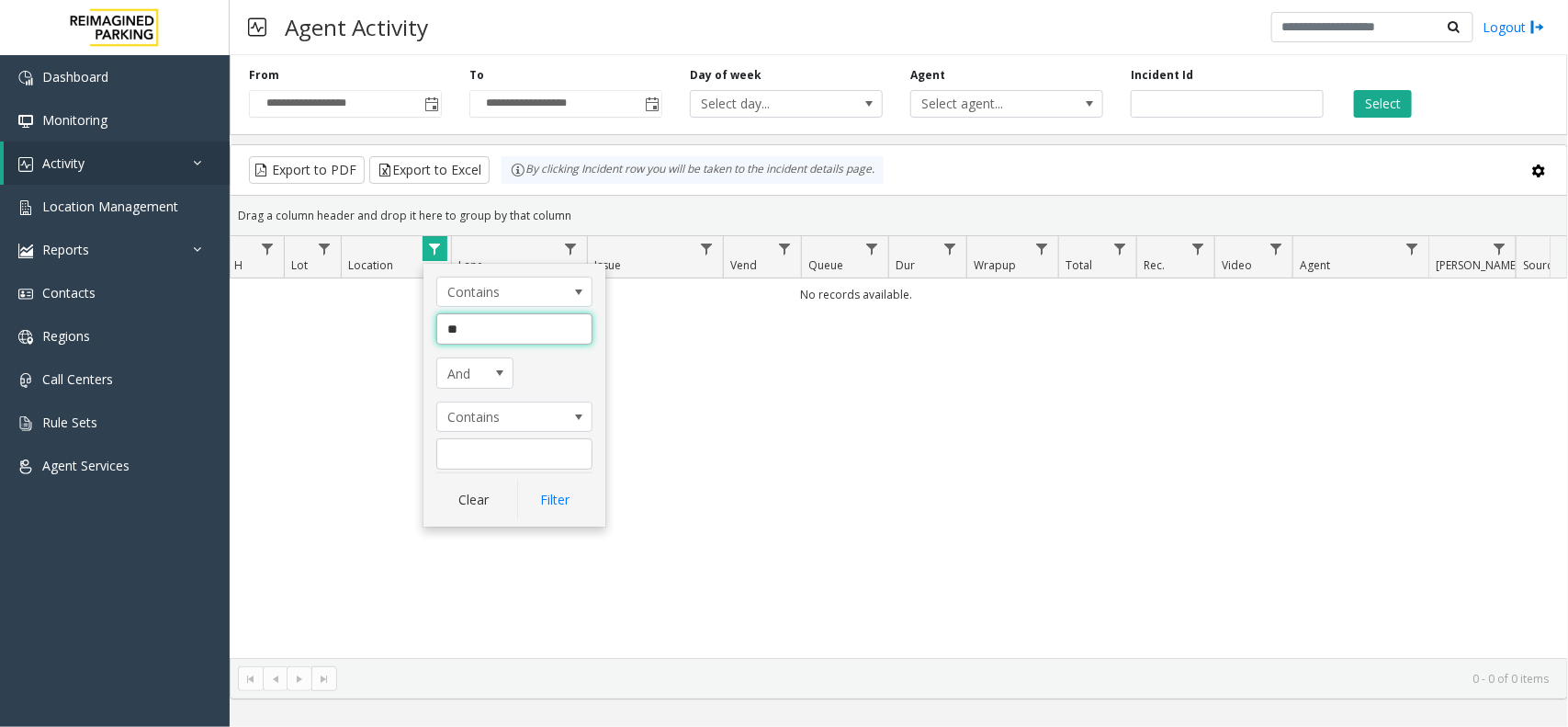 type on "*" 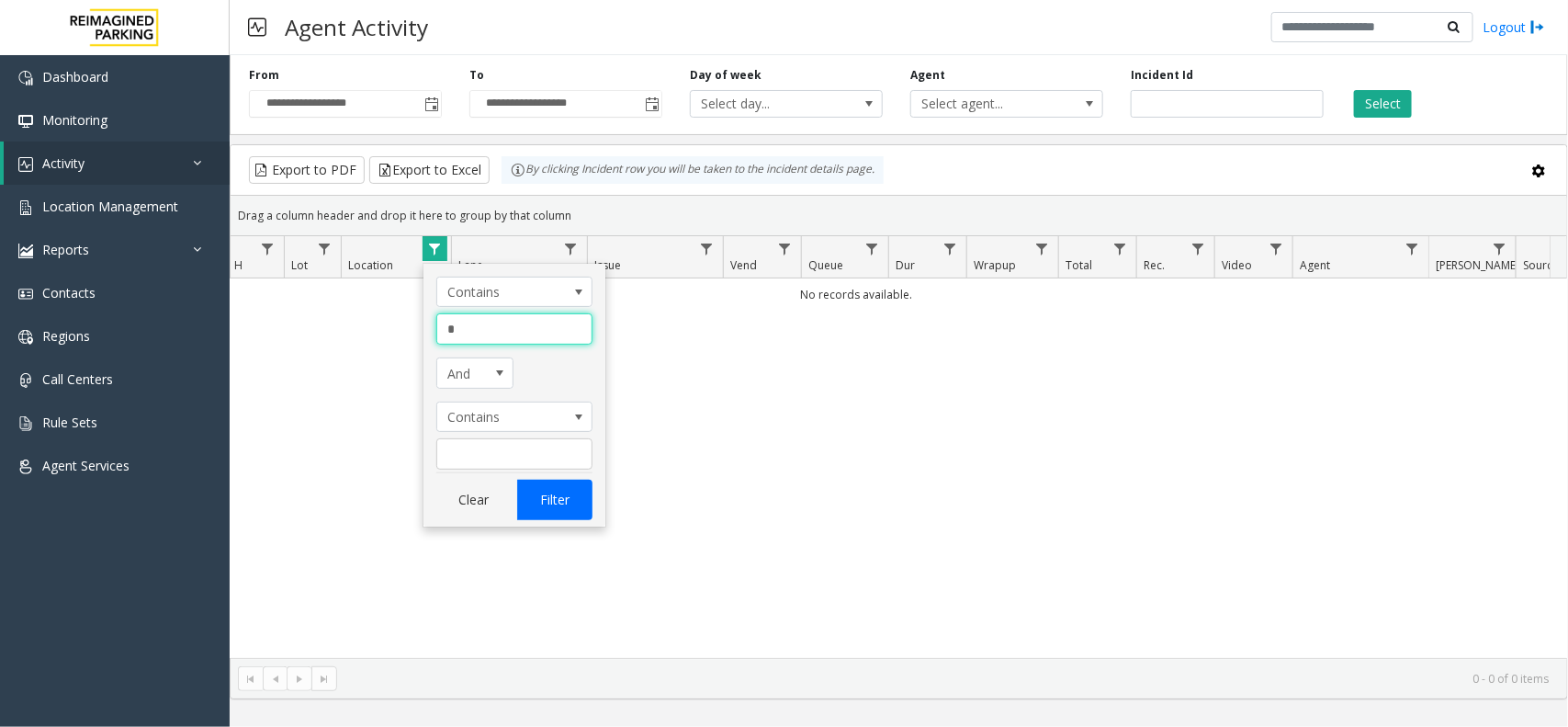 type on "*" 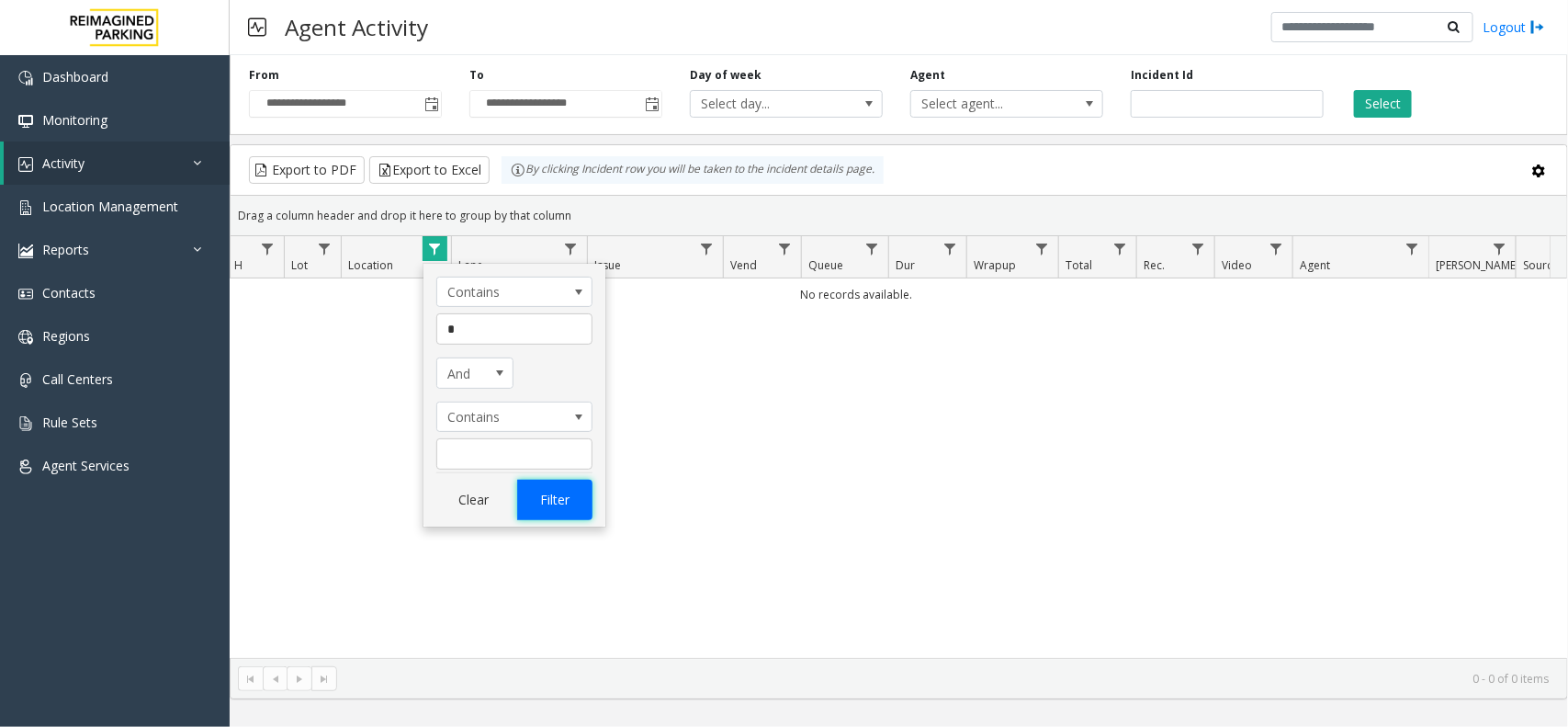 click on "Filter" 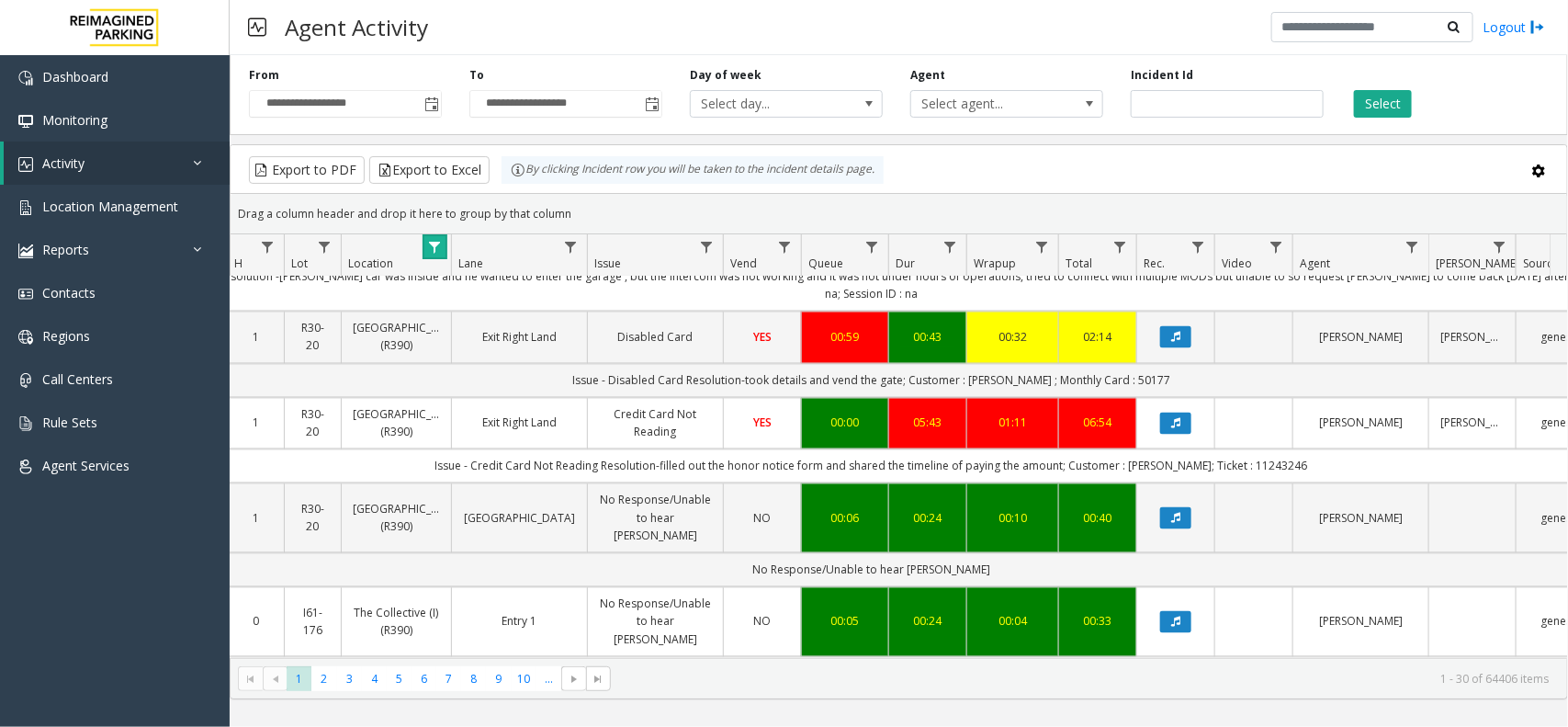 scroll, scrollTop: 1608, scrollLeft: 217, axis: both 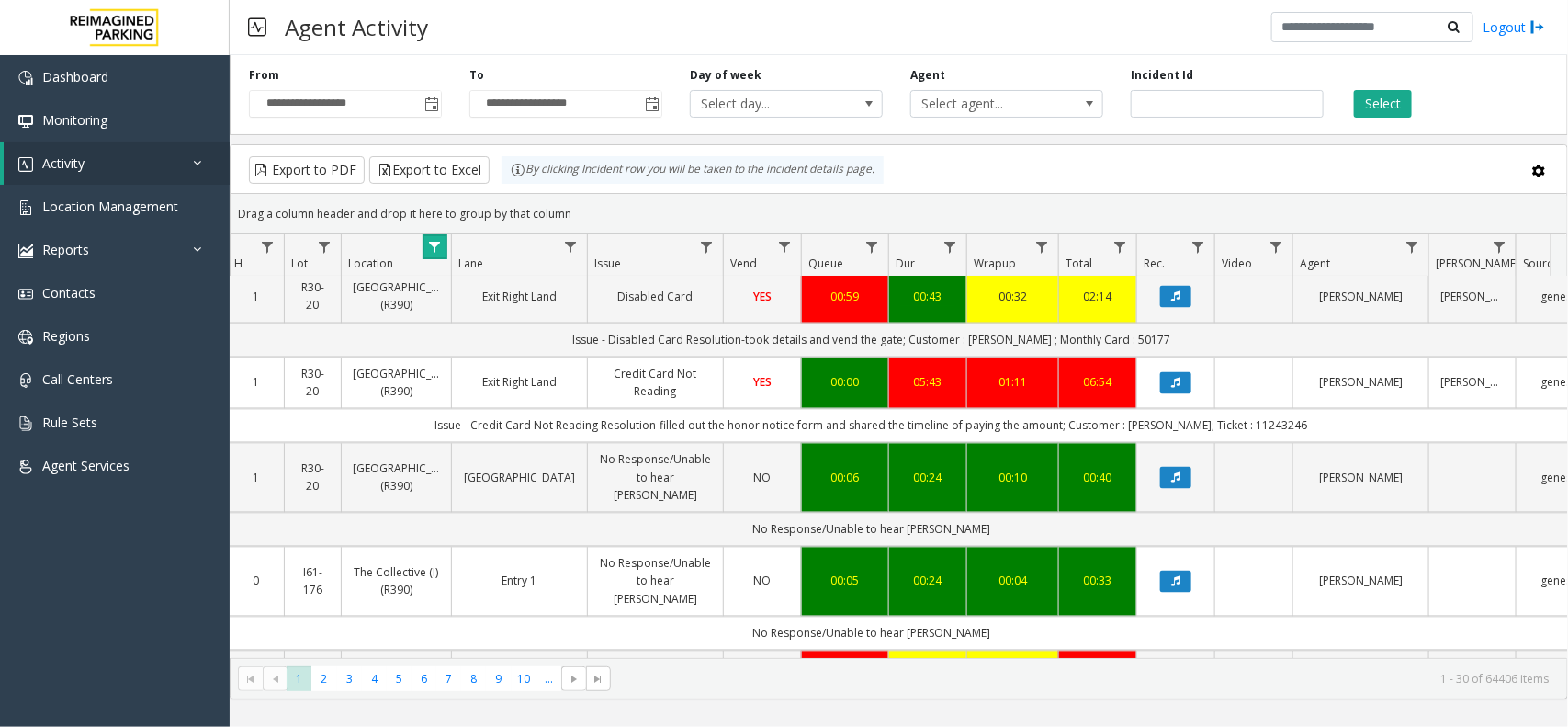 click 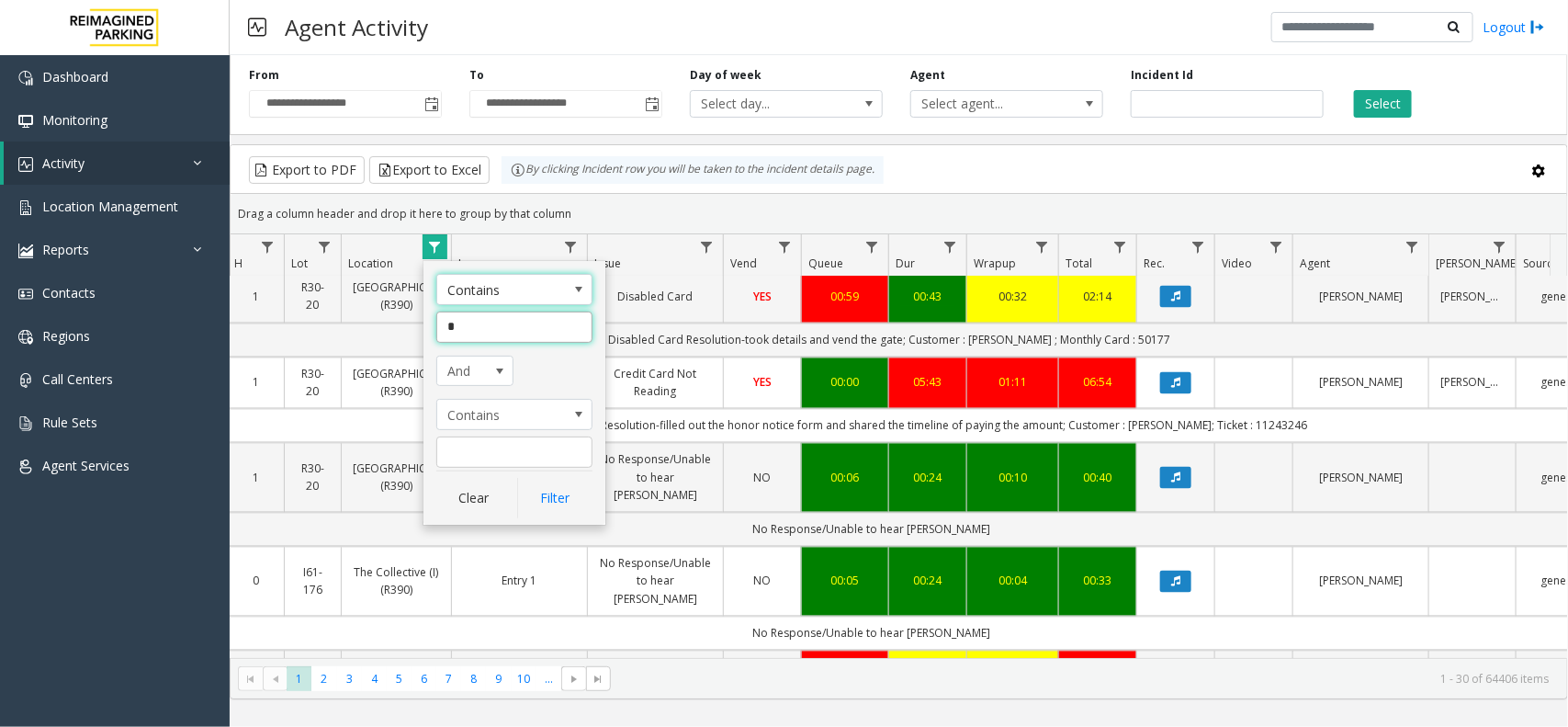 click on "*" 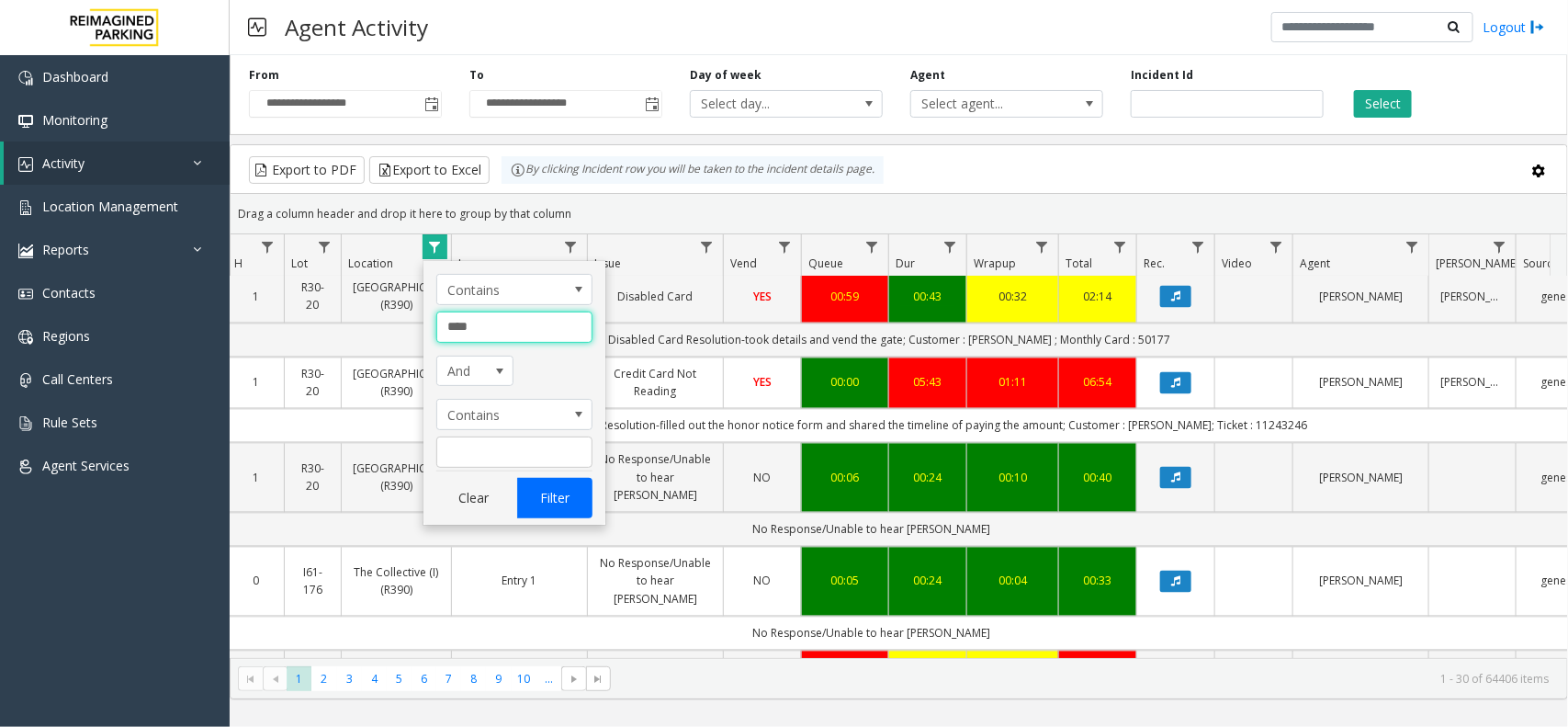 type on "****" 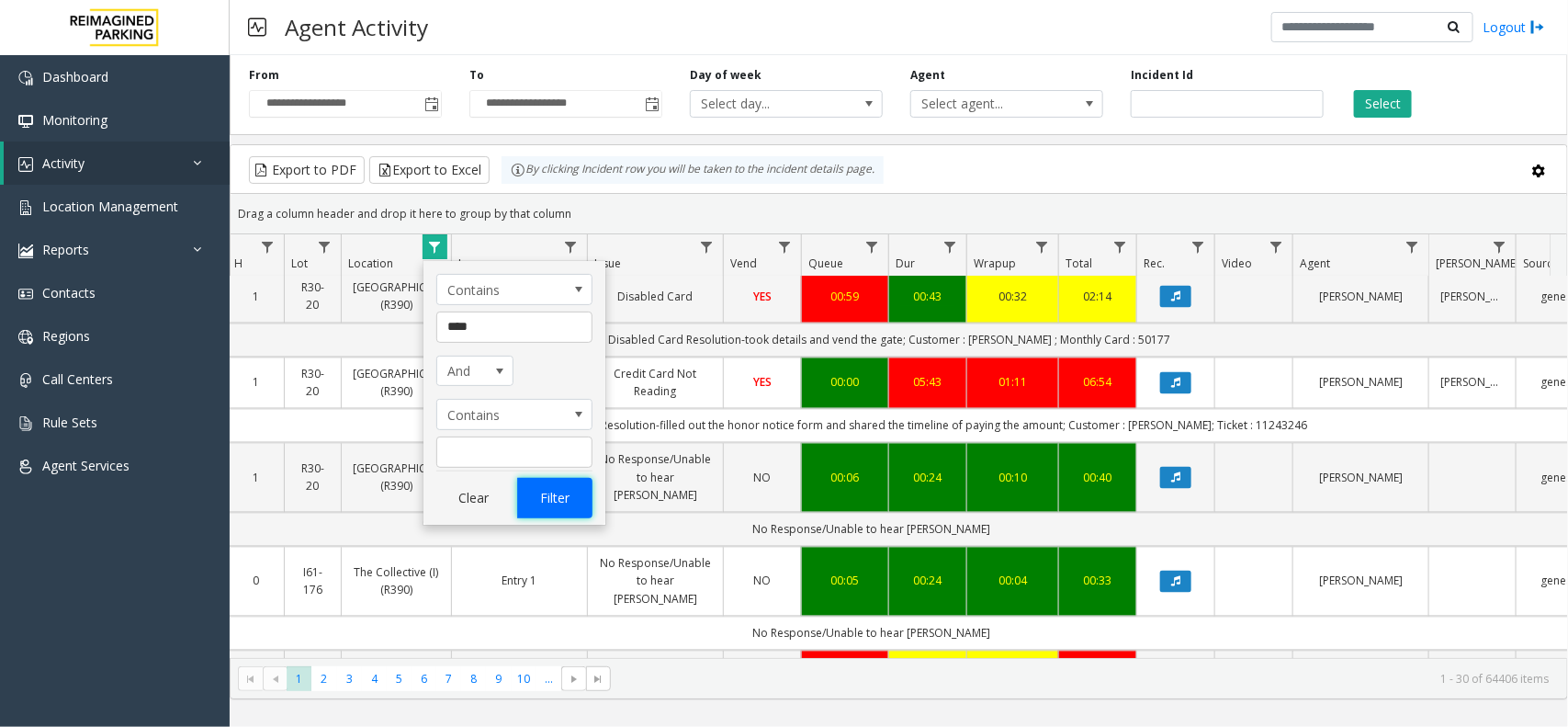 click on "Filter" 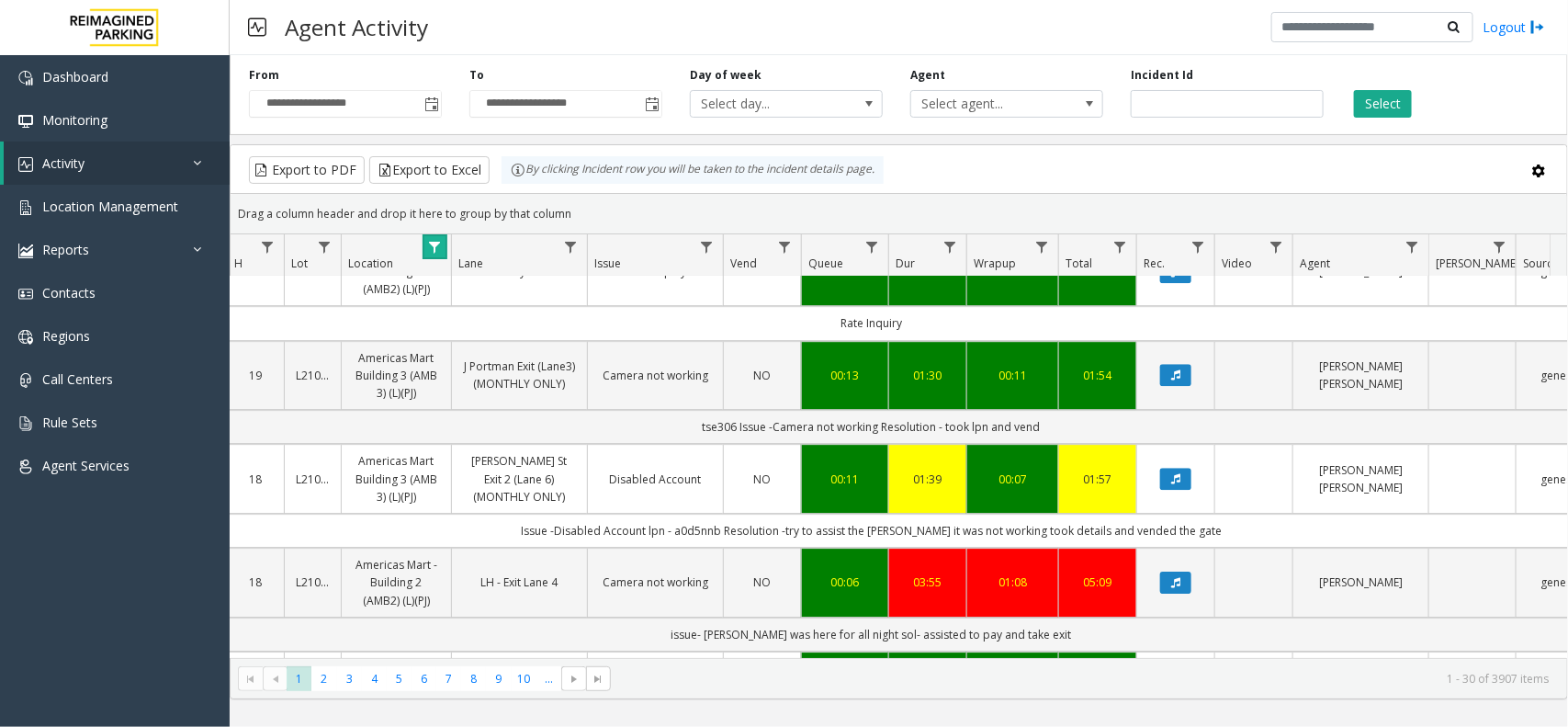 scroll, scrollTop: 2771, scrollLeft: 217, axis: both 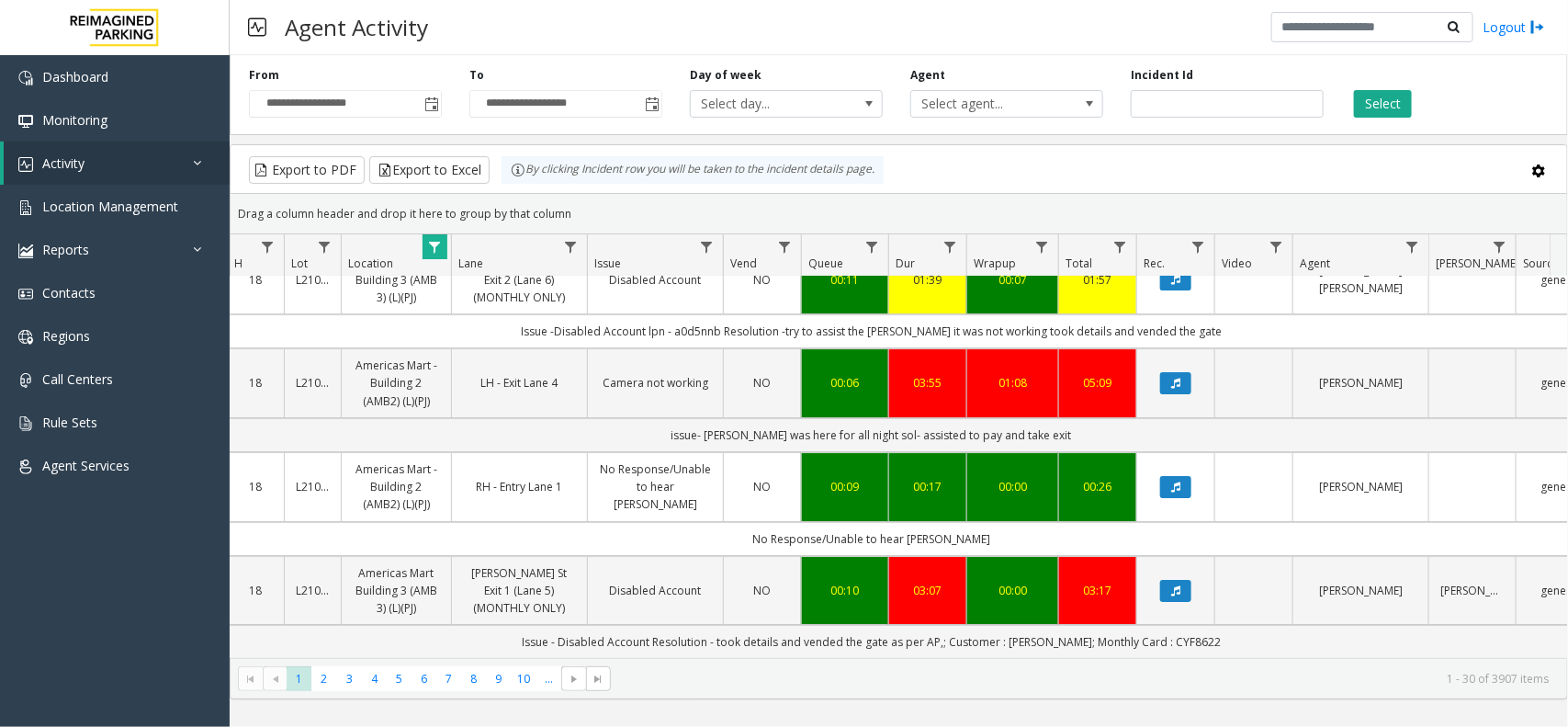 click on "**********" at bounding box center [898, 391] 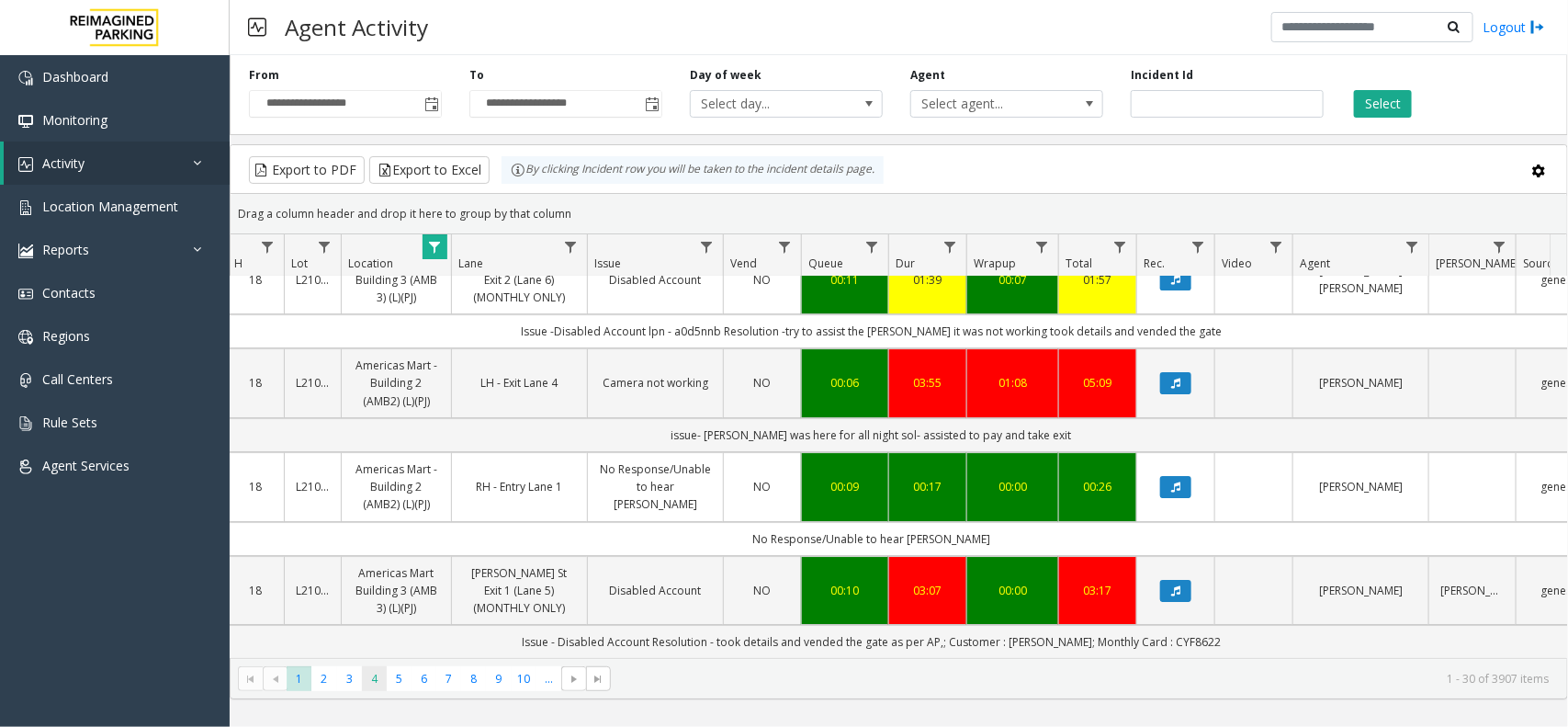 click on "4" 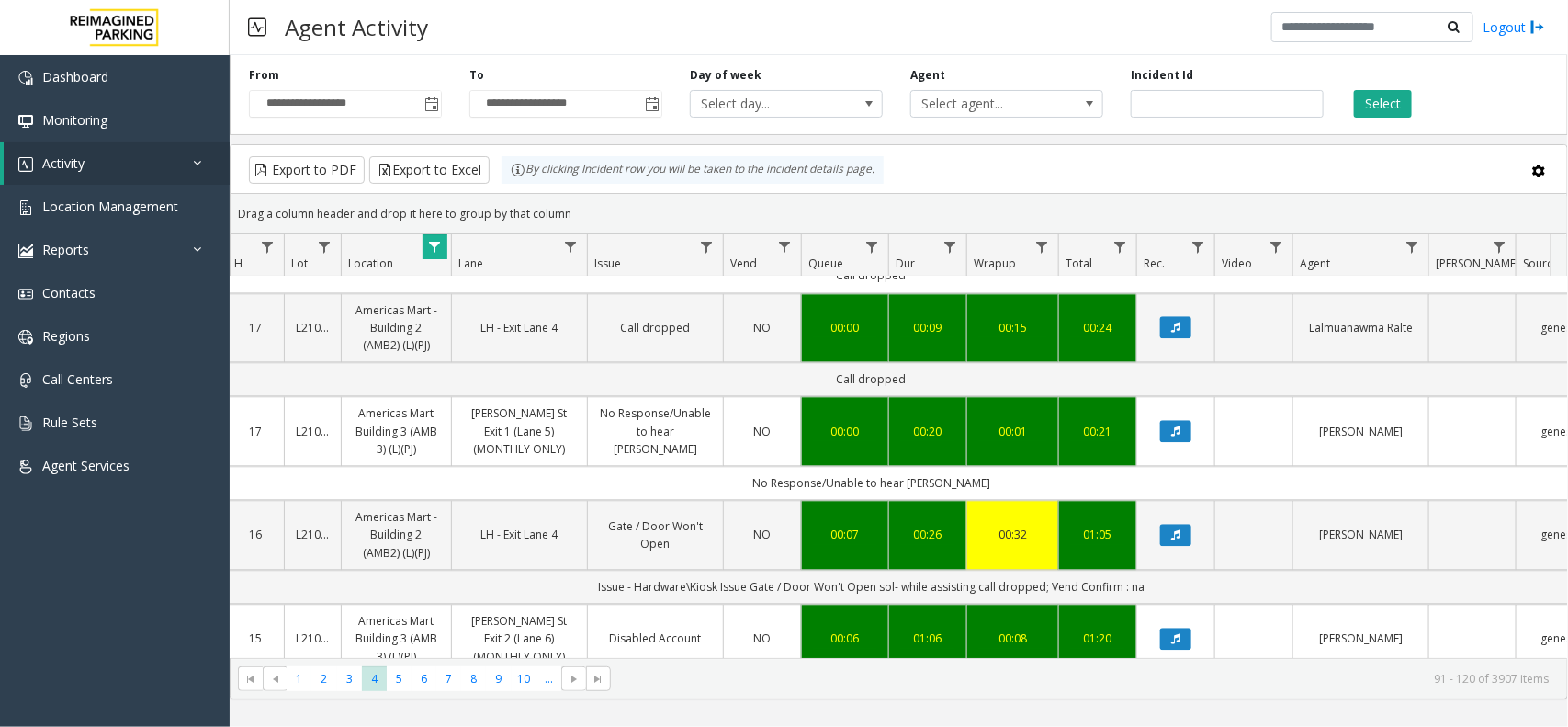 scroll, scrollTop: 2068, scrollLeft: 217, axis: both 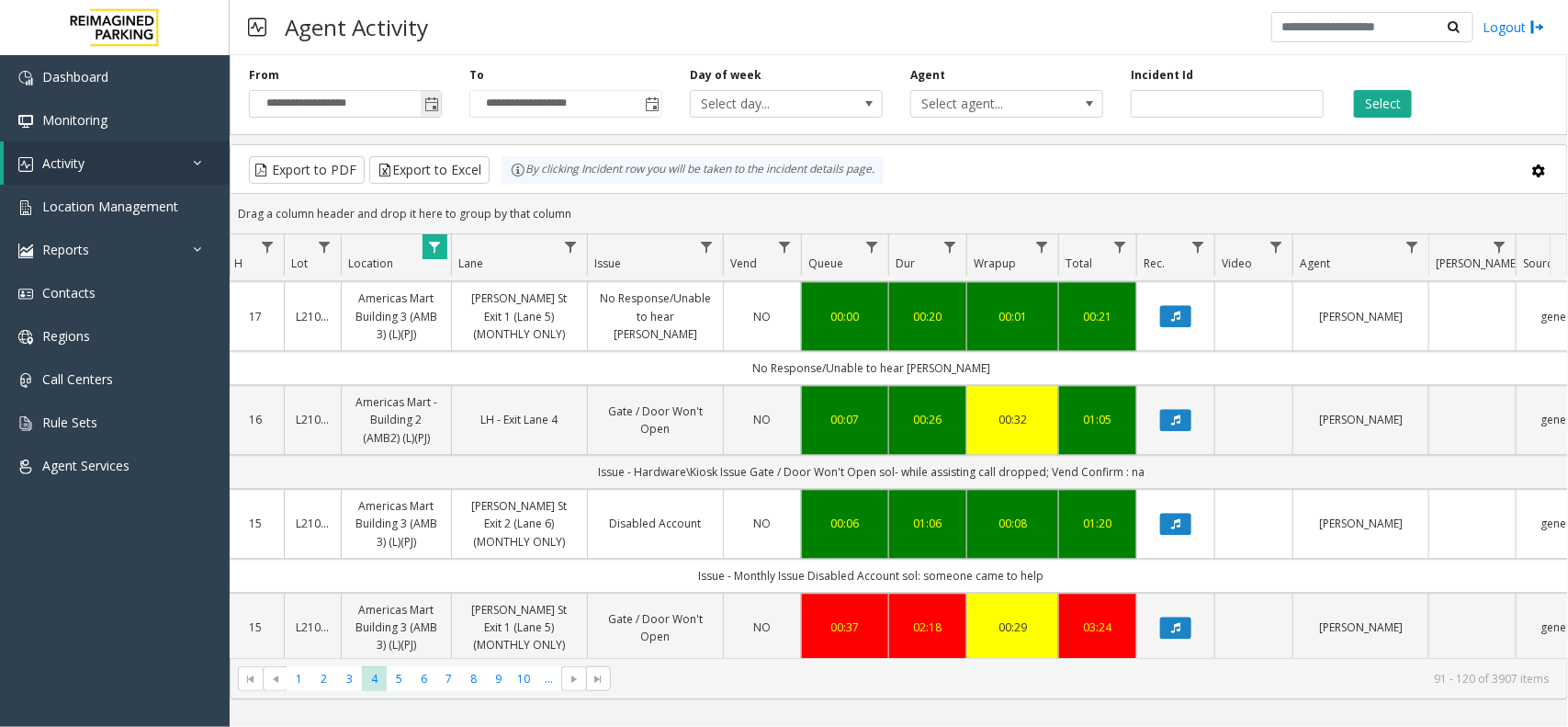 click 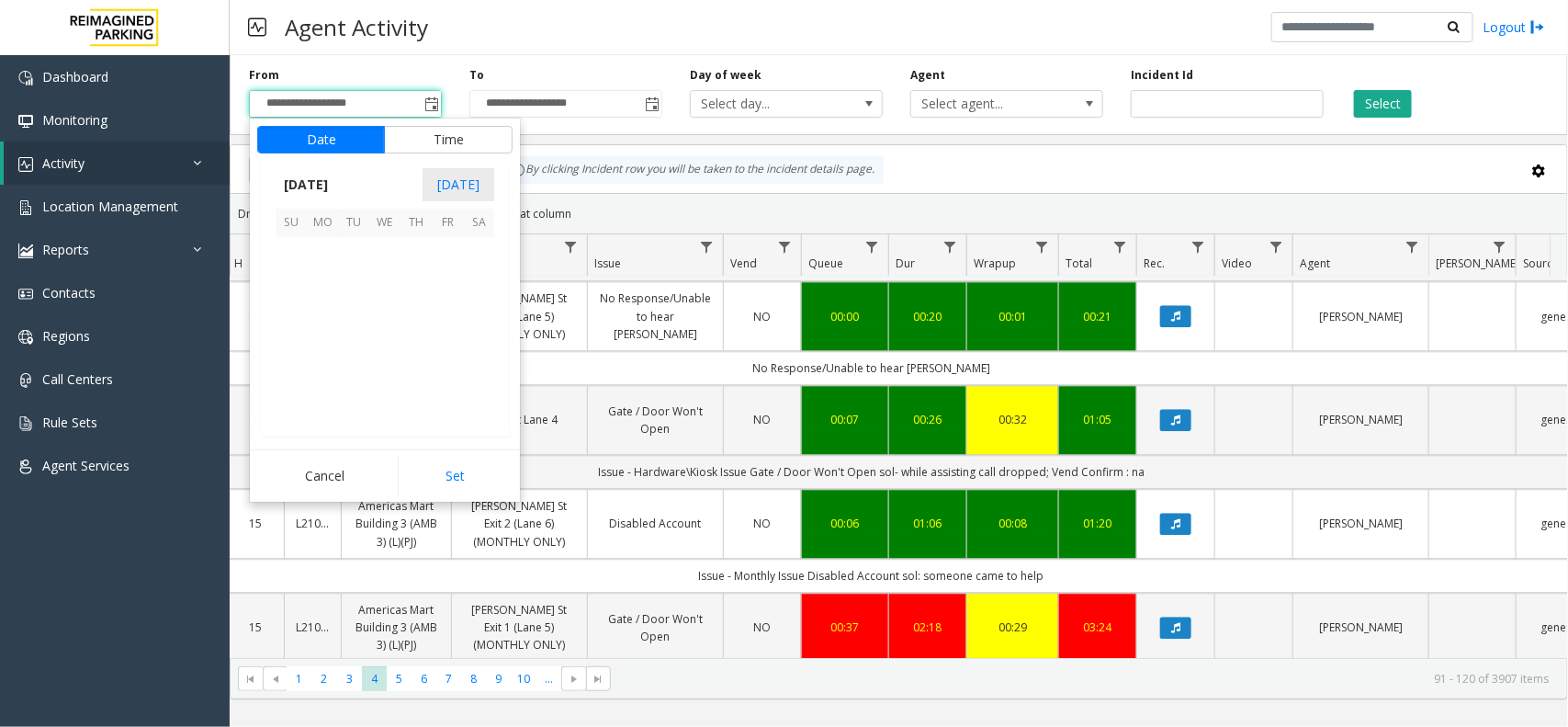 scroll, scrollTop: 329276, scrollLeft: 0, axis: vertical 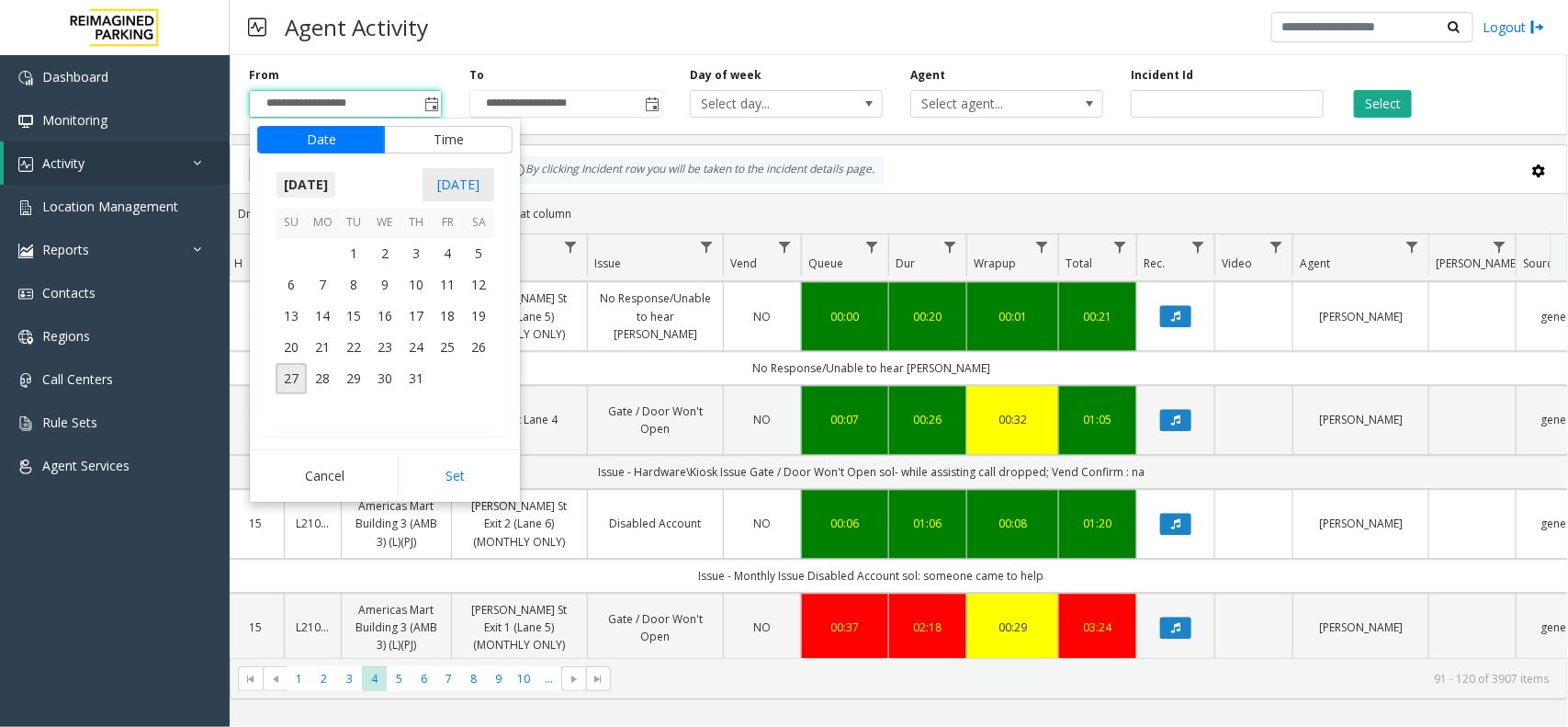 click on "July 2025" at bounding box center [306, 185] 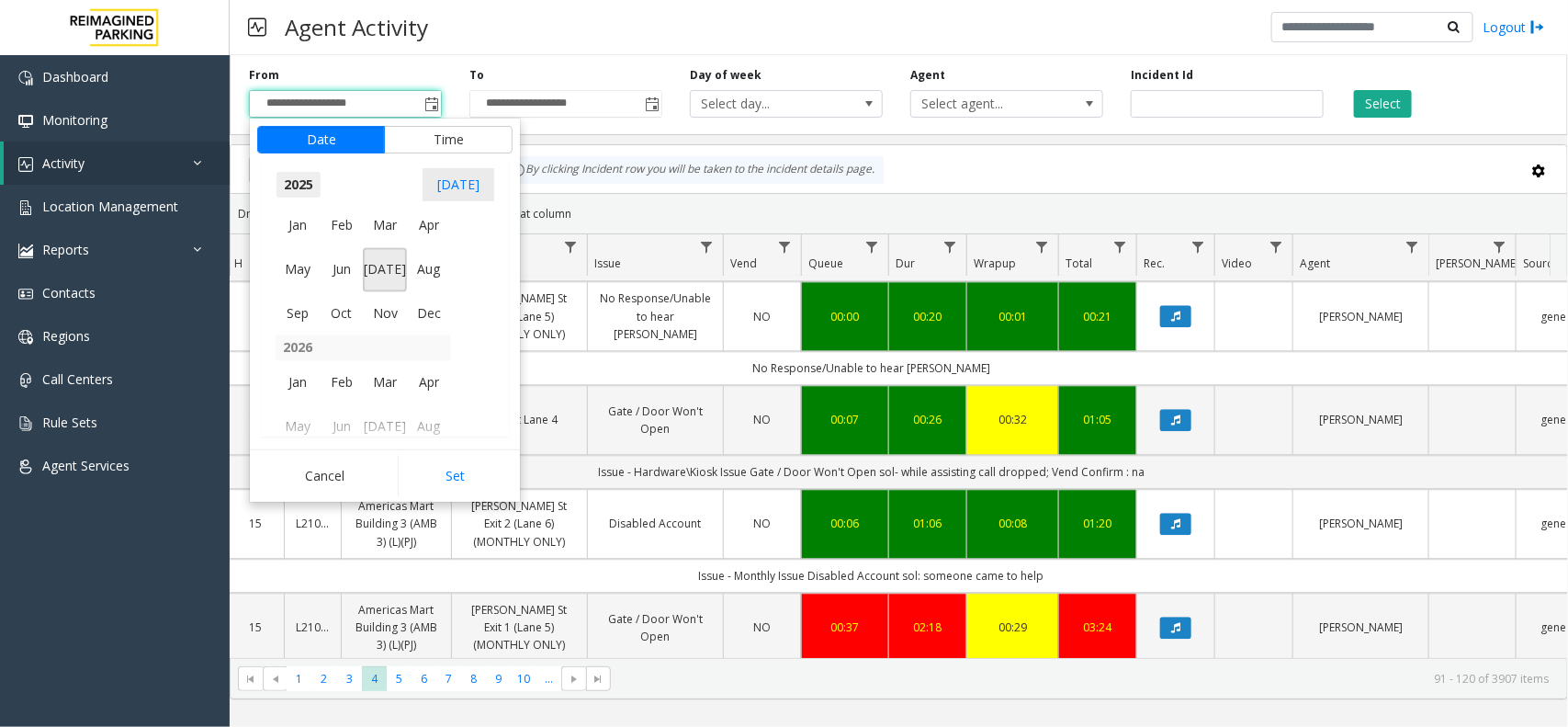 click on "2025" at bounding box center (299, 185) 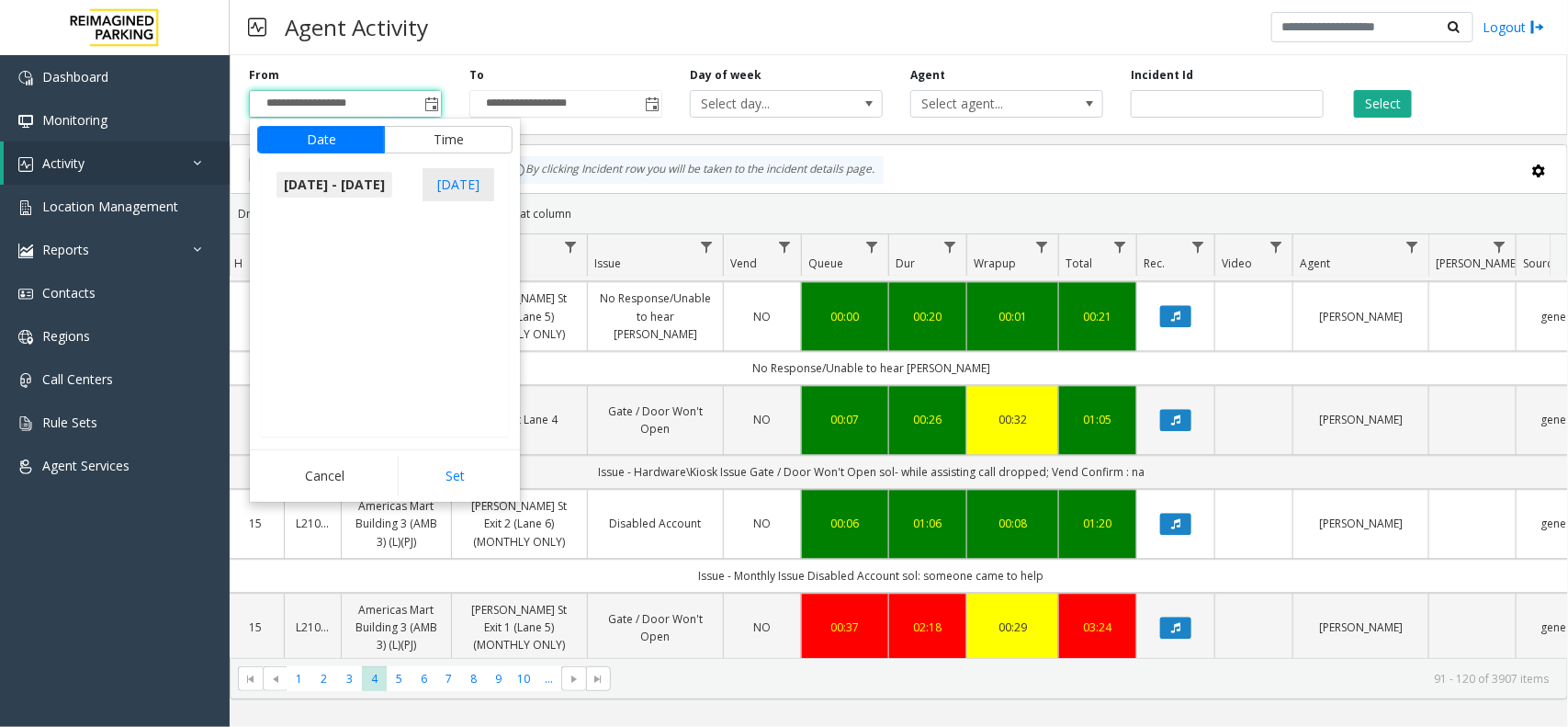 scroll, scrollTop: 1882, scrollLeft: 0, axis: vertical 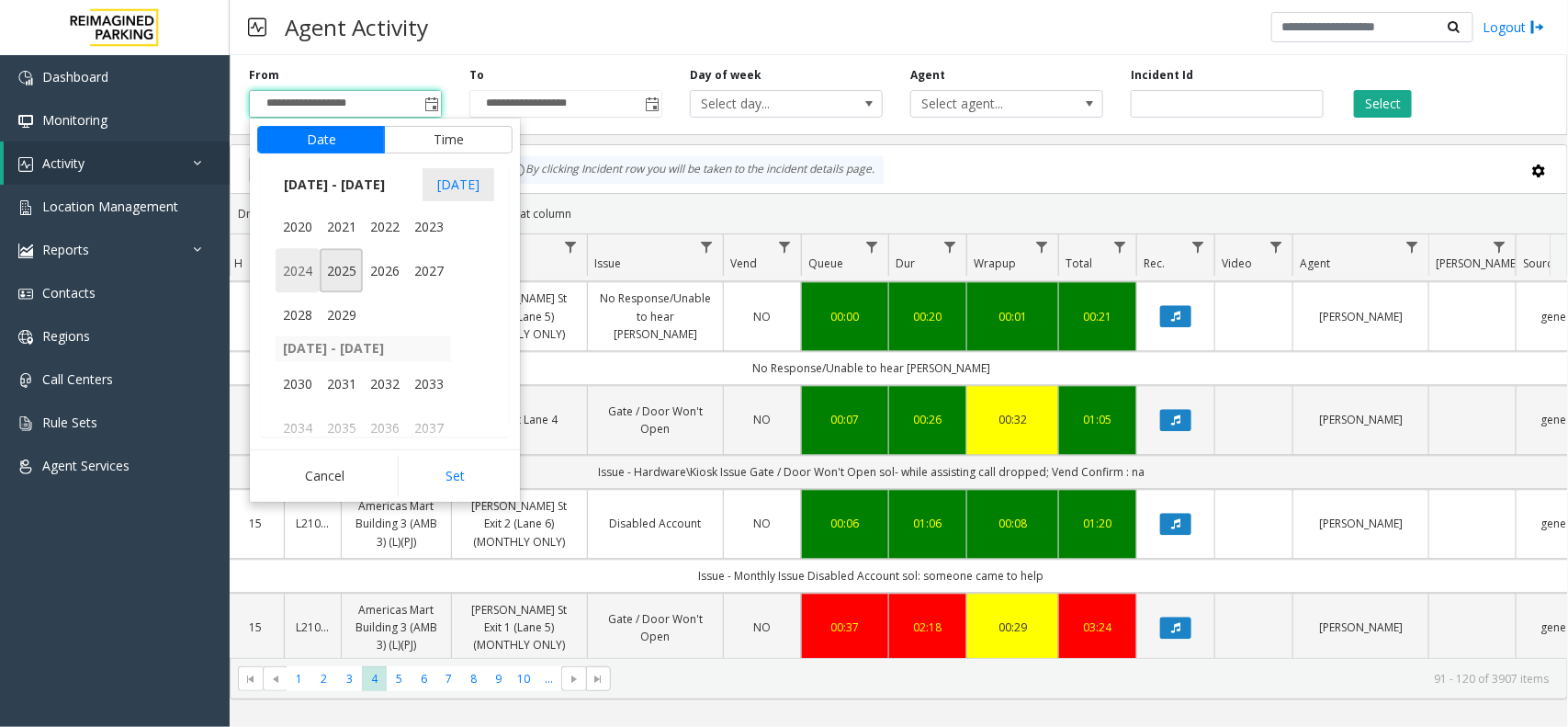 click on "2024" at bounding box center (298, 270) 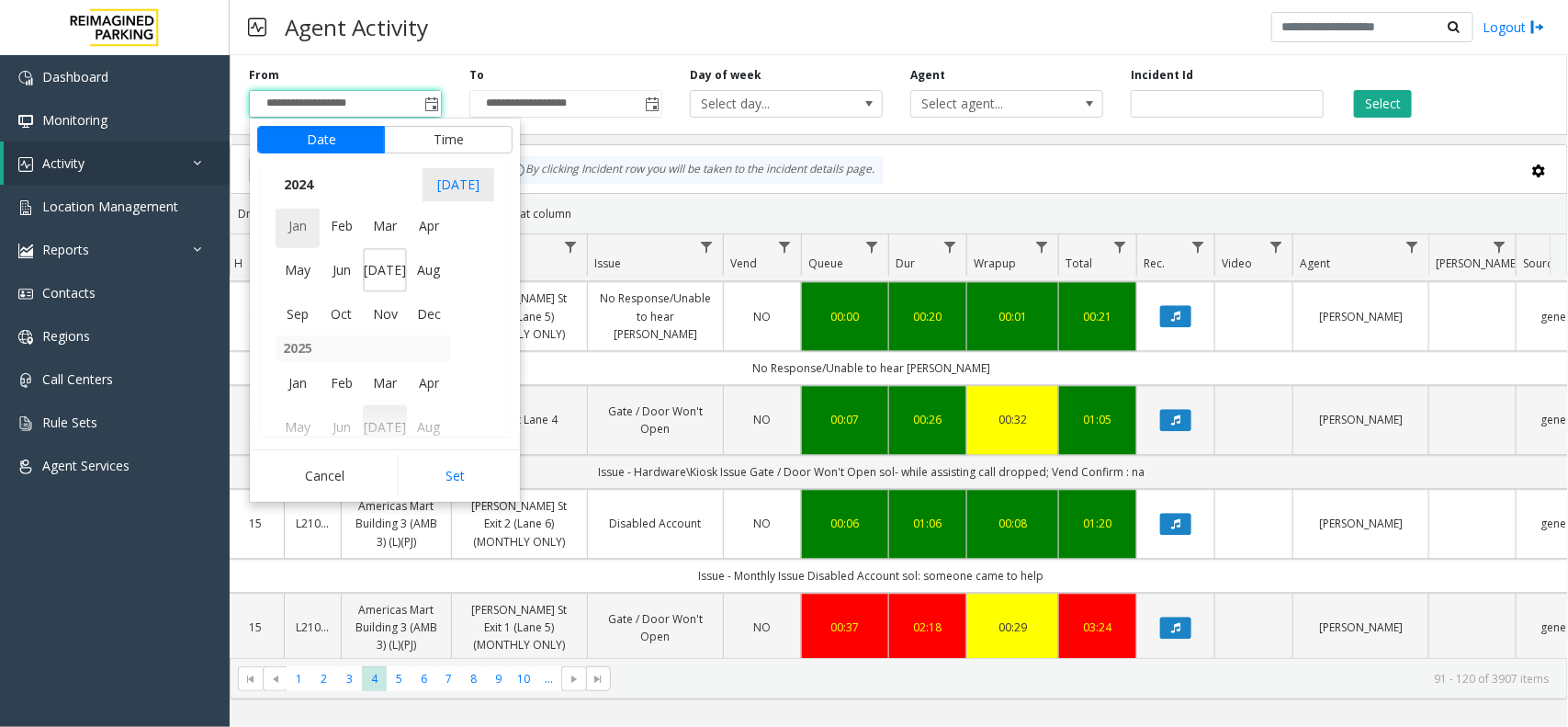 click on "Jan" at bounding box center (298, 226) 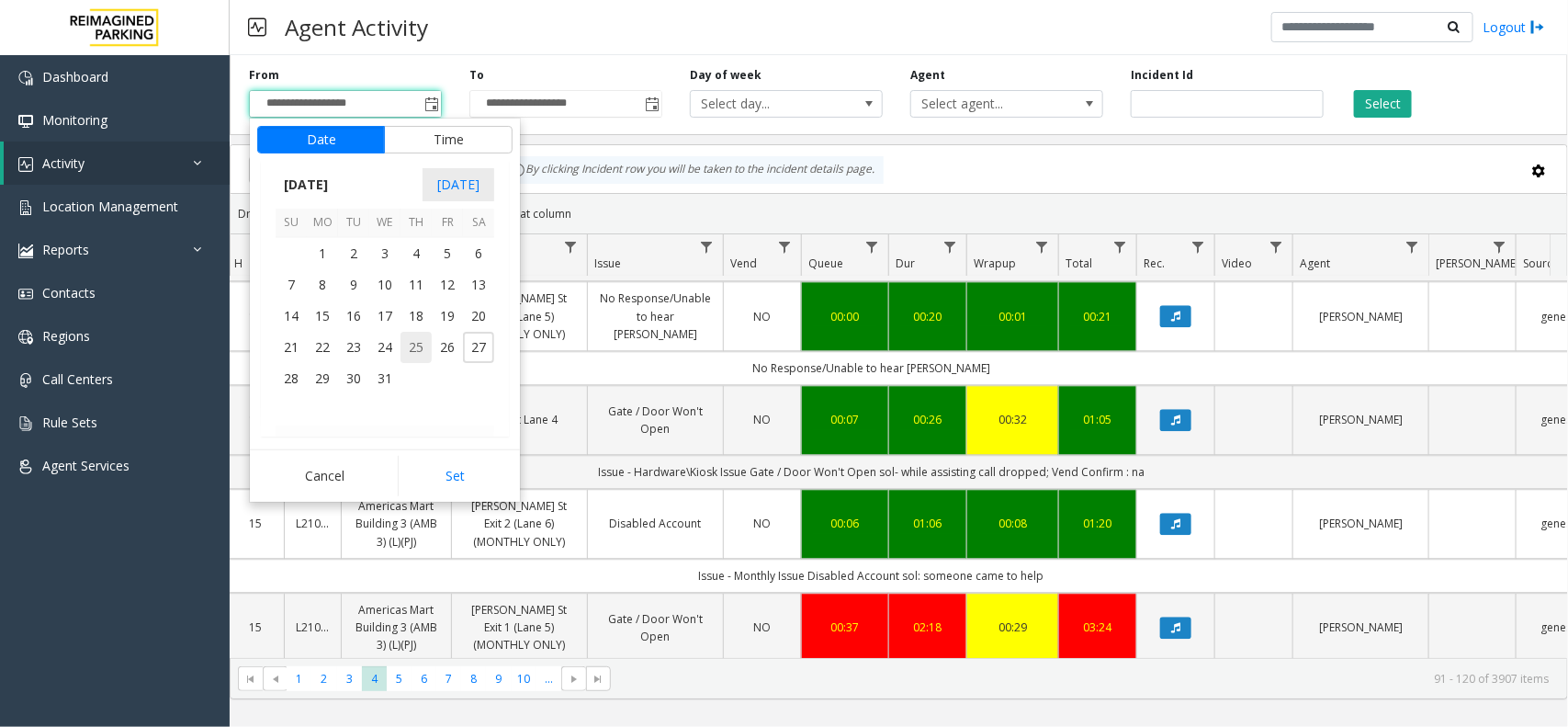click on "25" at bounding box center (416, 347) 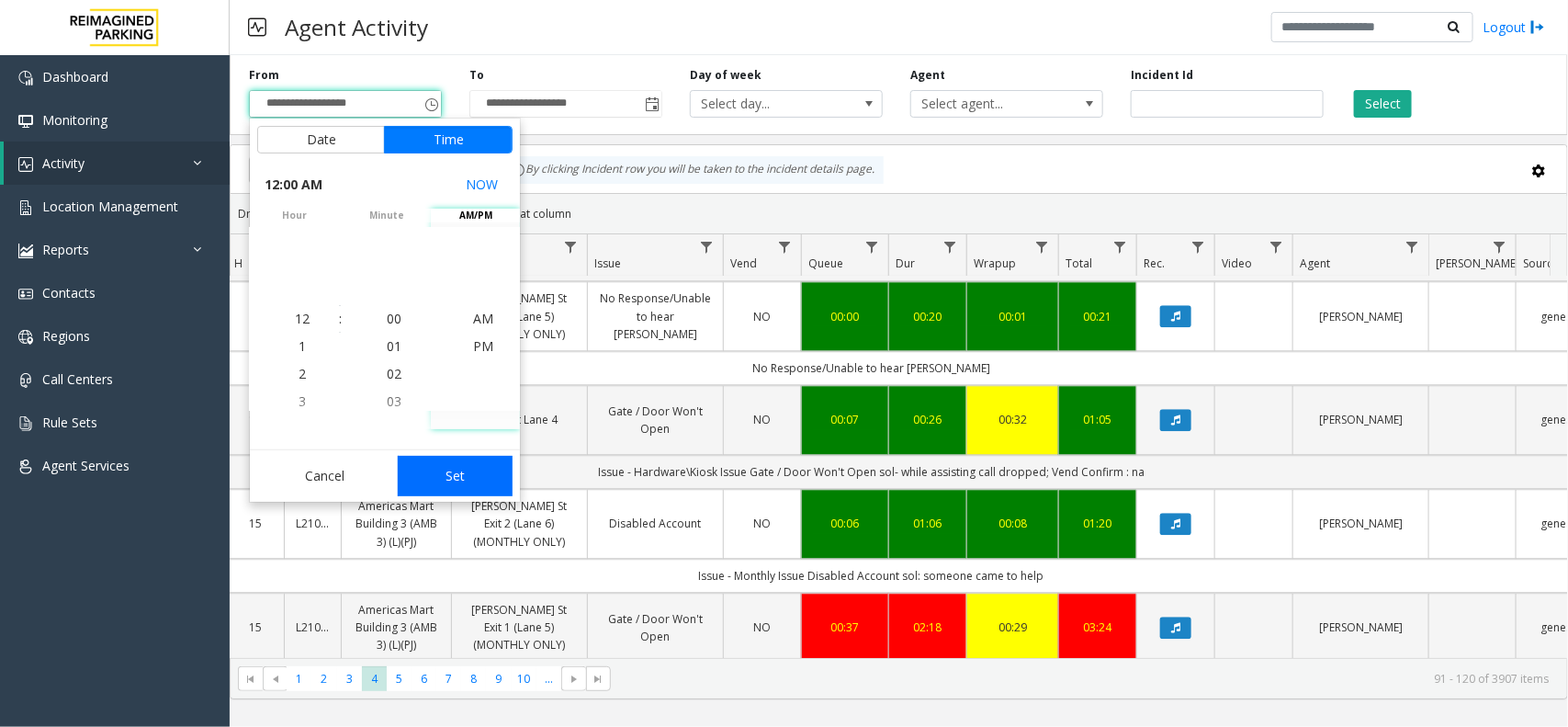 click on "Set" 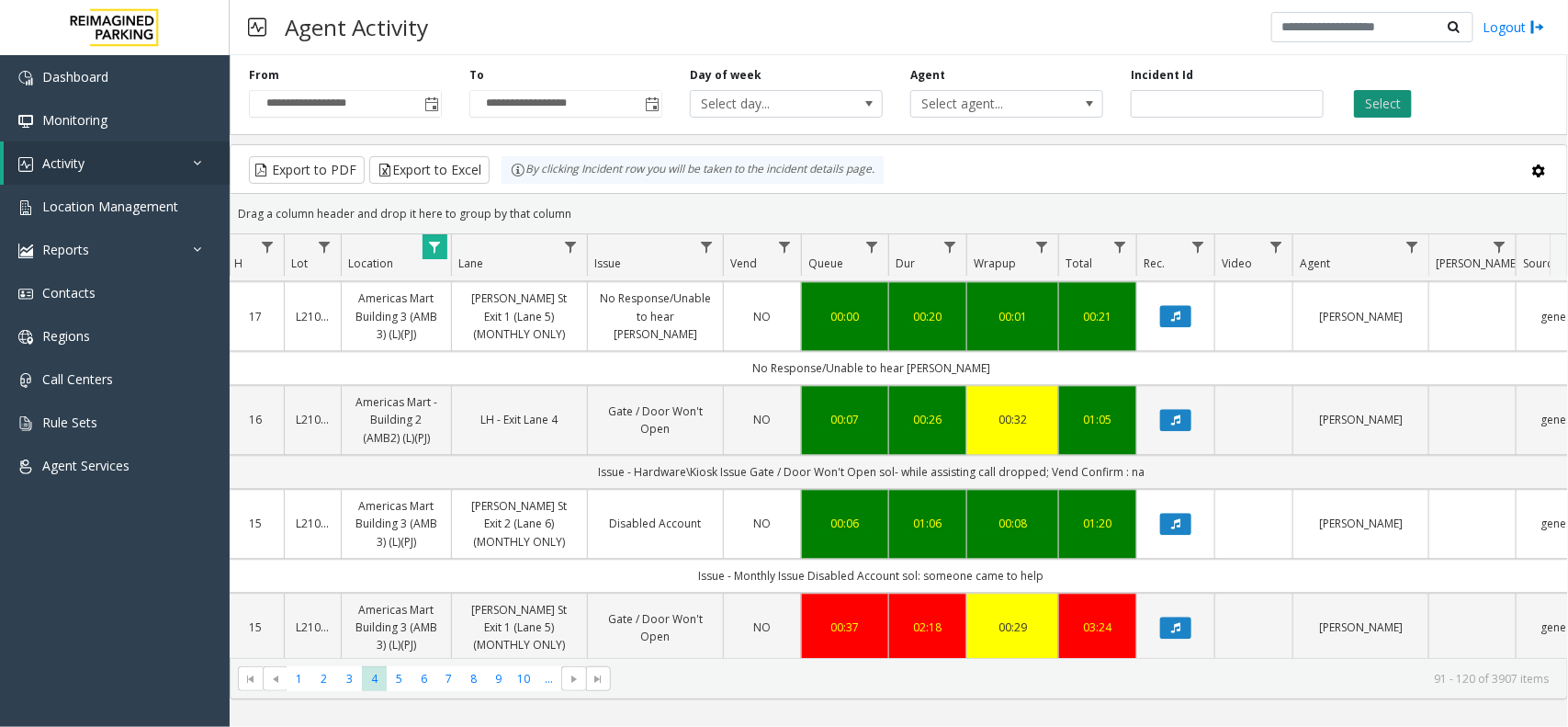 click on "Select" 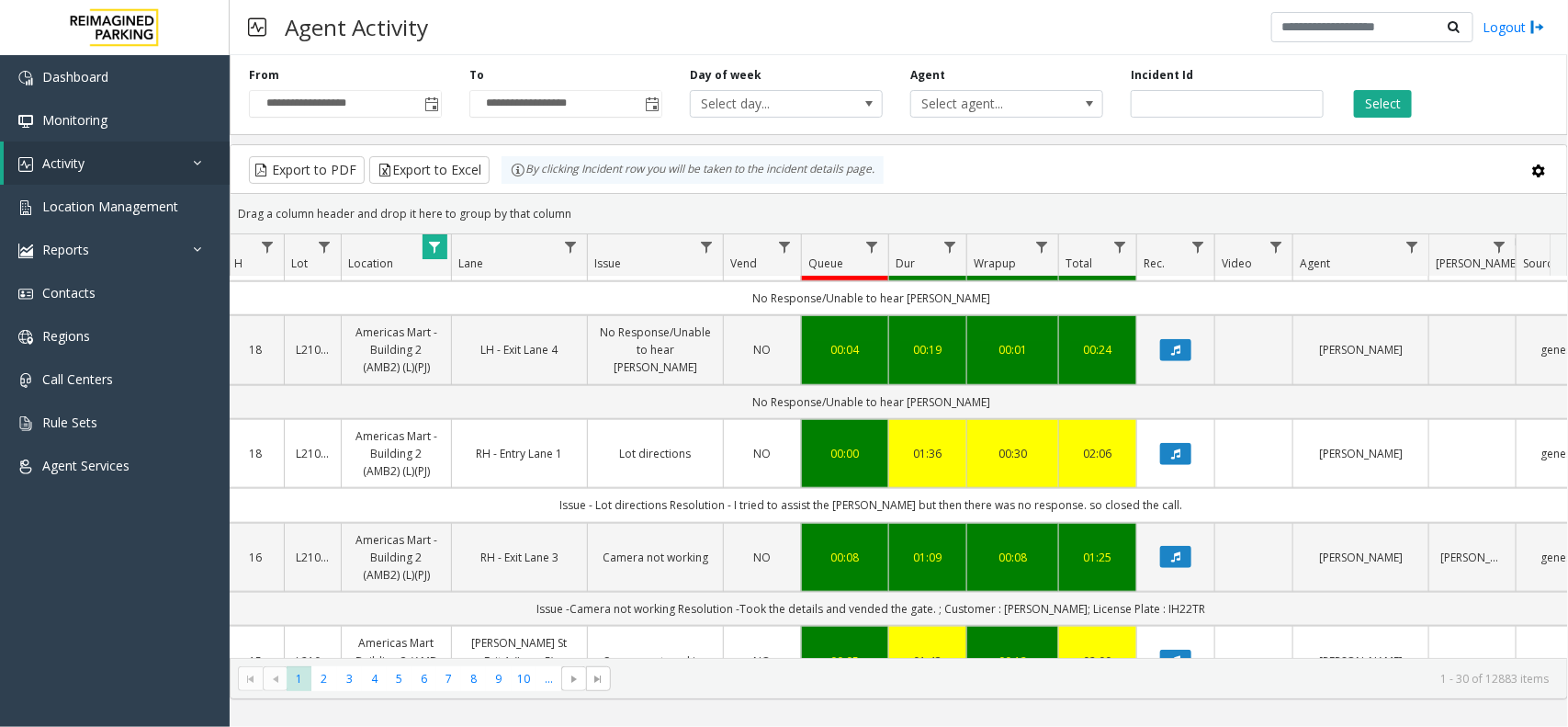 scroll, scrollTop: 689, scrollLeft: 217, axis: both 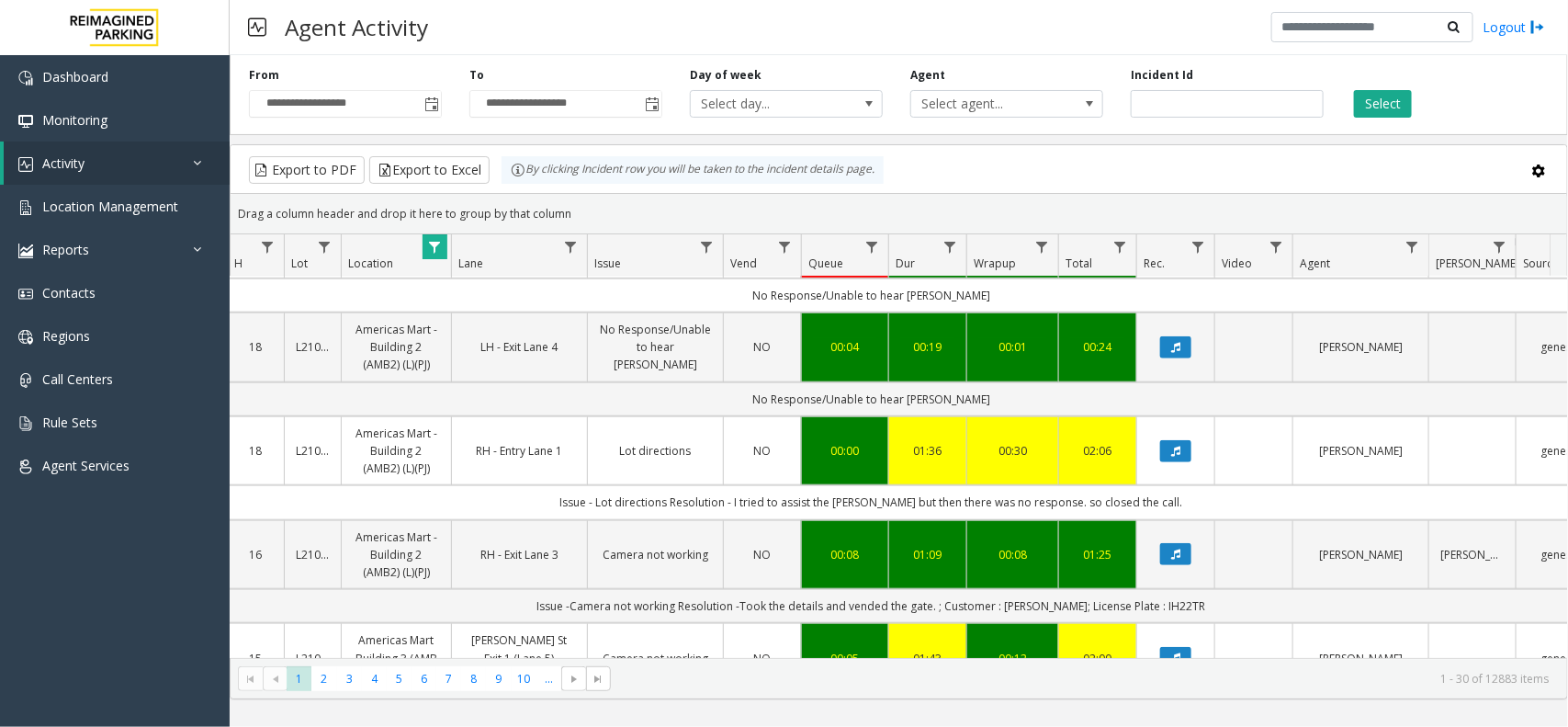 click on "* * * * * * * * * ** ***  1   2   3   4   5   6   7   8   9   10  ... 1 - 30 of 12883 items" 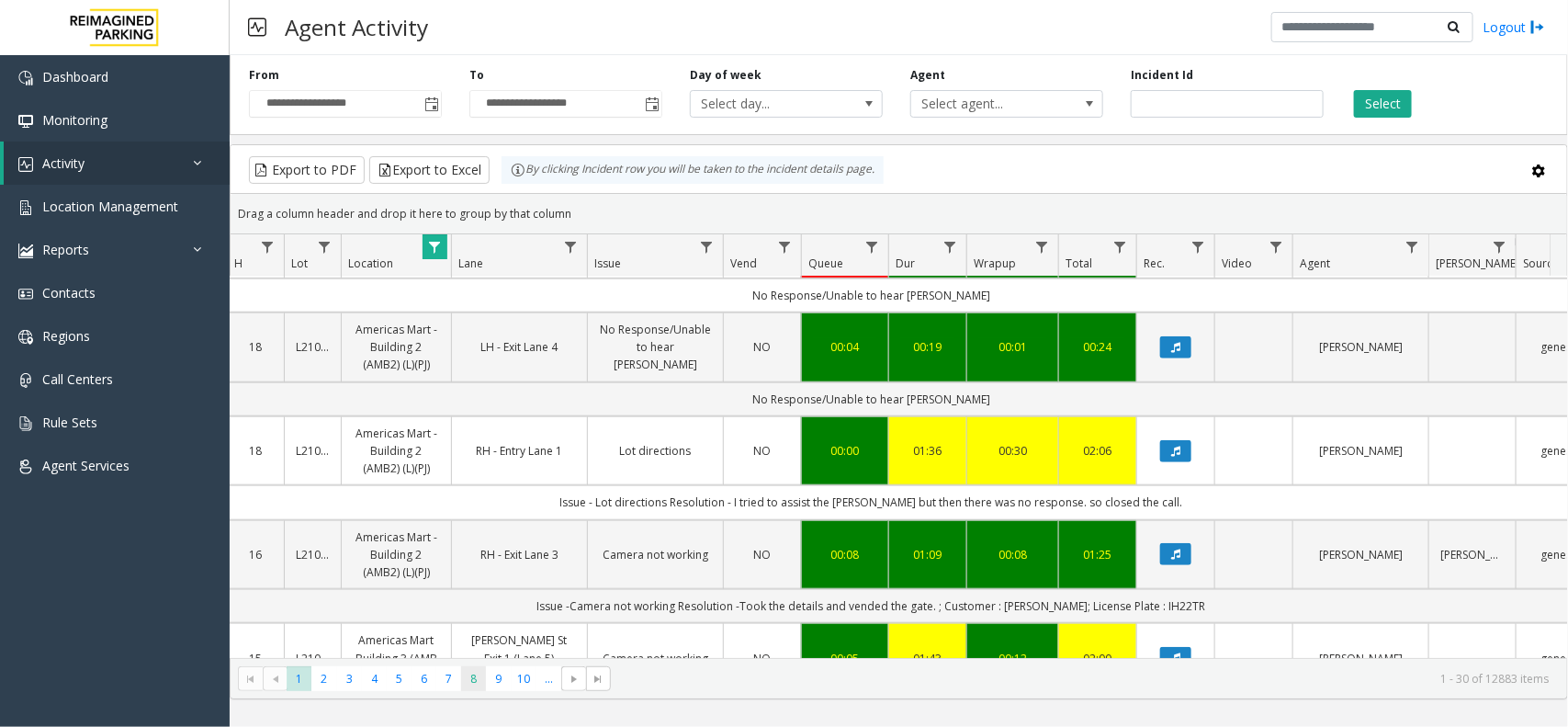 click on "8" 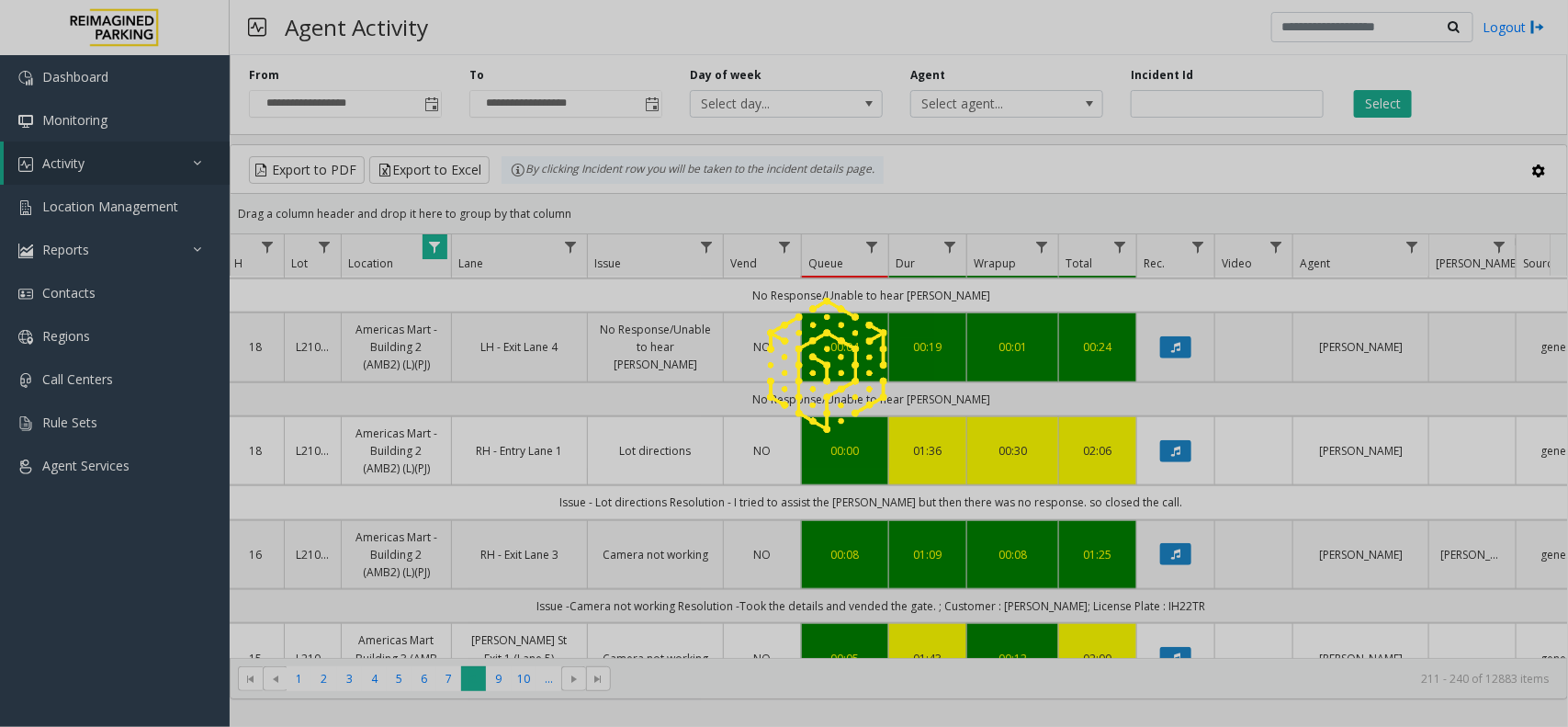 scroll, scrollTop: 0, scrollLeft: 217, axis: horizontal 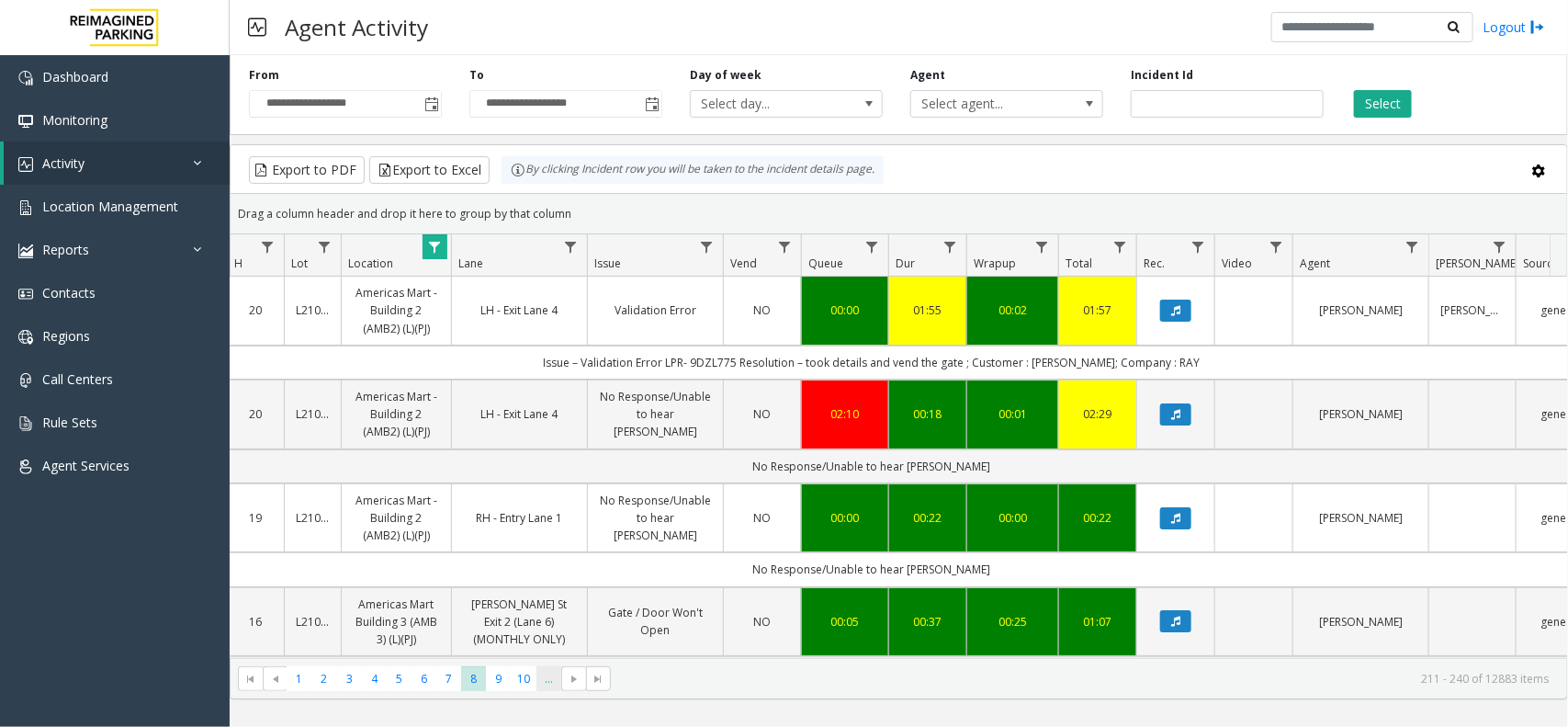 click on "..." 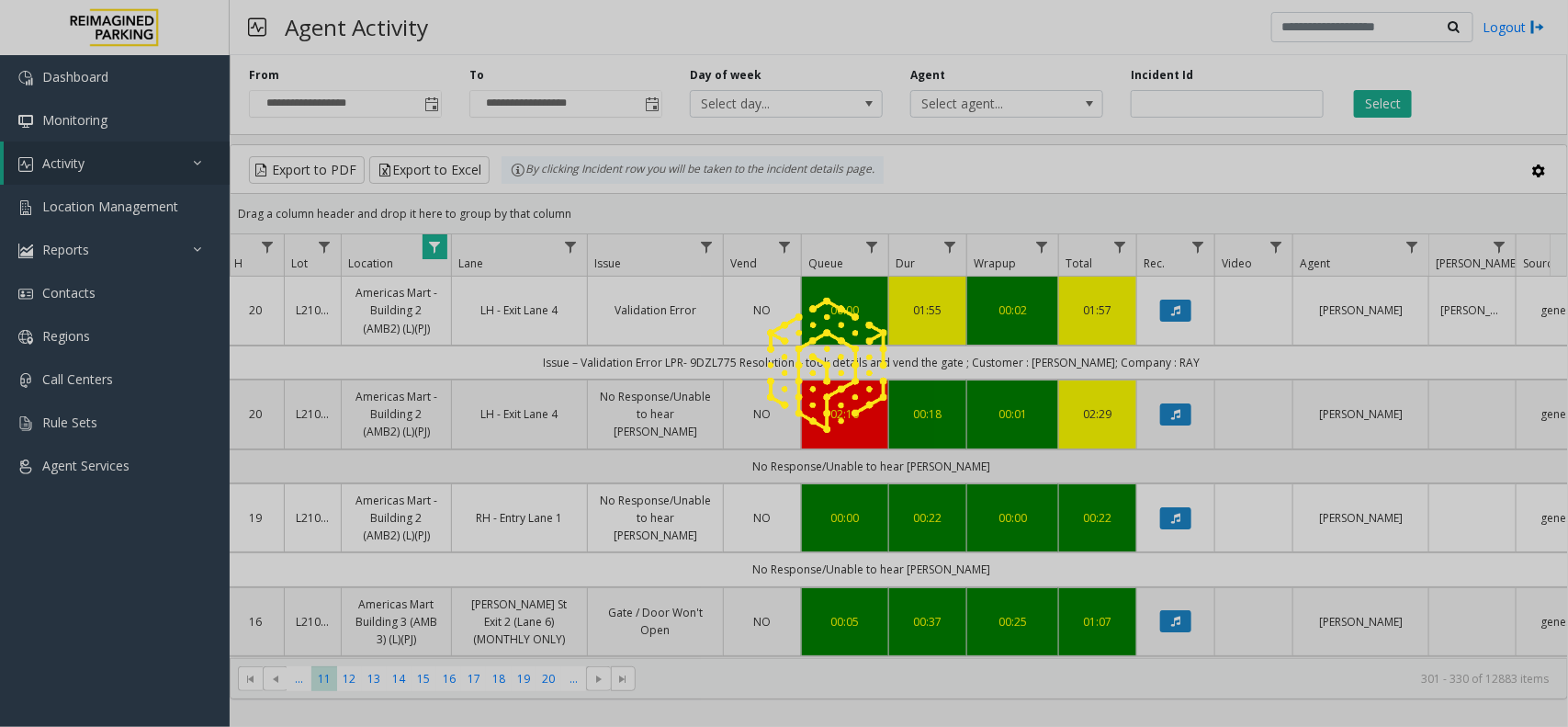 click 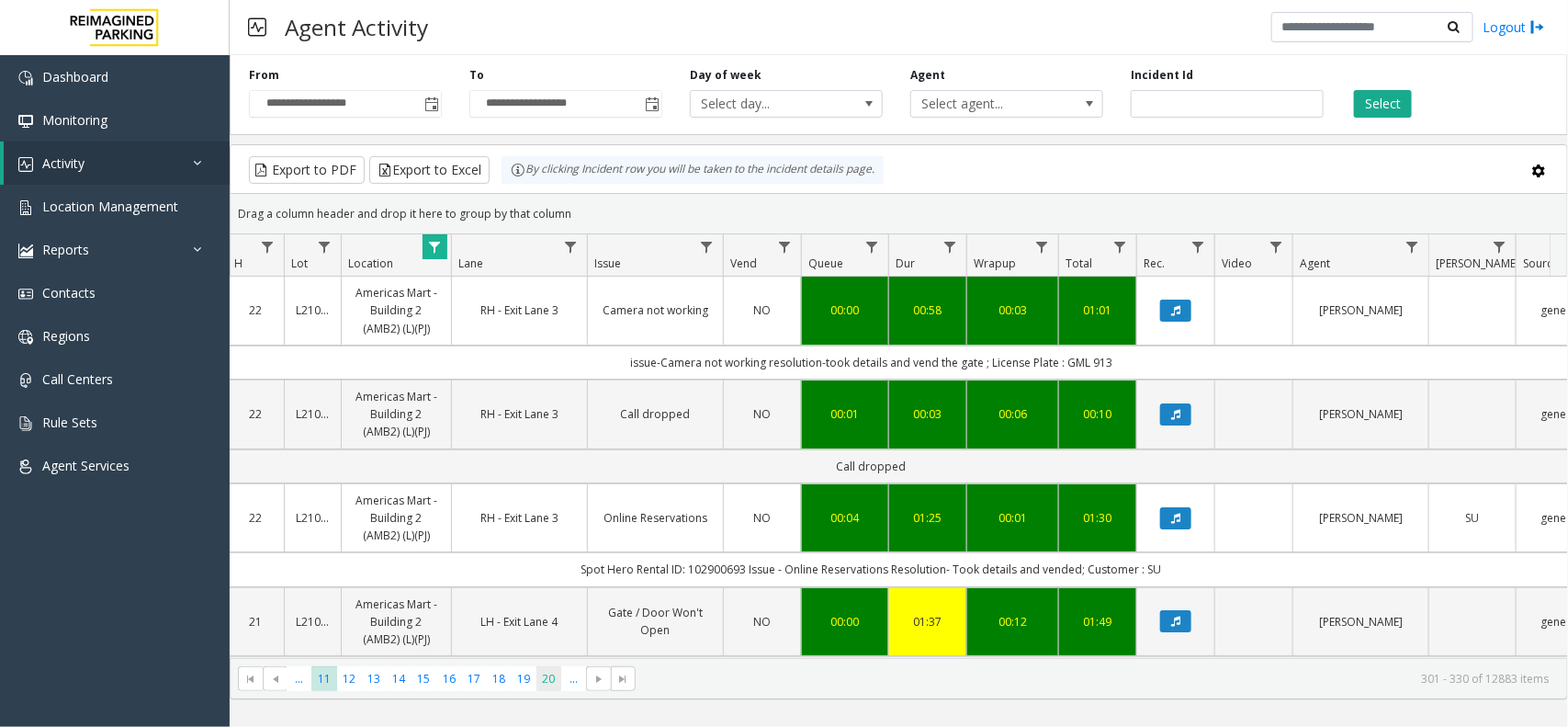 click on "20" 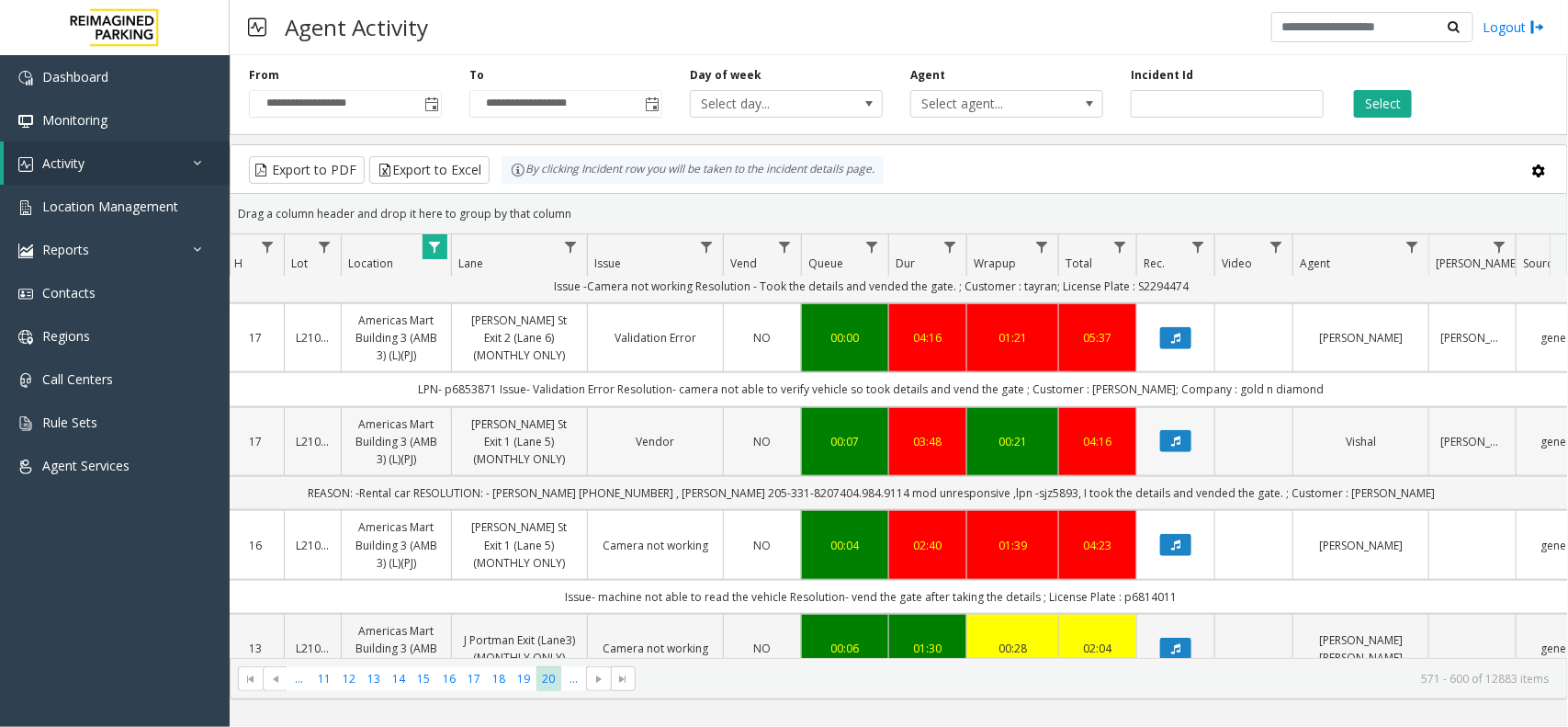 scroll, scrollTop: 804, scrollLeft: 217, axis: both 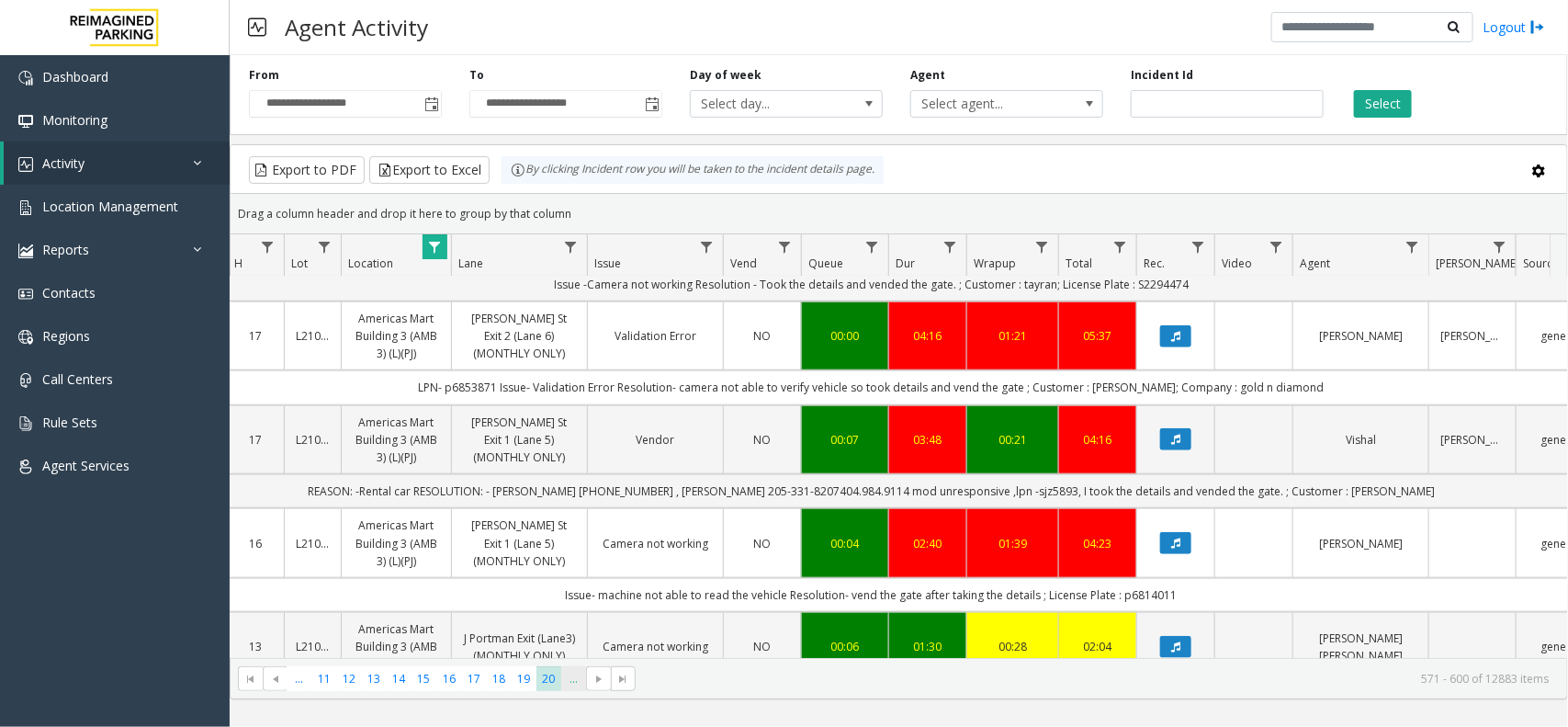 click on "..." 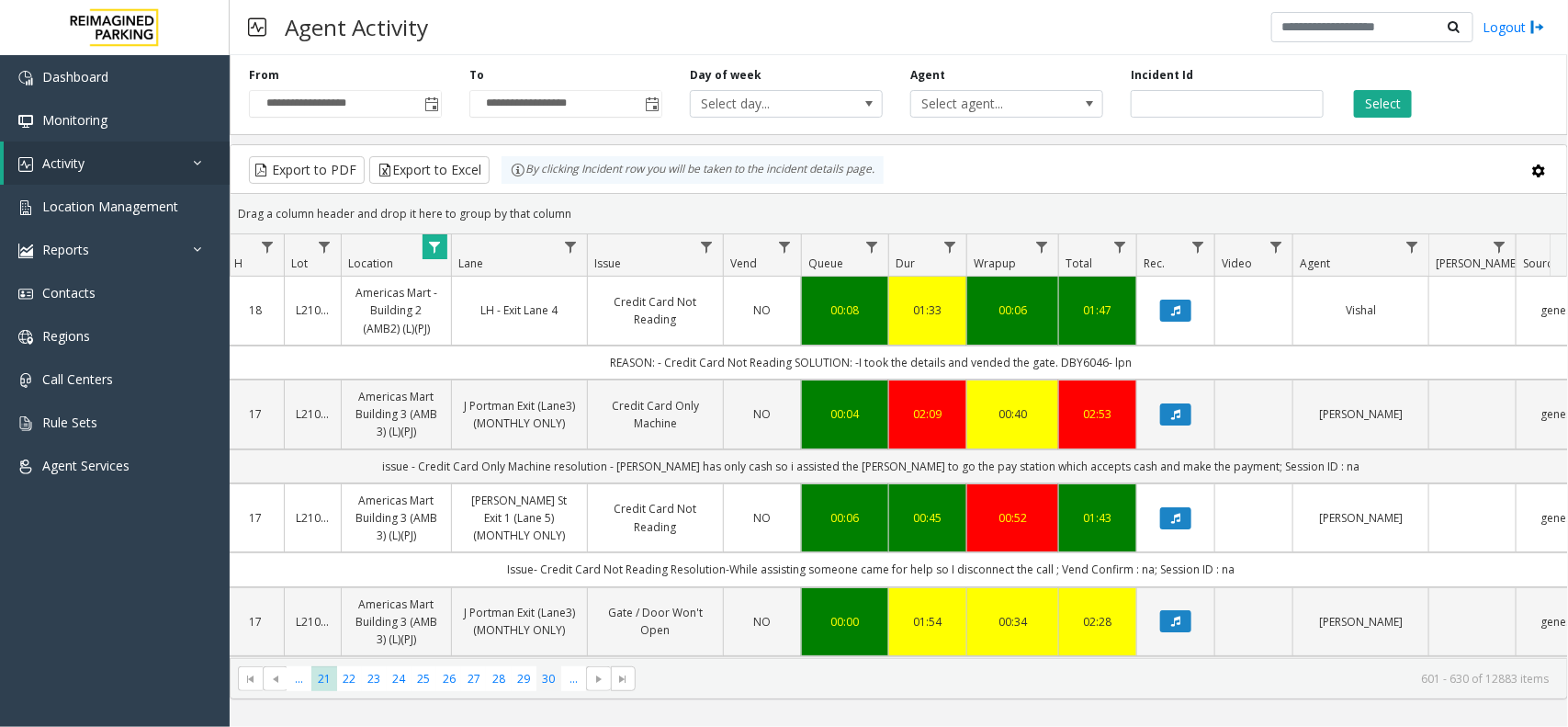 click on "30" 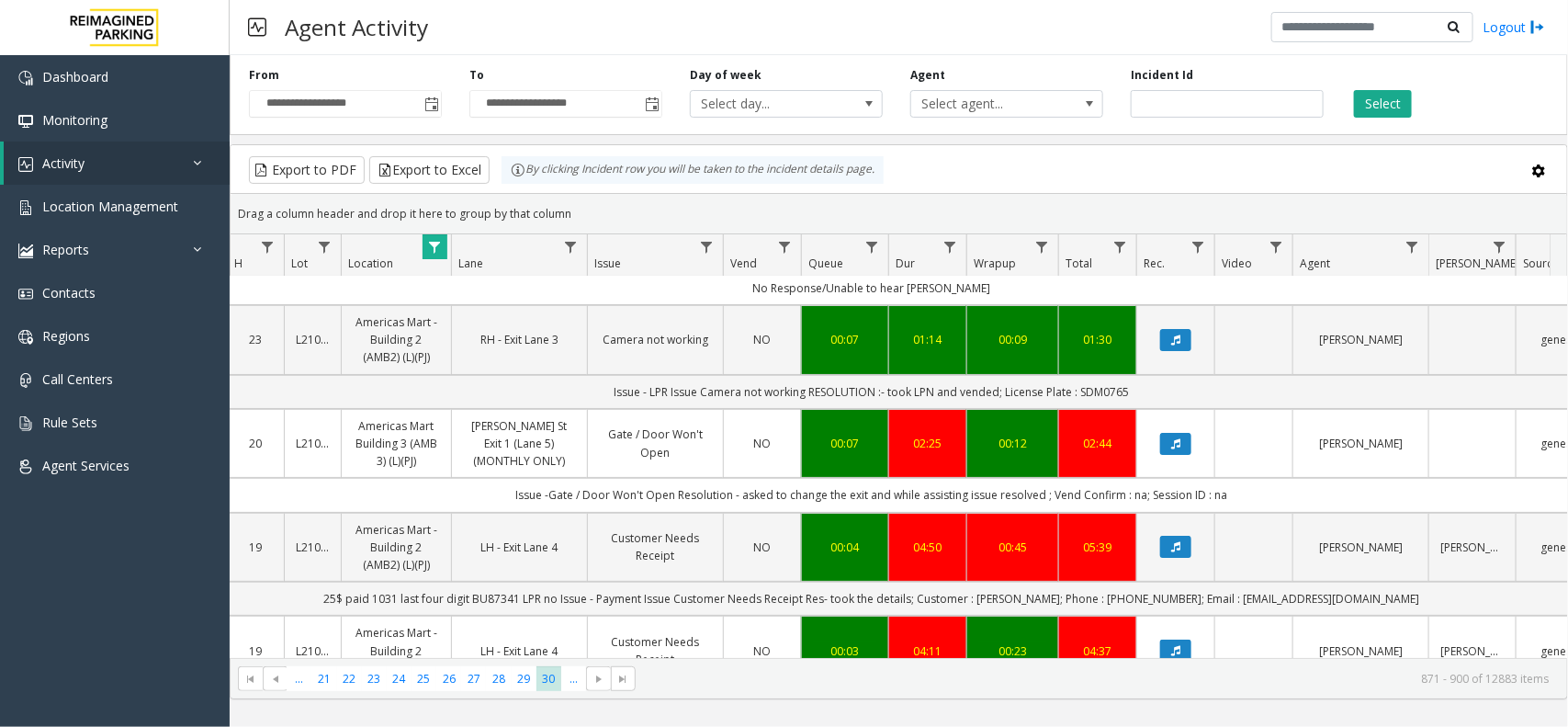 scroll, scrollTop: 115, scrollLeft: 217, axis: both 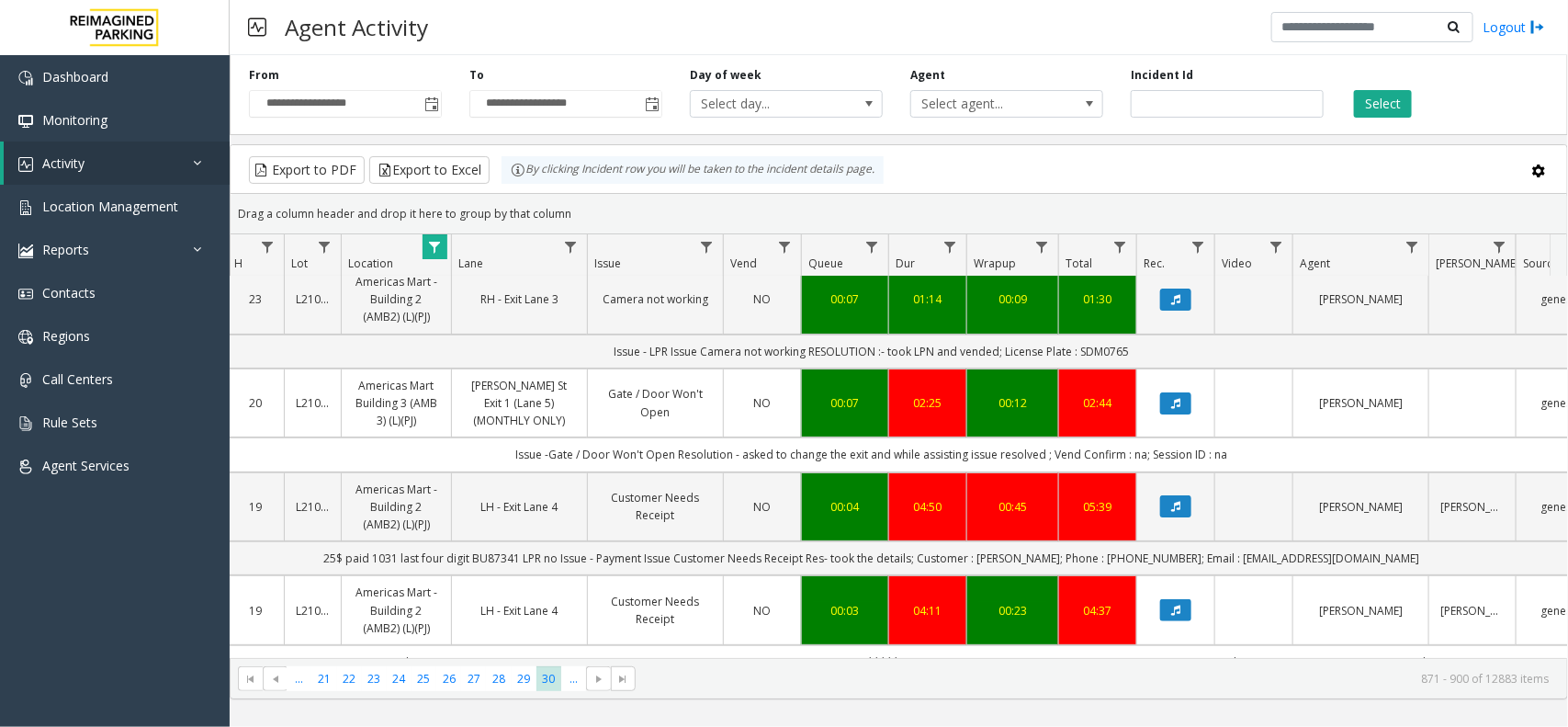 drag, startPoint x: 1157, startPoint y: 461, endPoint x: 496, endPoint y: 456, distance: 661.019 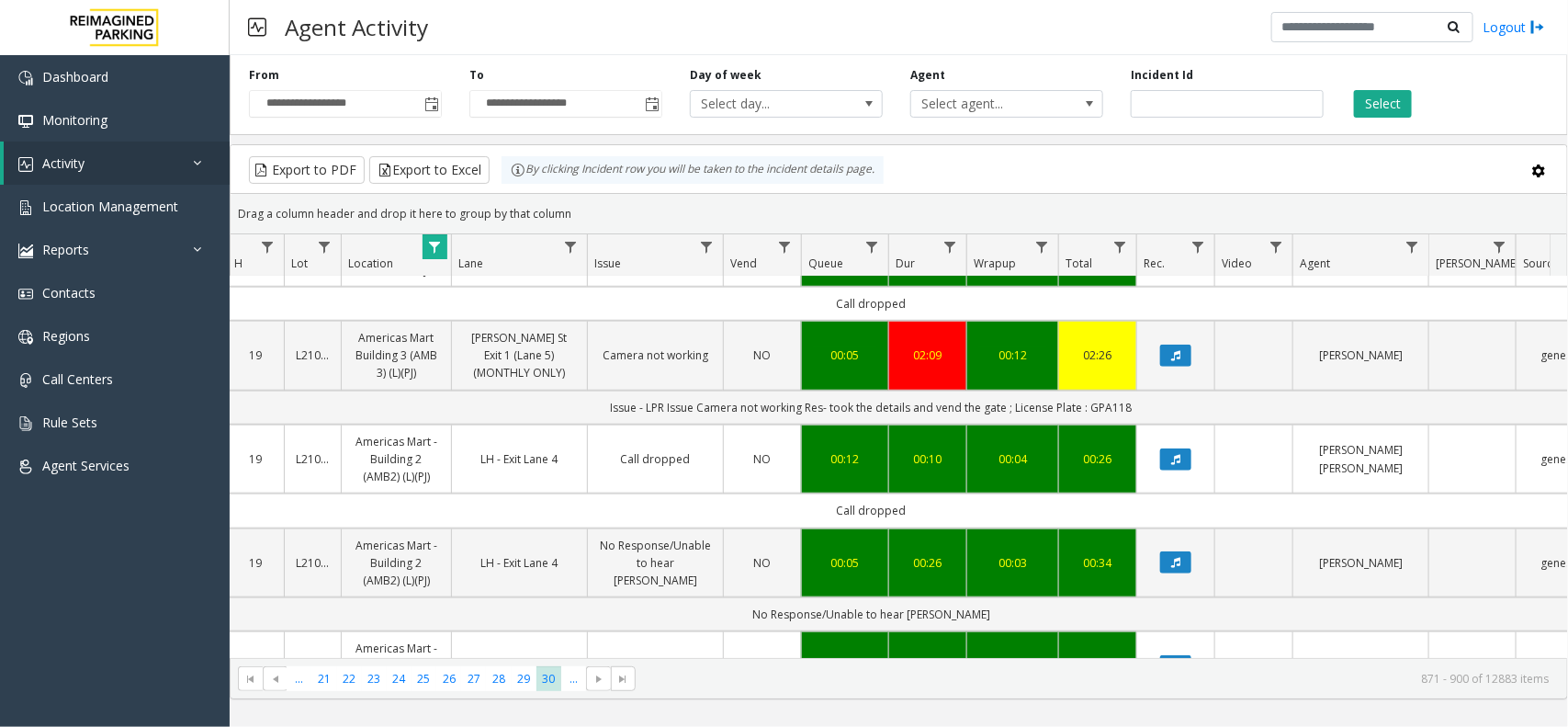 scroll, scrollTop: 689, scrollLeft: 217, axis: both 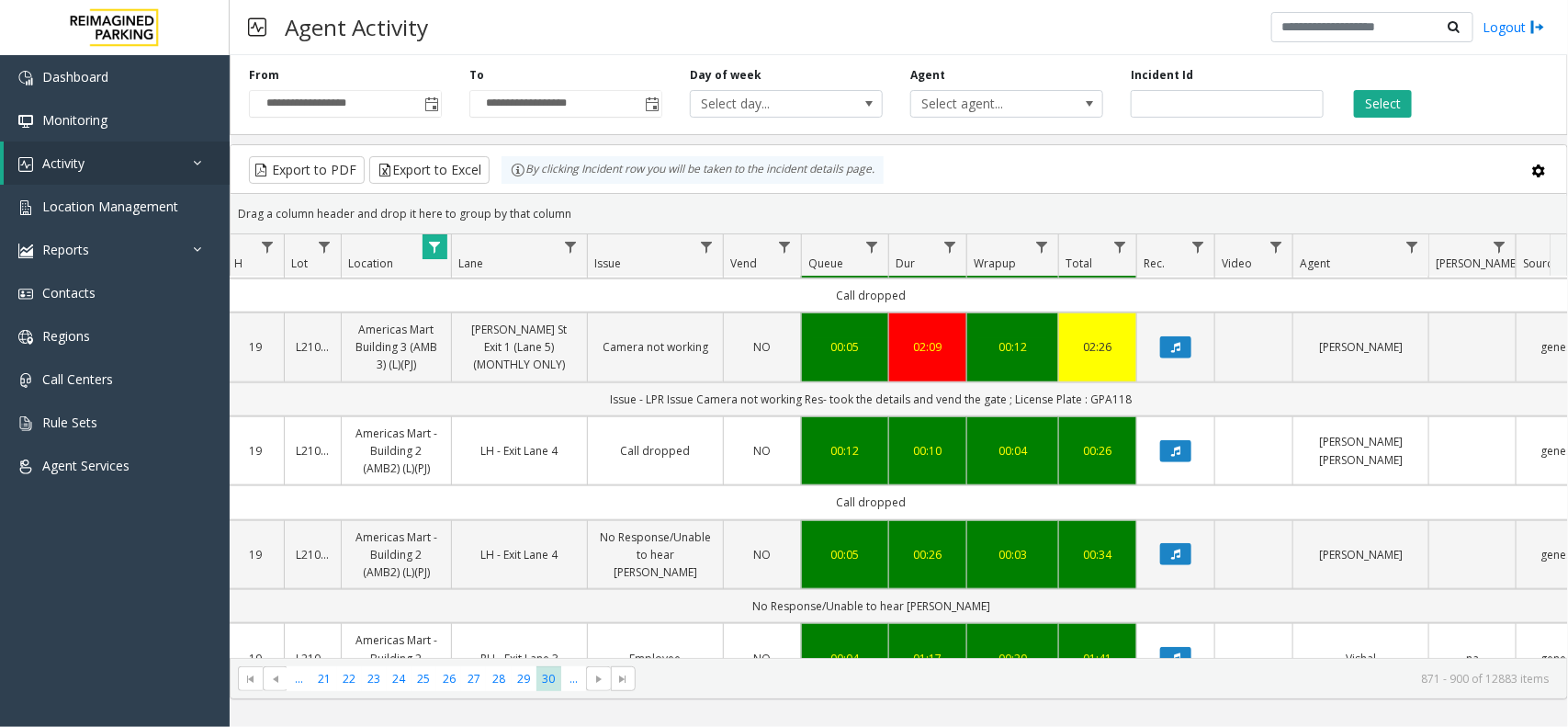 drag, startPoint x: 562, startPoint y: 405, endPoint x: 1199, endPoint y: 407, distance: 637.00314 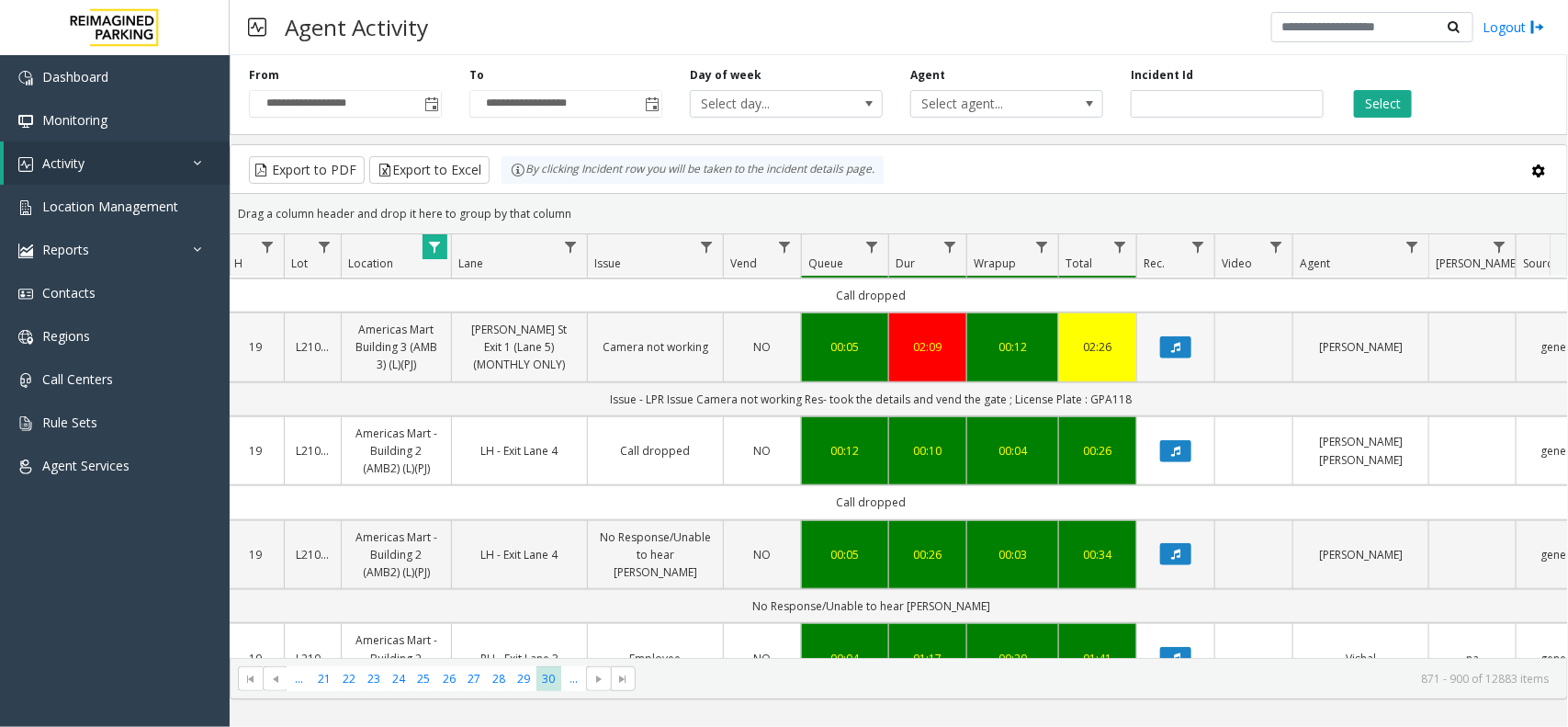 drag, startPoint x: 1080, startPoint y: 410, endPoint x: 507, endPoint y: 370, distance: 574.3945 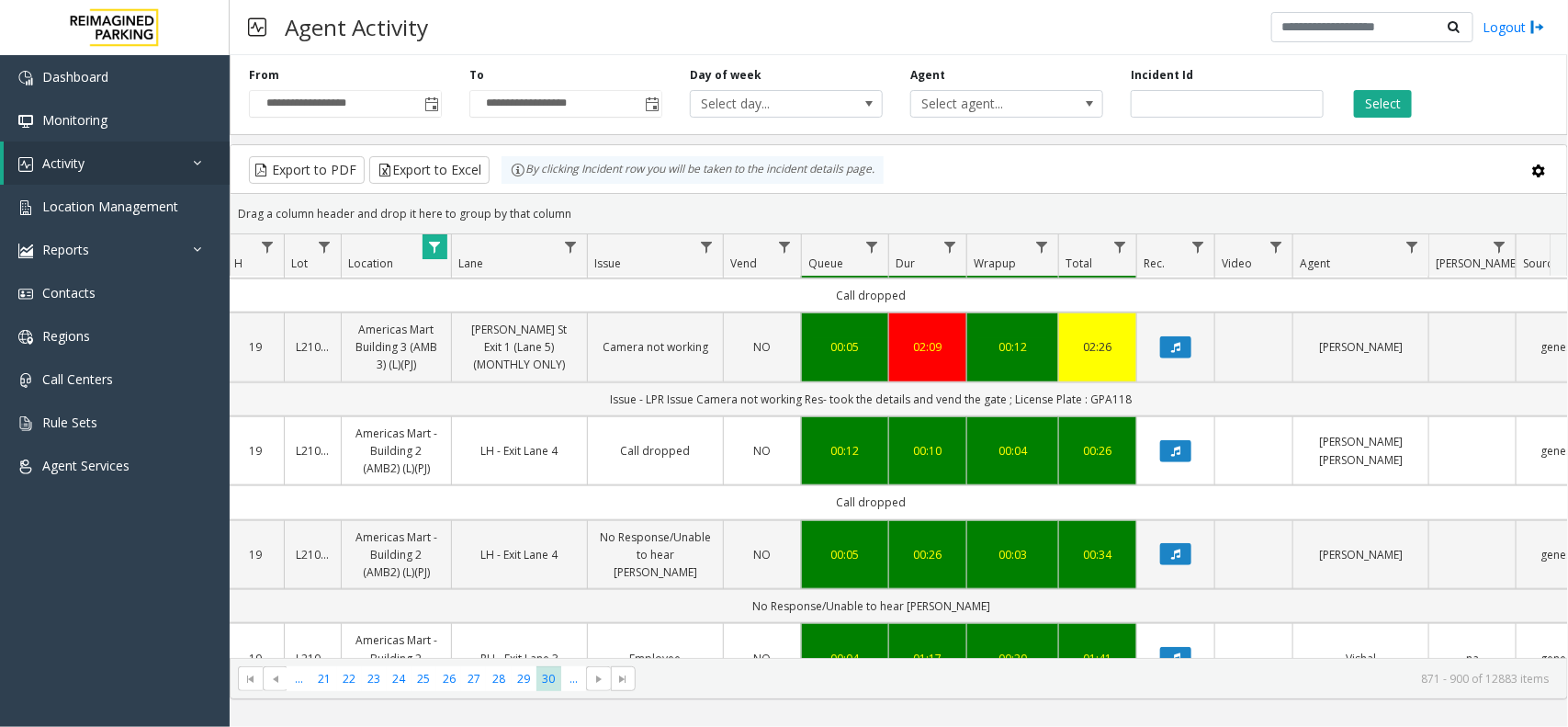 click on "Issue - LPR Issue
Camera not working
Res- took the details and vend the gate ; License Plate : GPA118" 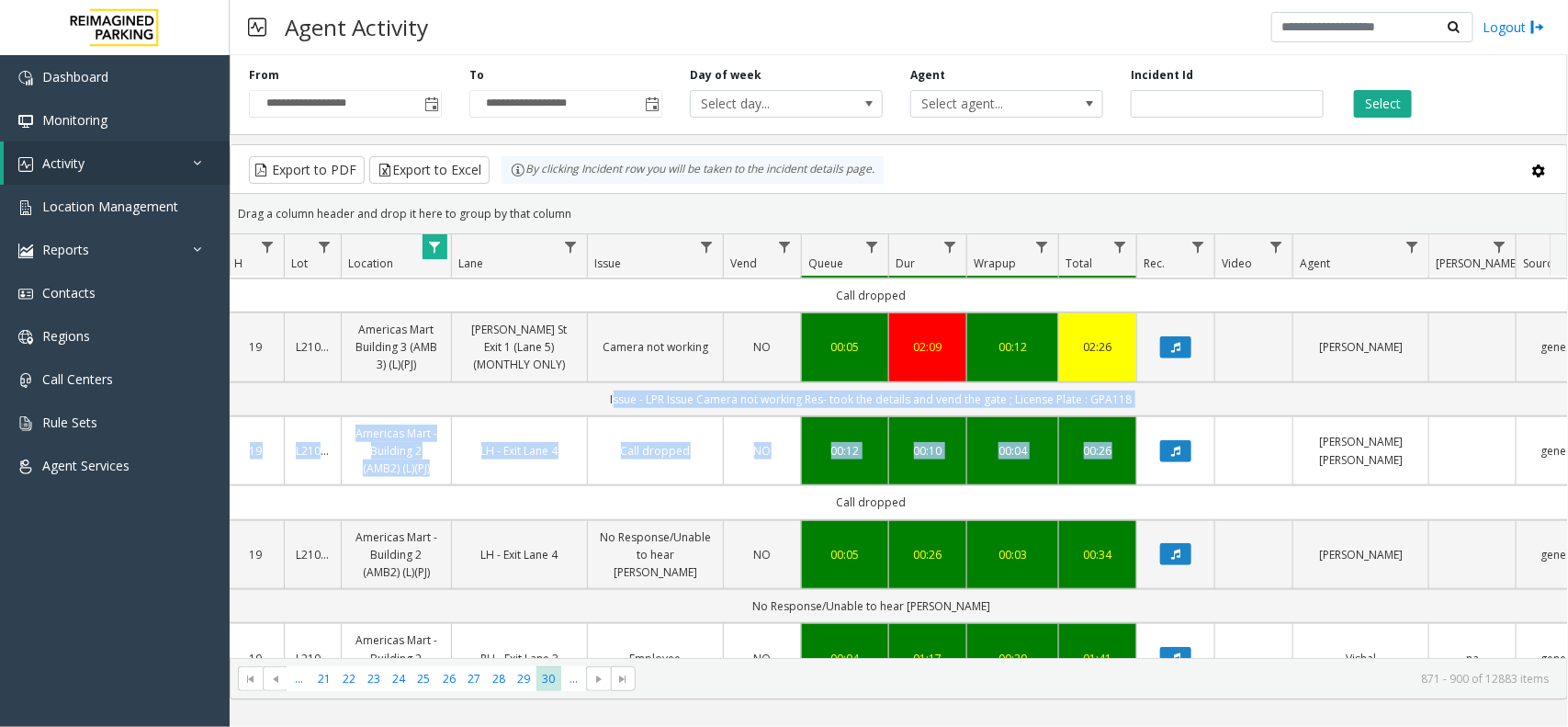 drag, startPoint x: 592, startPoint y: 398, endPoint x: 1204, endPoint y: 427, distance: 612.6867 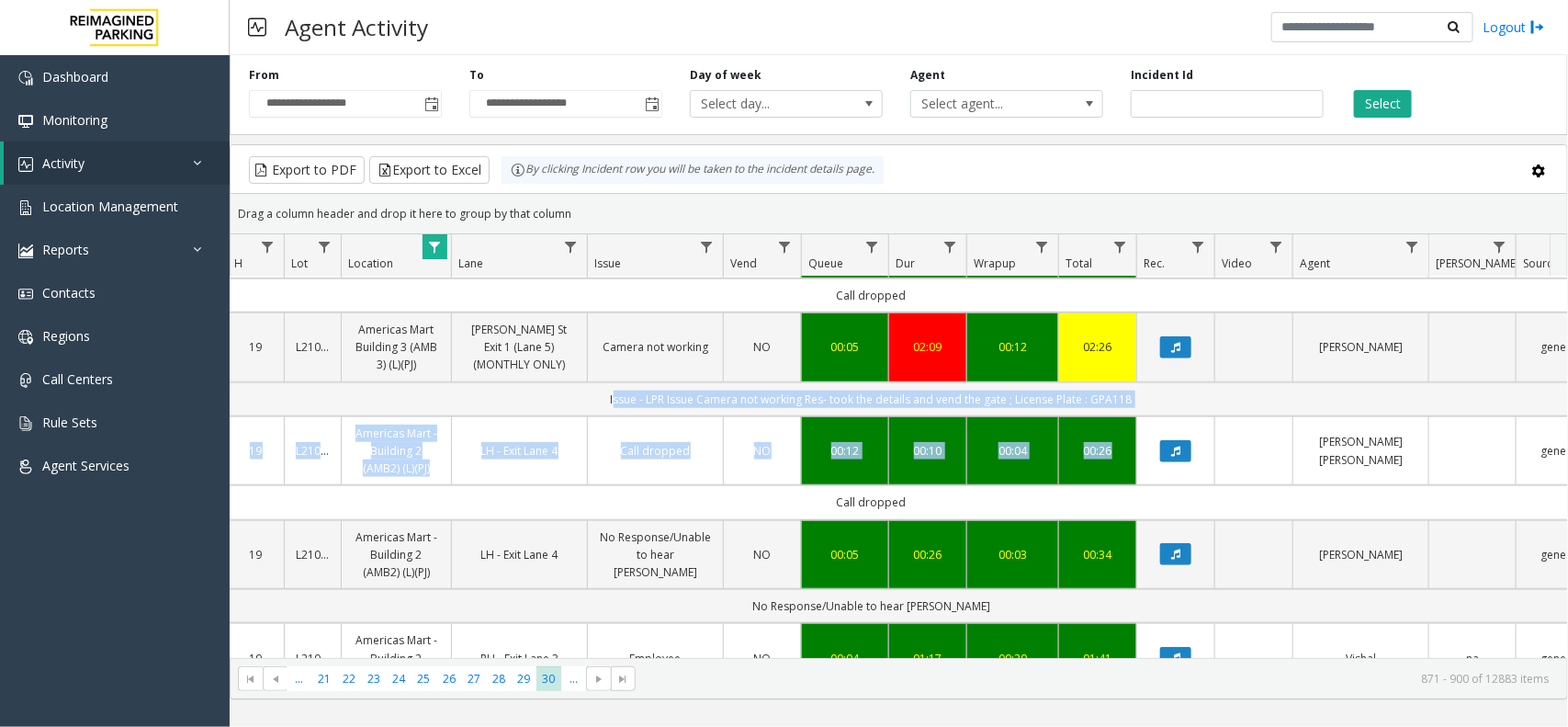 click on "Issue - LPR Issue
Camera not working
Res- took the details and vend the gate ; License Plate : GPA118" 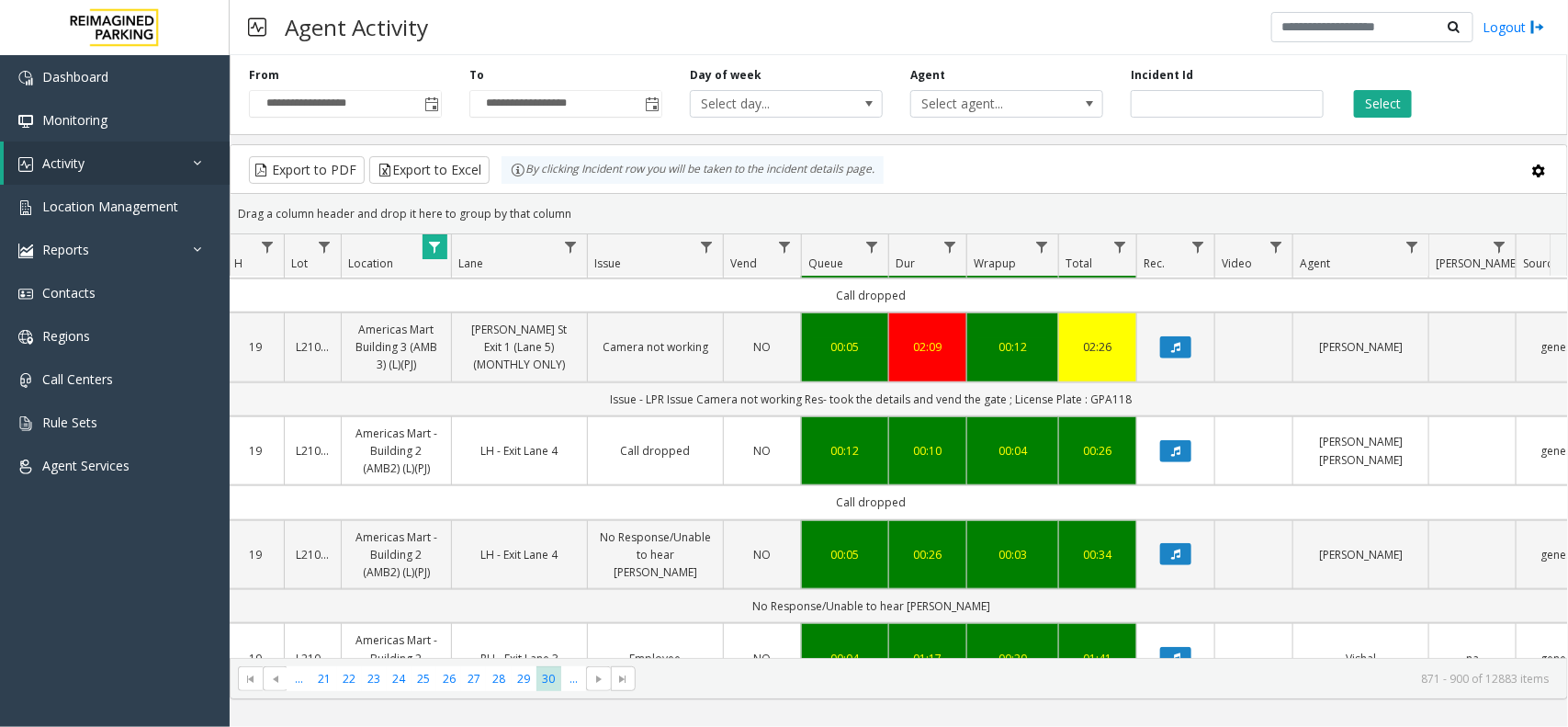 drag, startPoint x: 1188, startPoint y: 405, endPoint x: 591, endPoint y: 396, distance: 597.0678 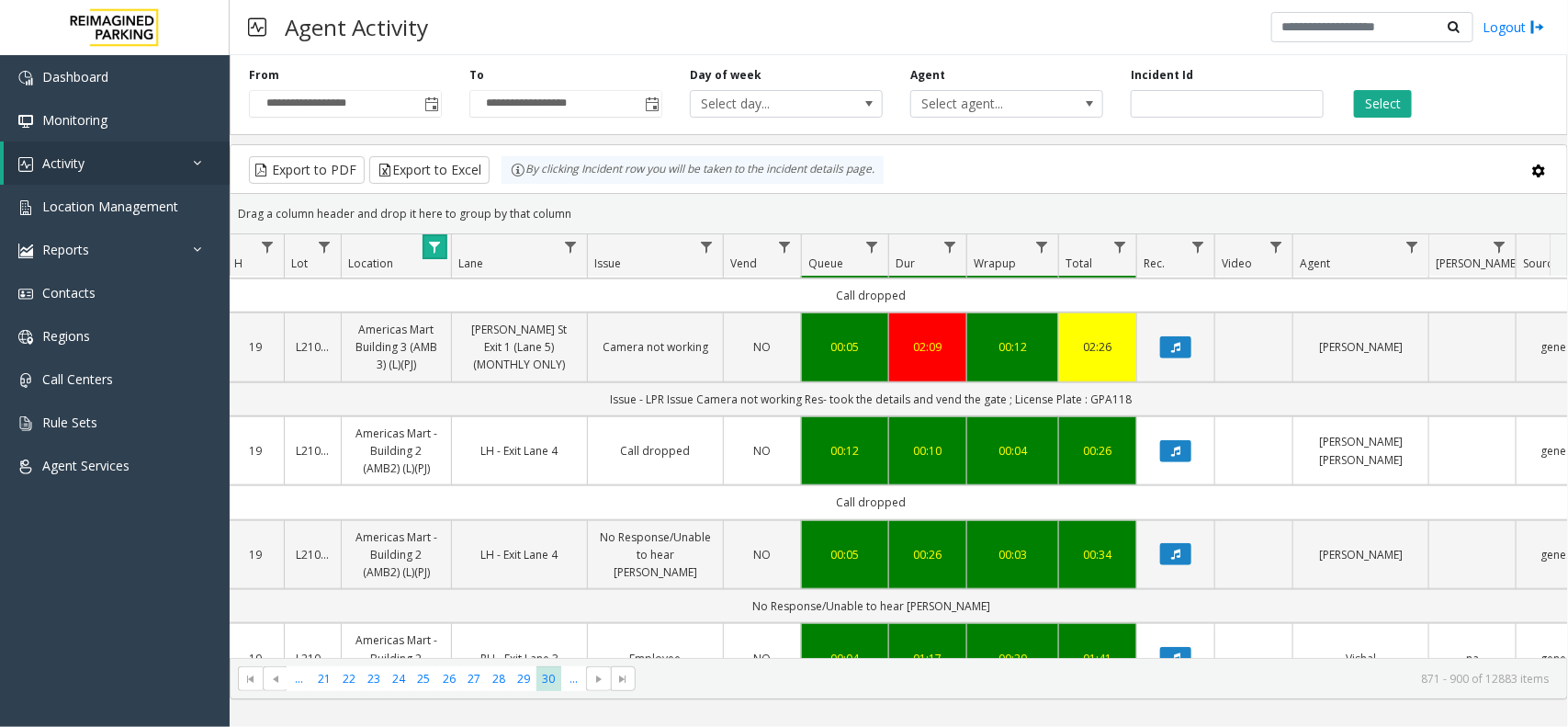 click 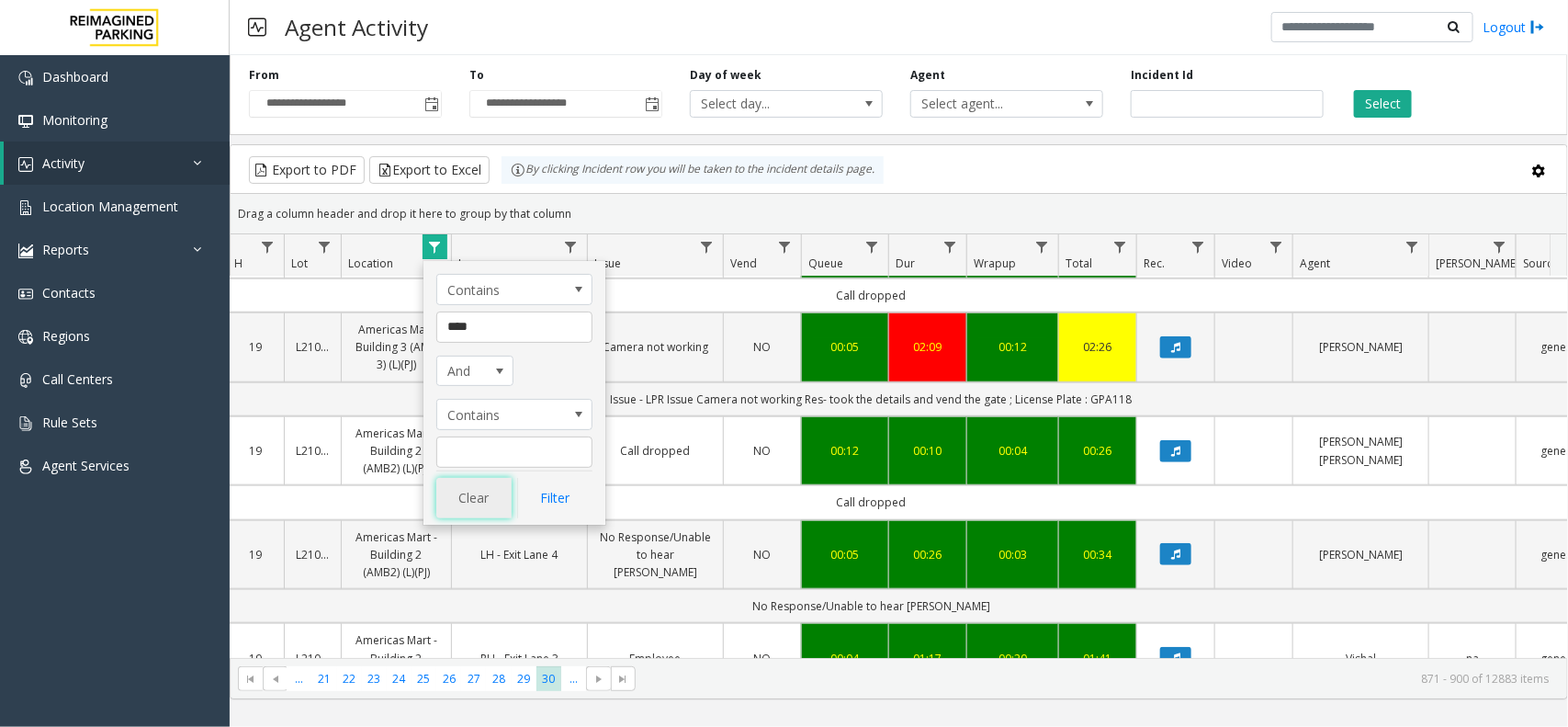 click on "Clear" 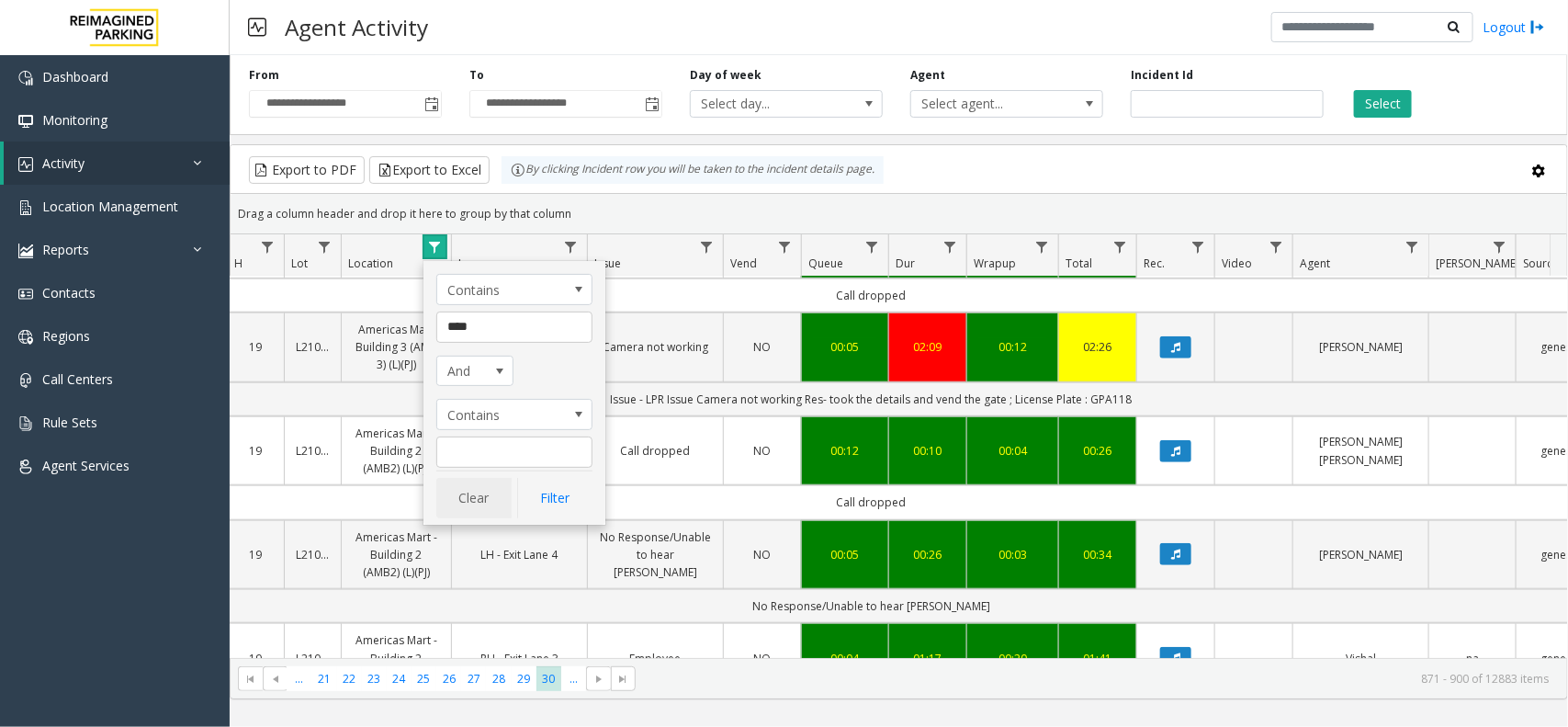 scroll, scrollTop: 0, scrollLeft: 217, axis: horizontal 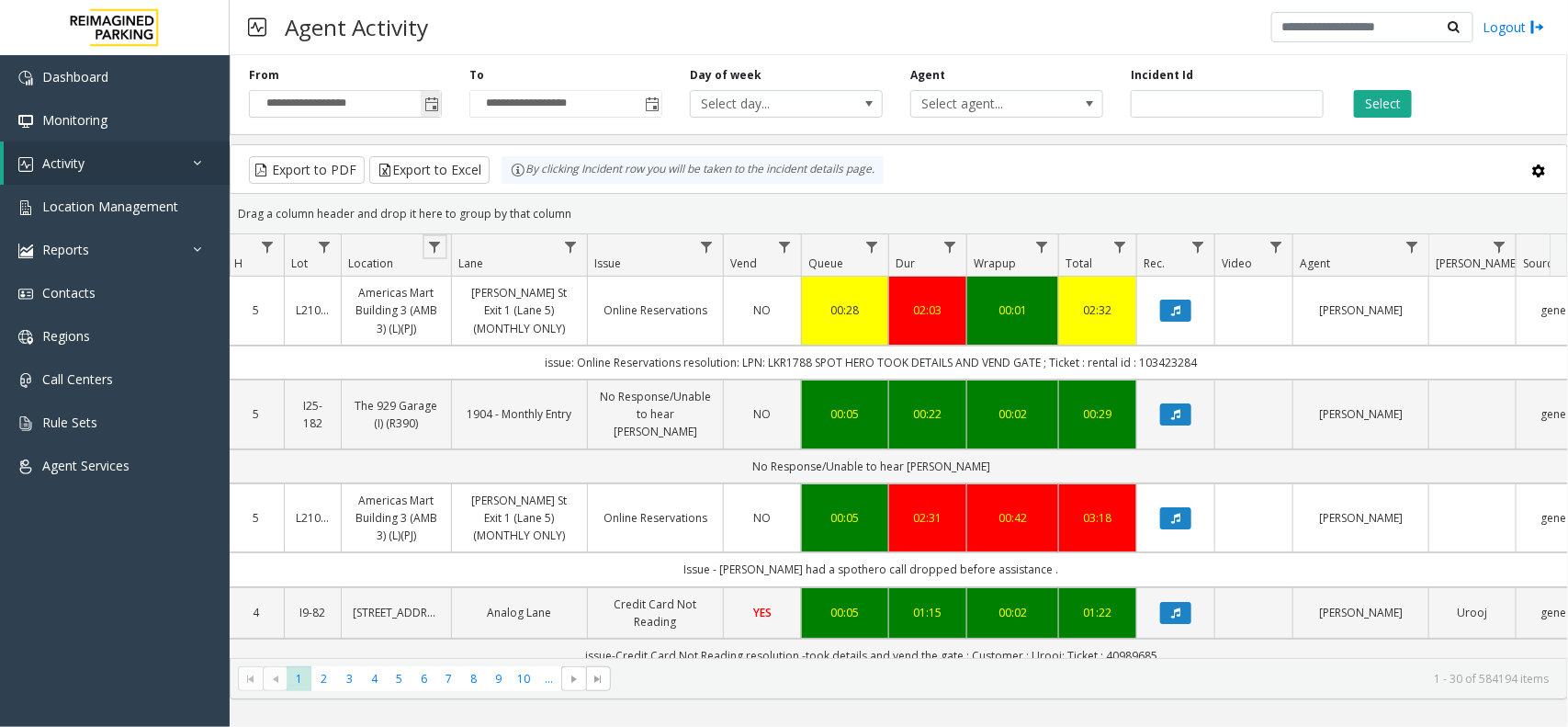 click 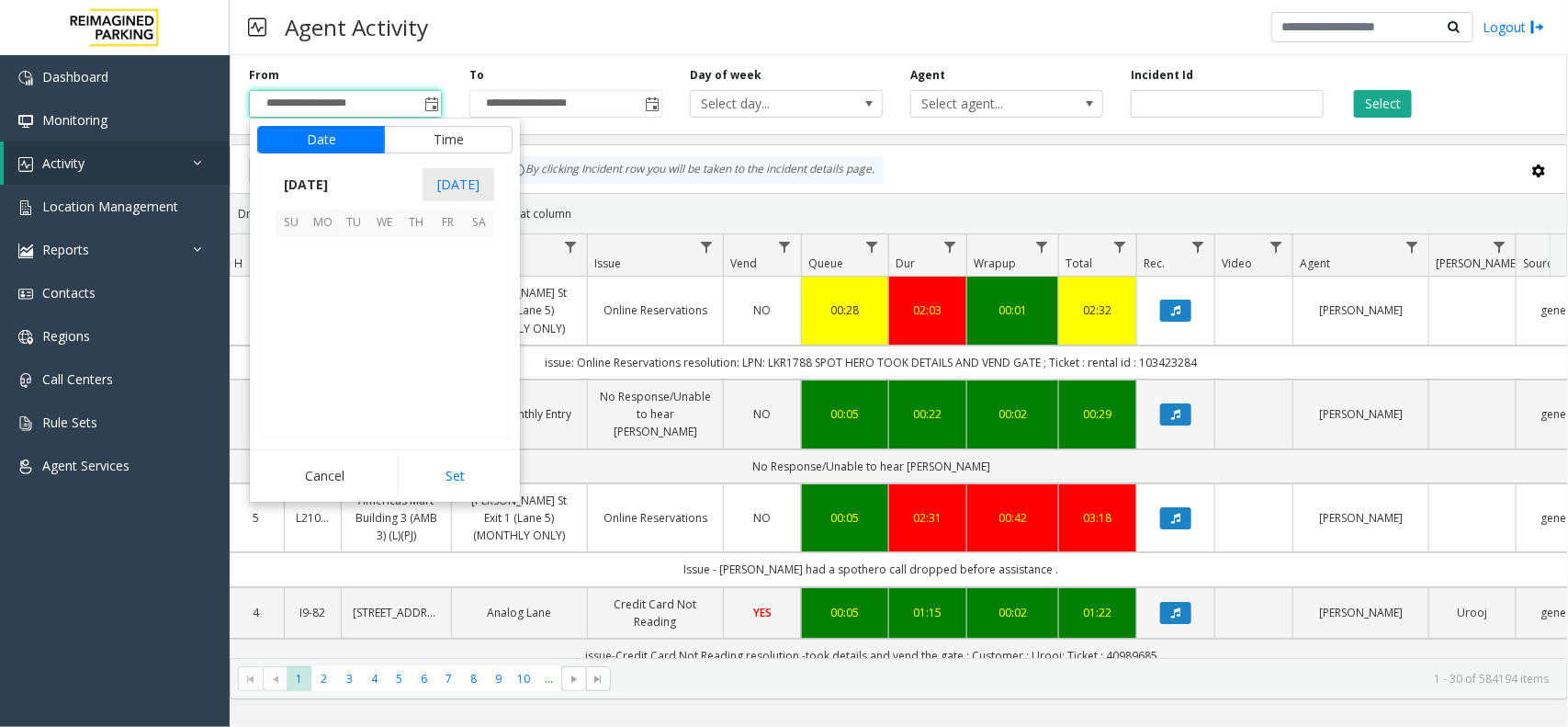 scroll, scrollTop: 329276, scrollLeft: 0, axis: vertical 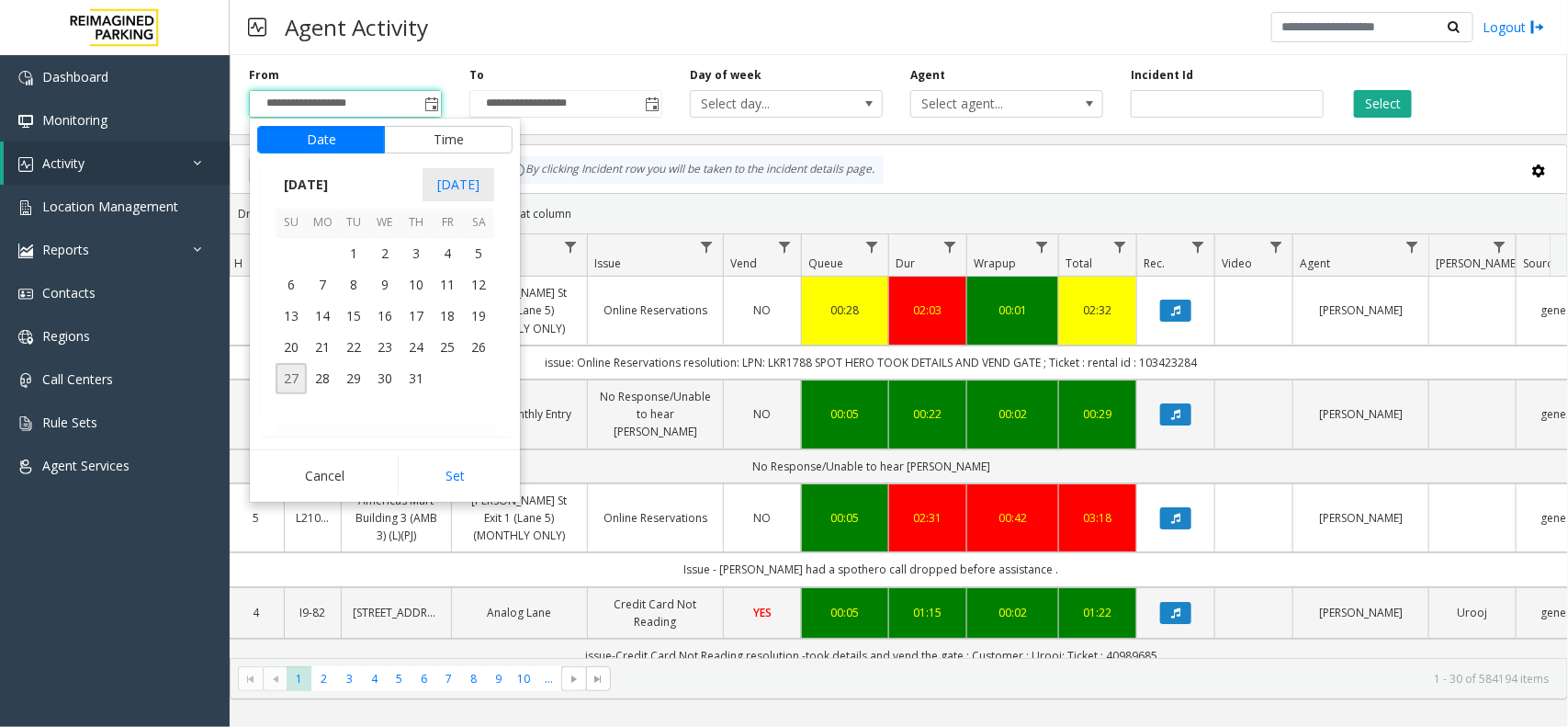 click on "27" at bounding box center [291, 379] 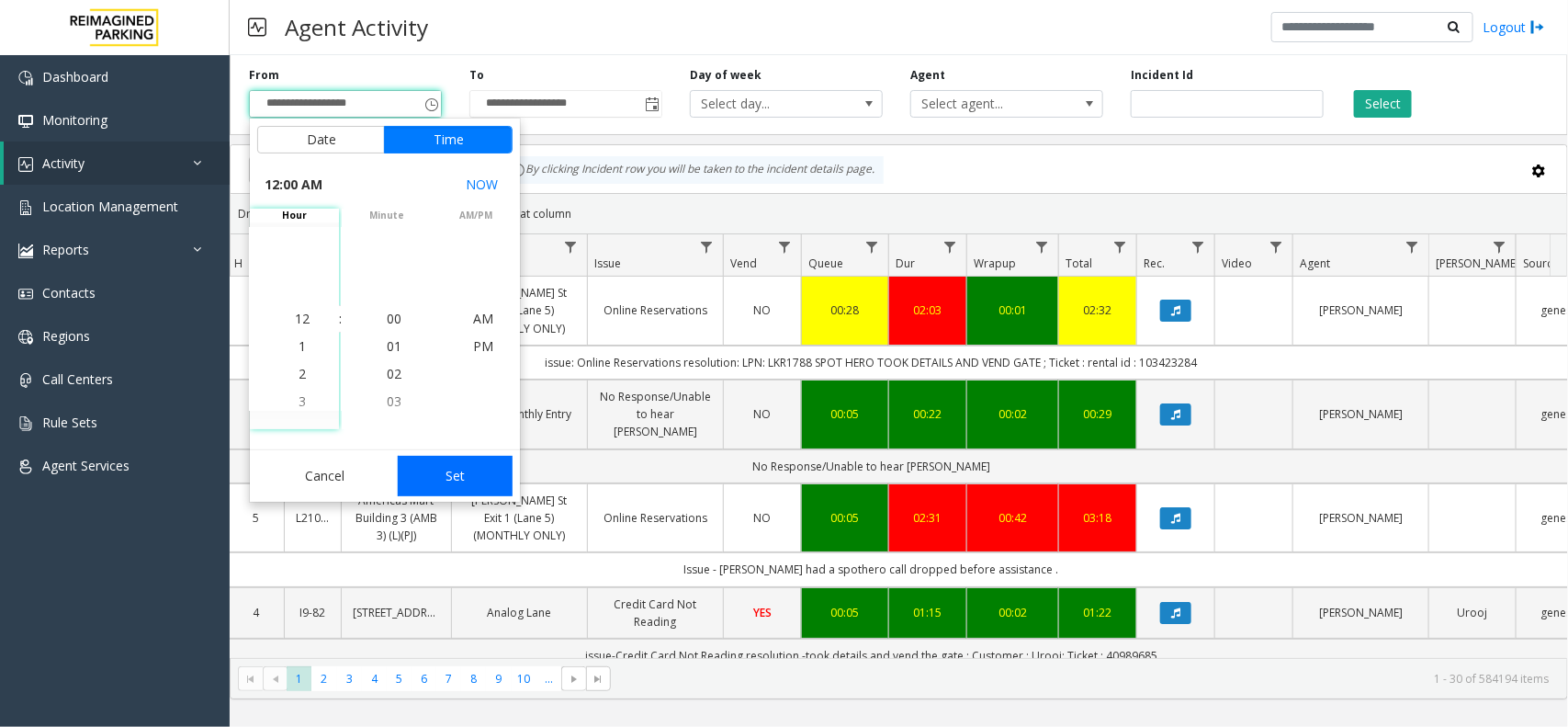 click on "Set" 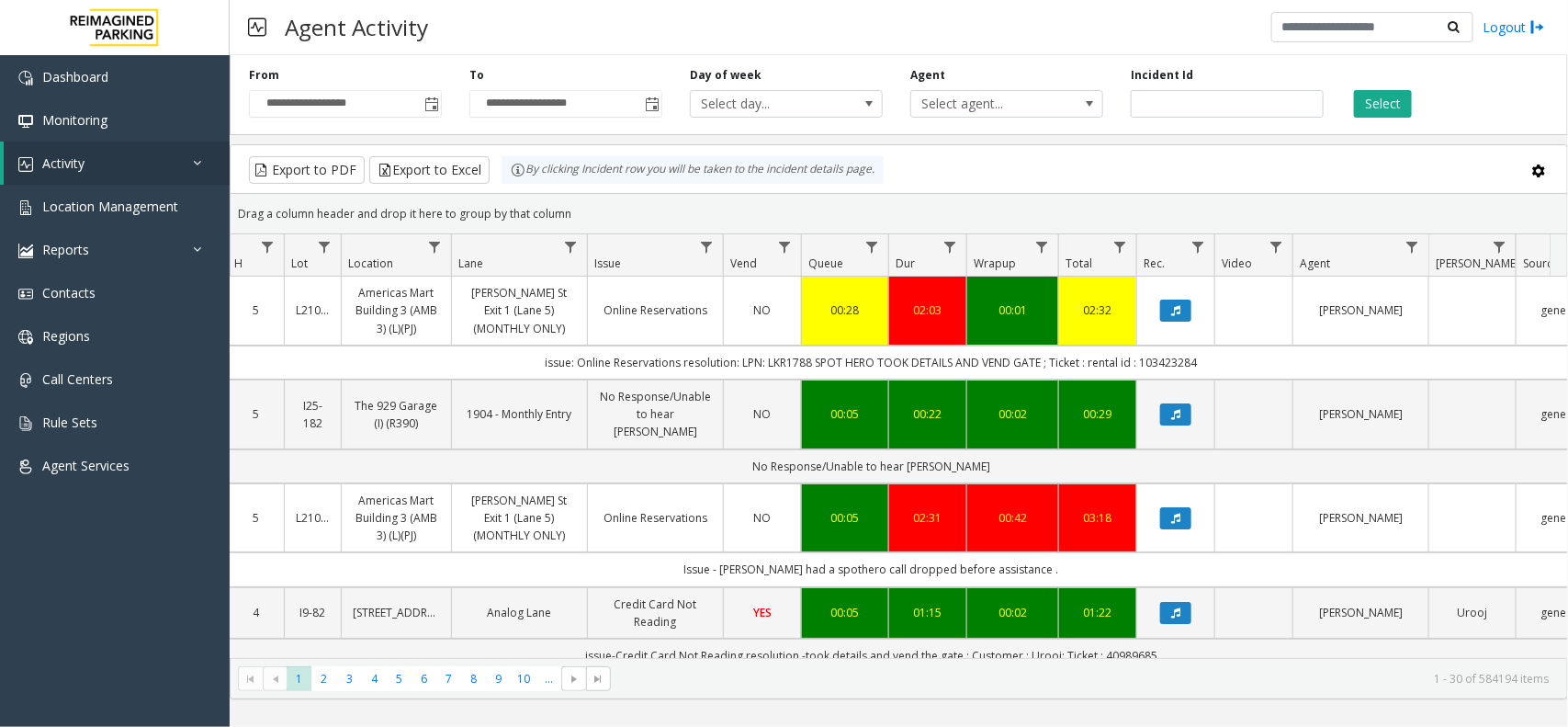 click on "Select" 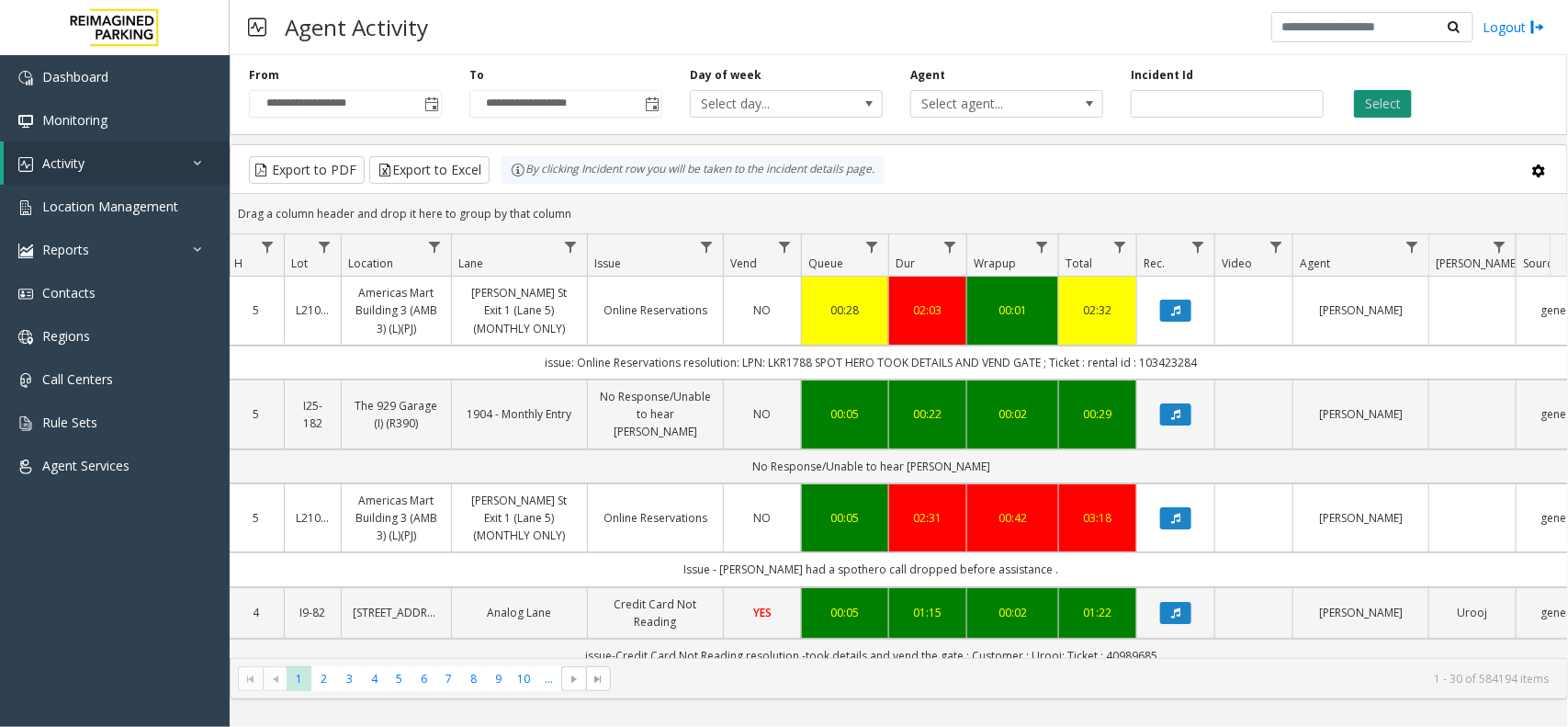 click on "Select" 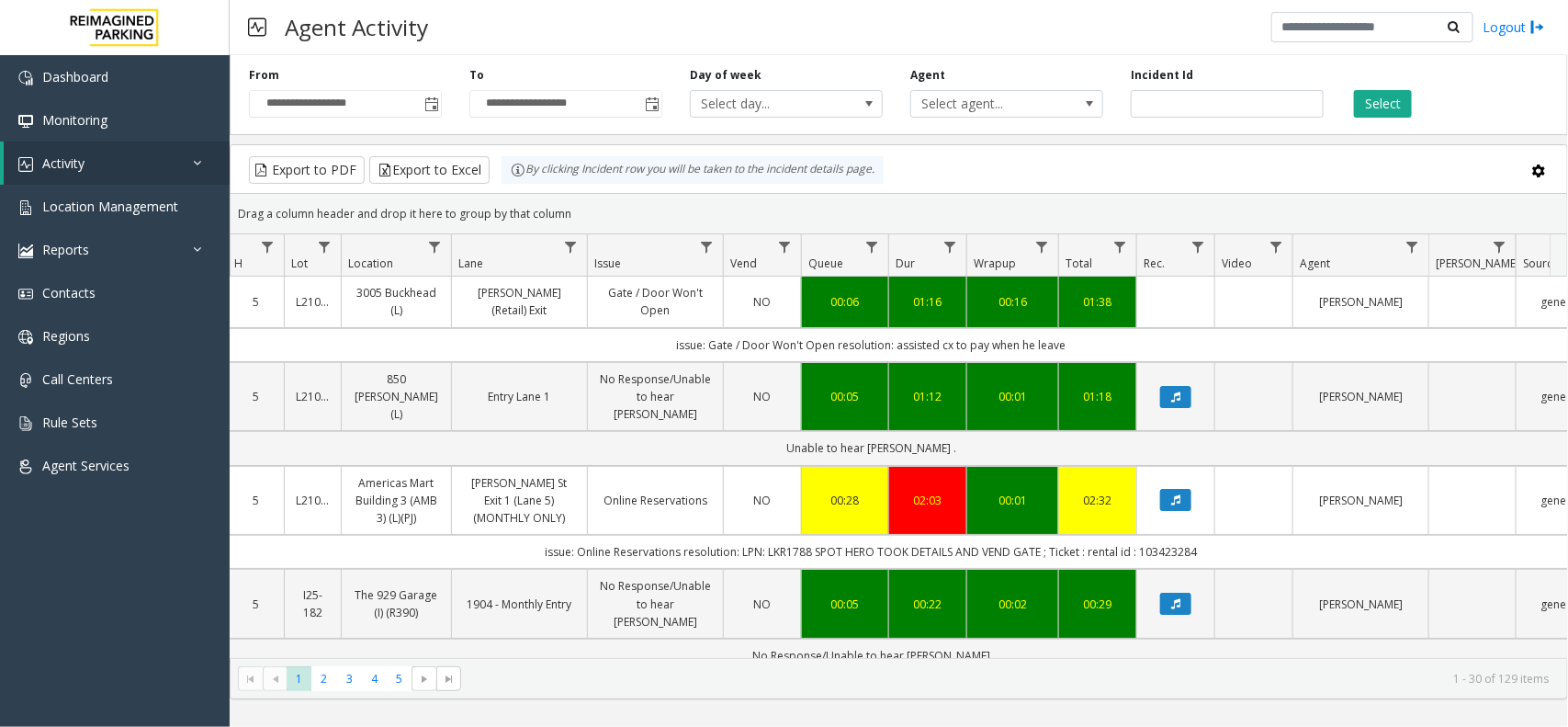 drag, startPoint x: 1089, startPoint y: 346, endPoint x: 671, endPoint y: 355, distance: 418.0969 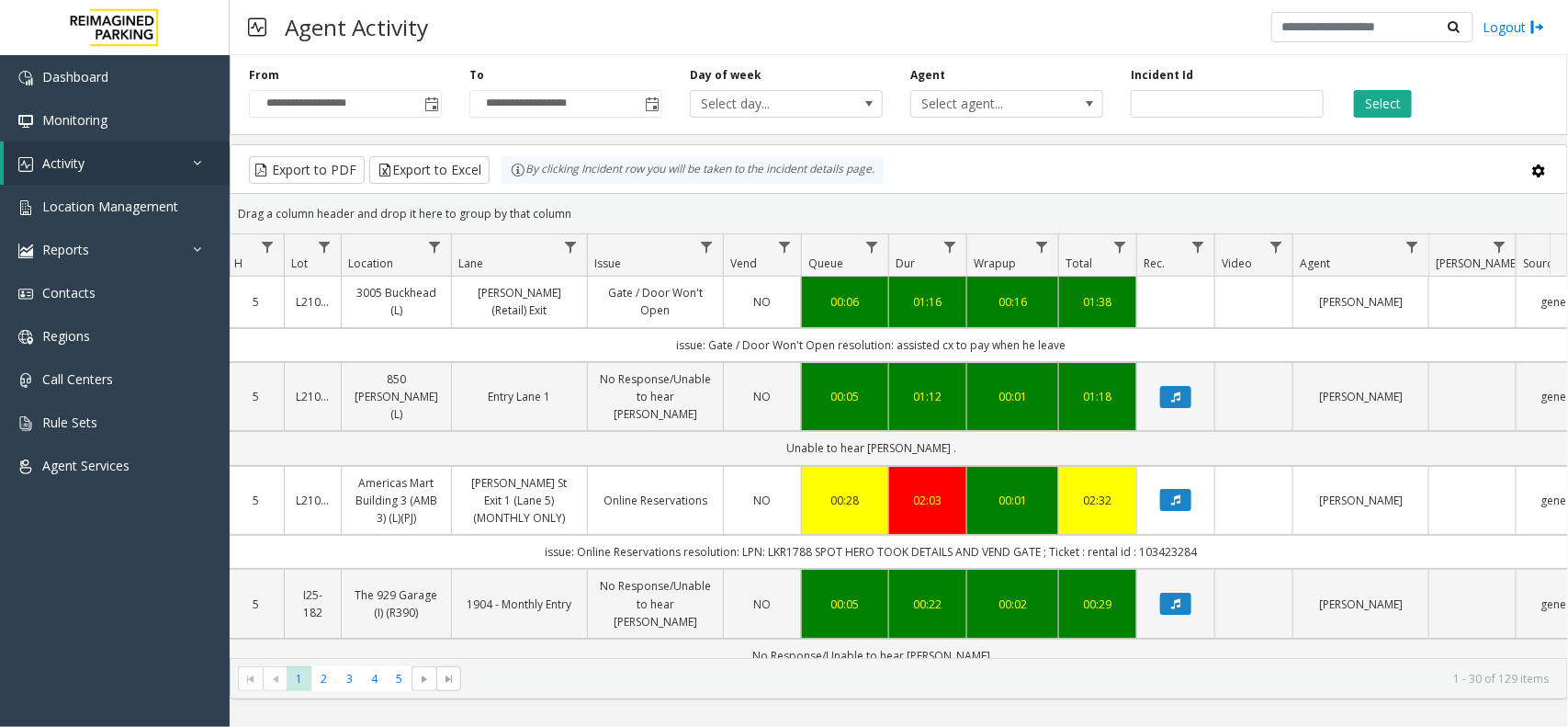 drag, startPoint x: 1094, startPoint y: 347, endPoint x: 666, endPoint y: 356, distance: 428.0946 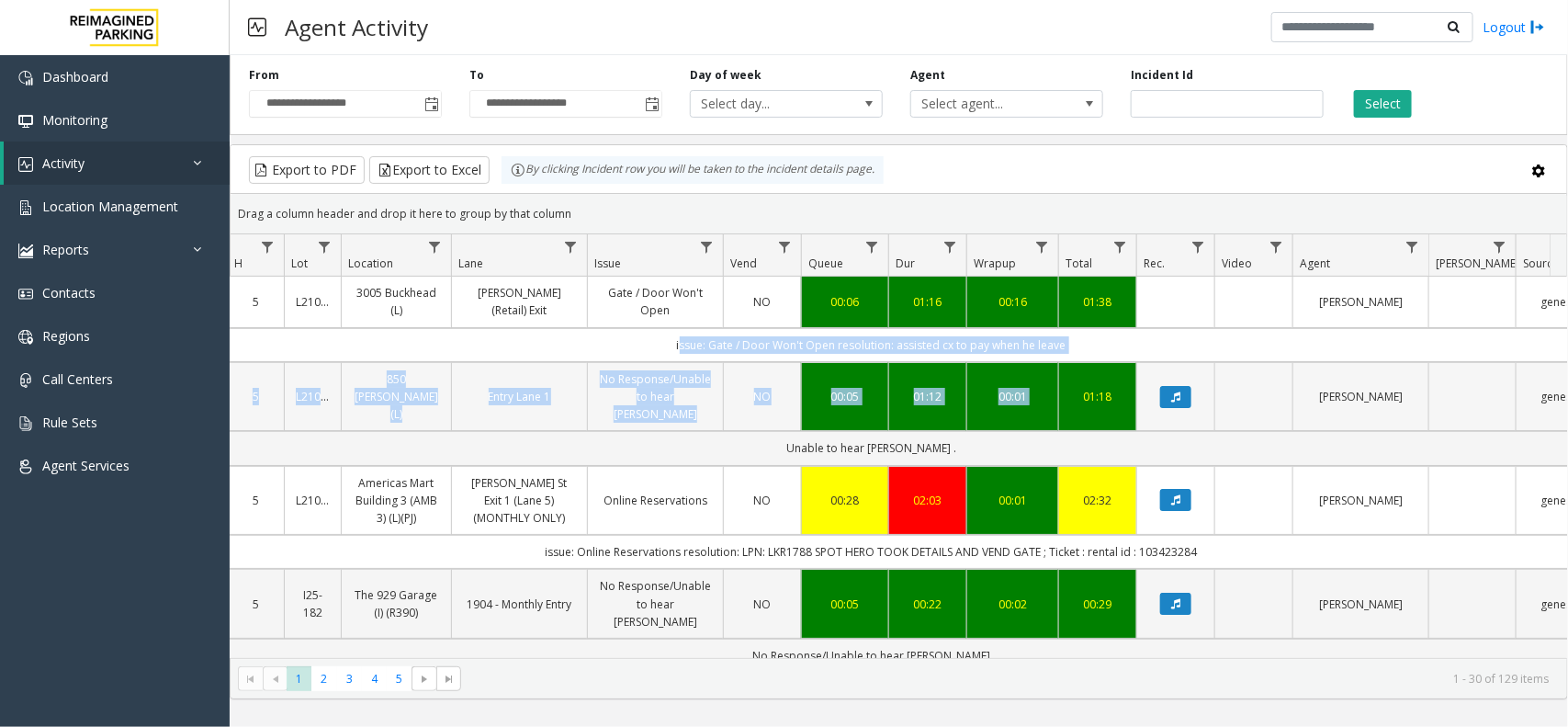drag, startPoint x: 627, startPoint y: 340, endPoint x: 1085, endPoint y: 365, distance: 458.68181 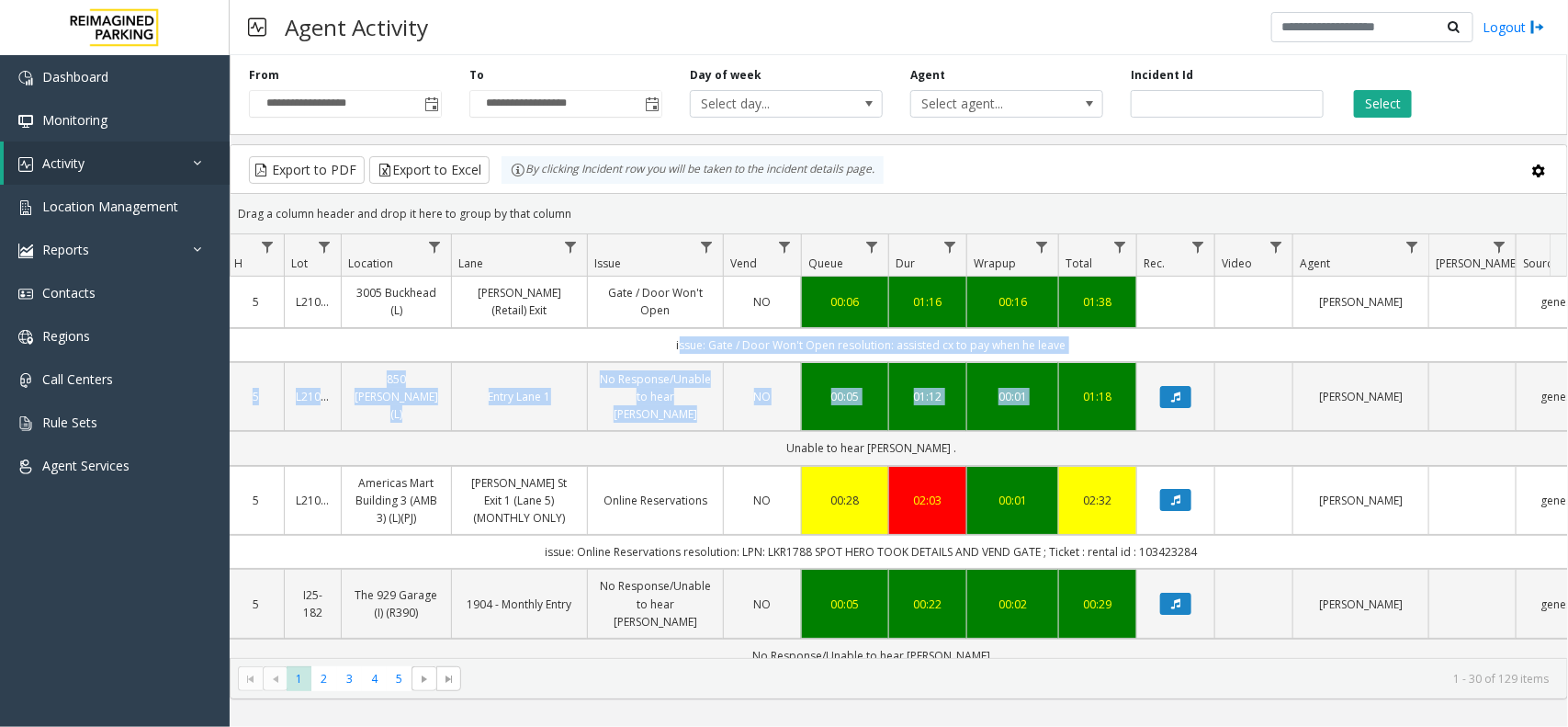 click on "issue: Gate / Door Won't Open
resolution: assisted cx to pay when he leave" 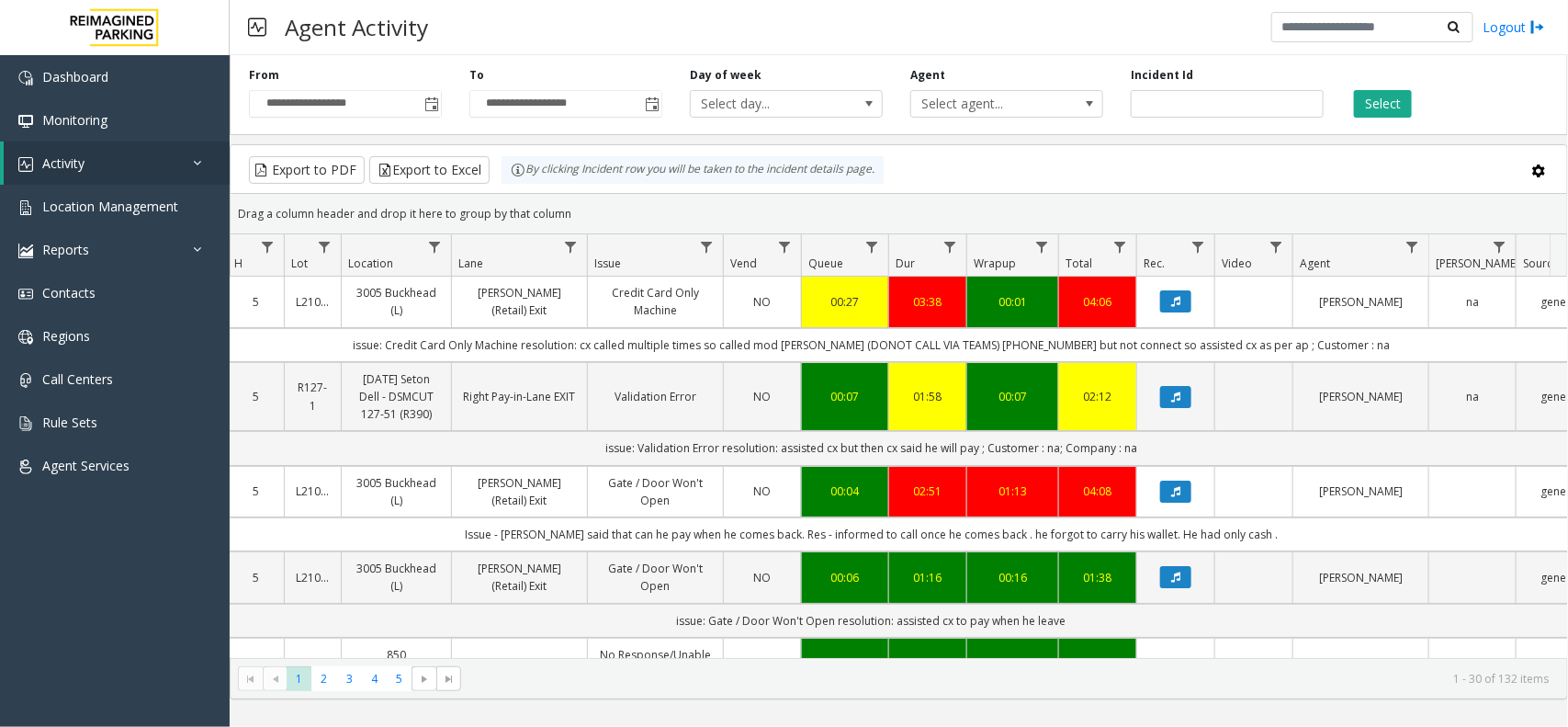 click on "Drag a column header and drop it here to group by that column" 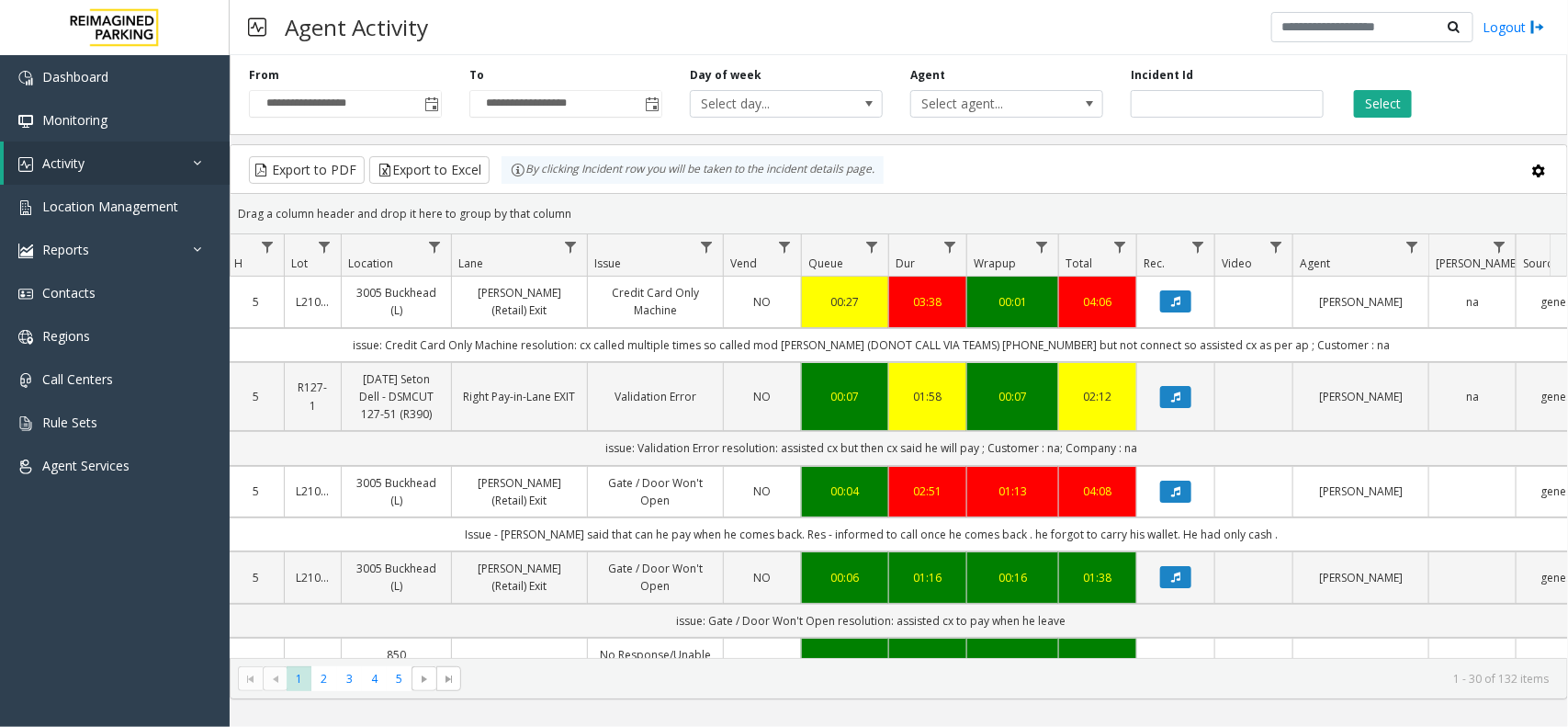 click on "**********" 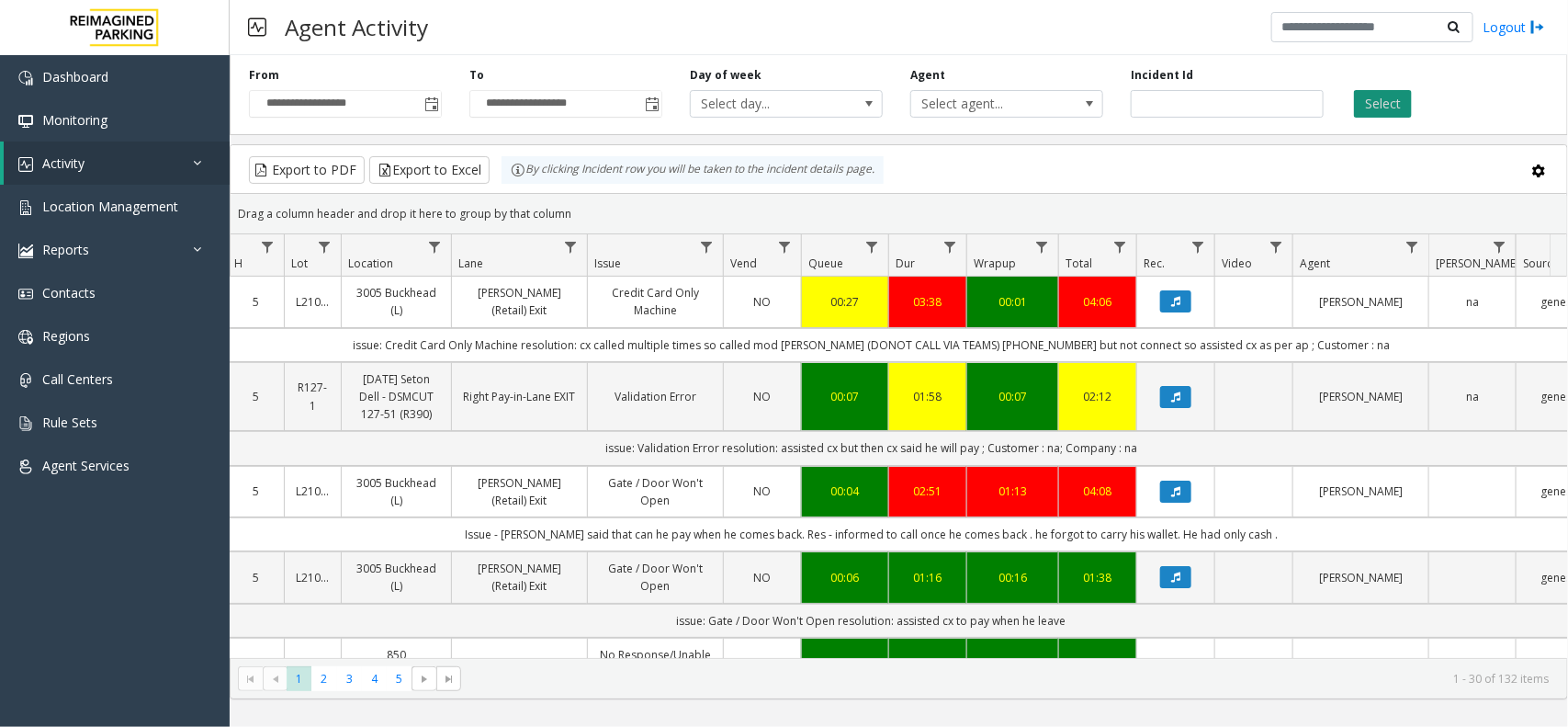 click on "Select" 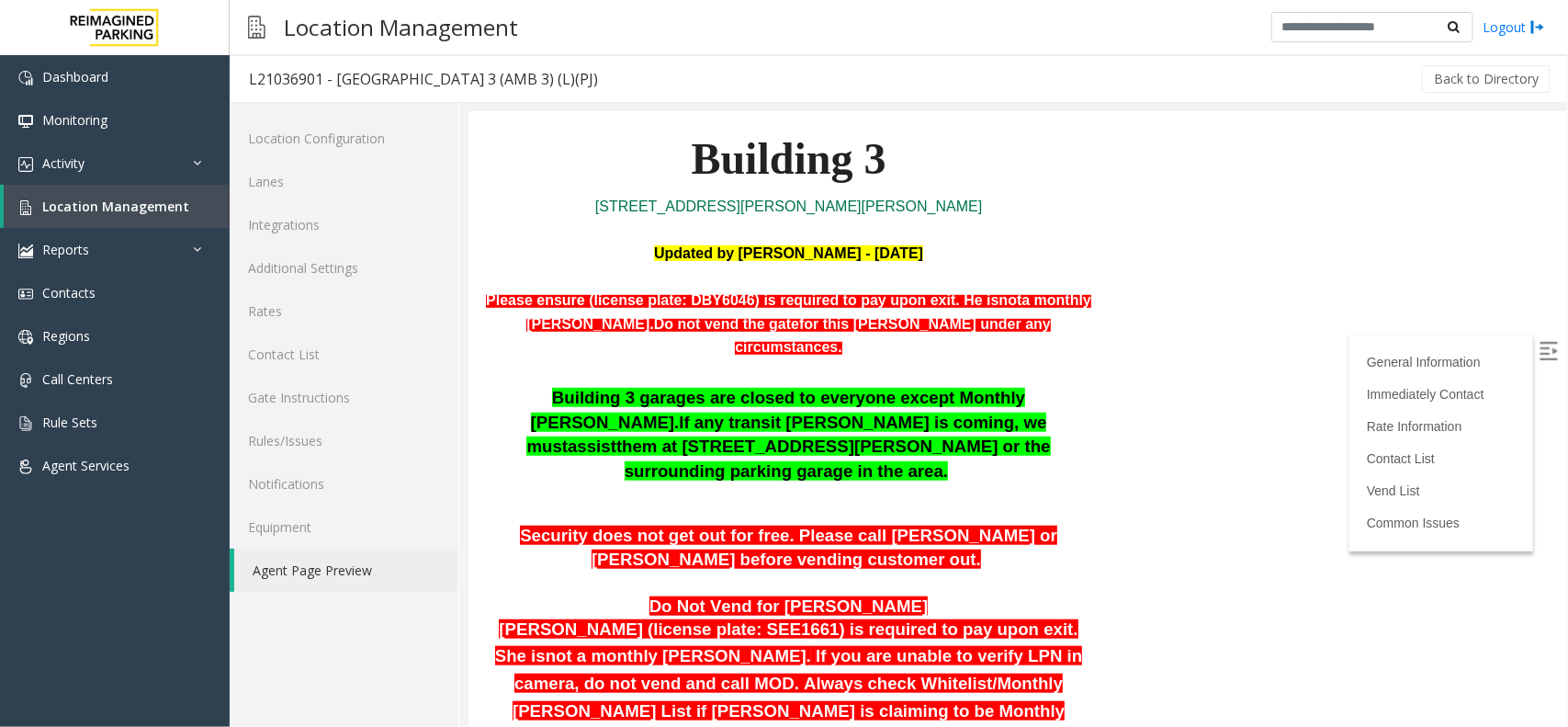 scroll, scrollTop: 460, scrollLeft: 0, axis: vertical 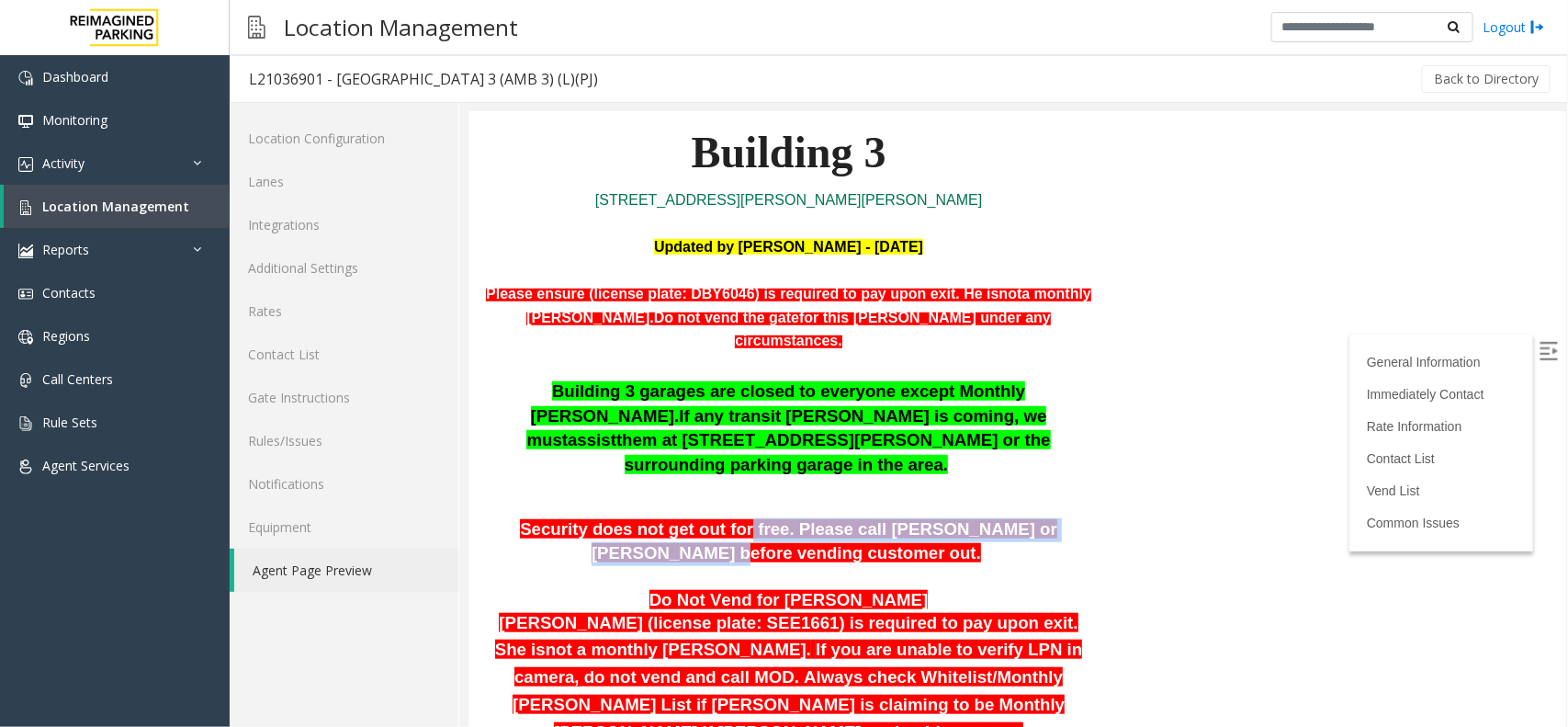 drag, startPoint x: 516, startPoint y: 437, endPoint x: 711, endPoint y: 415, distance: 196.2371 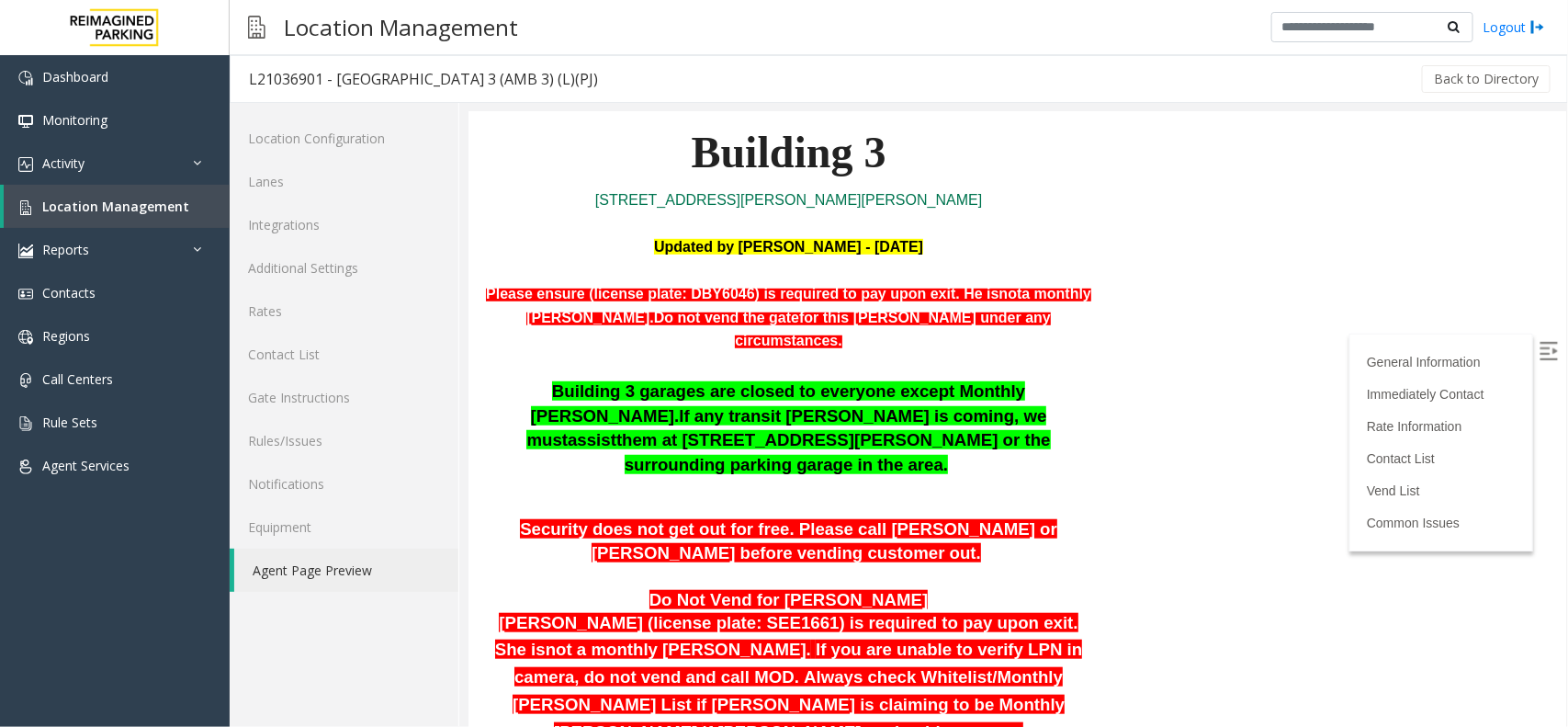 click at bounding box center (787, 576) 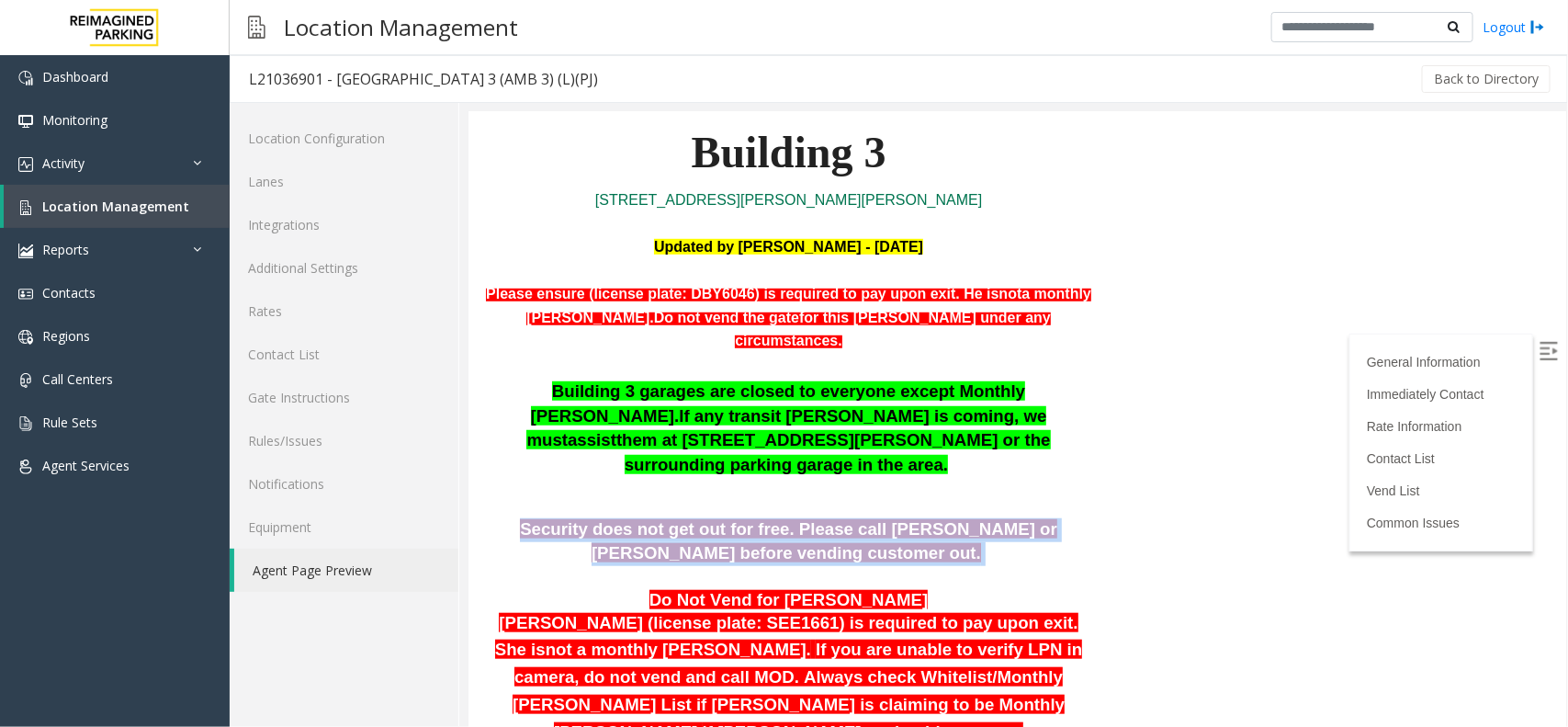 drag, startPoint x: 845, startPoint y: 468, endPoint x: 505, endPoint y: 407, distance: 345.4287 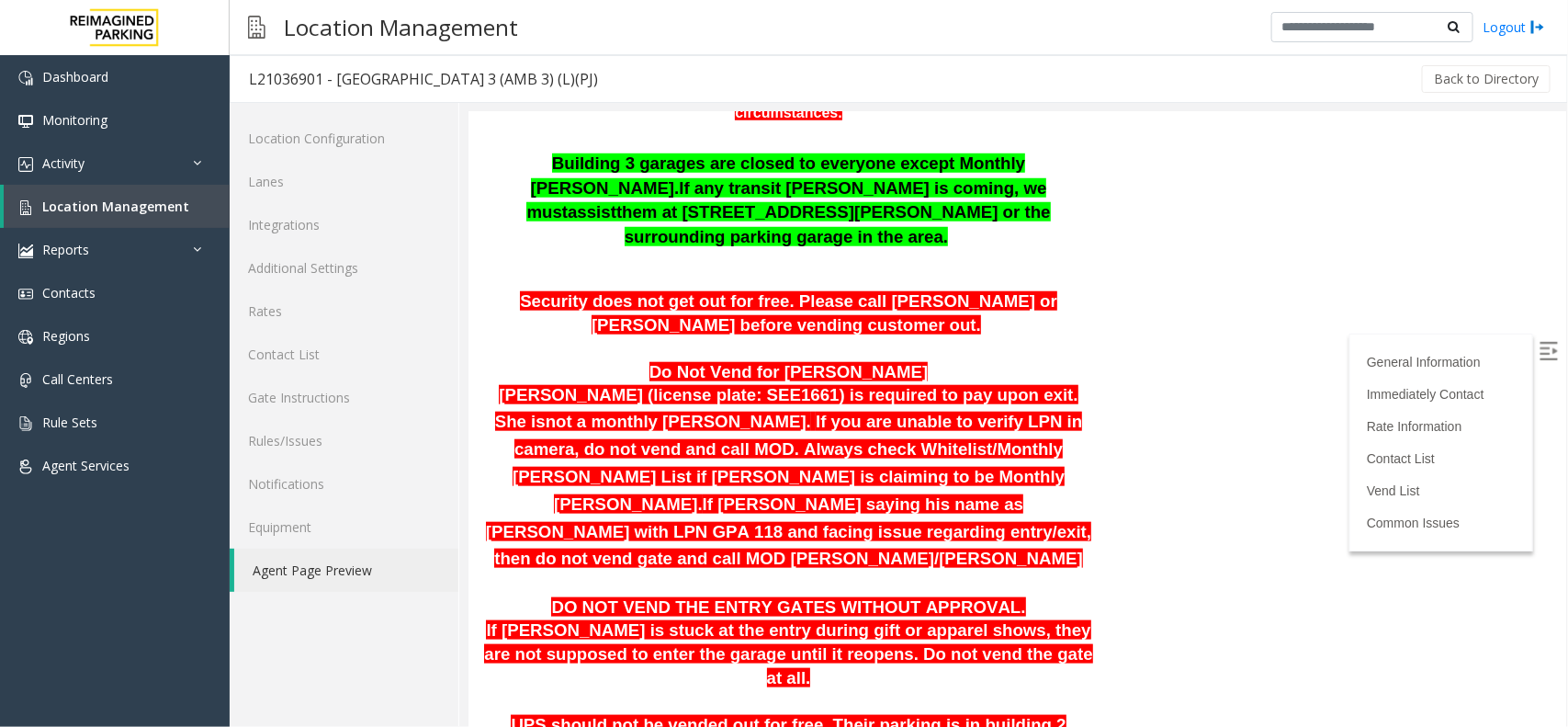 scroll, scrollTop: 689, scrollLeft: 0, axis: vertical 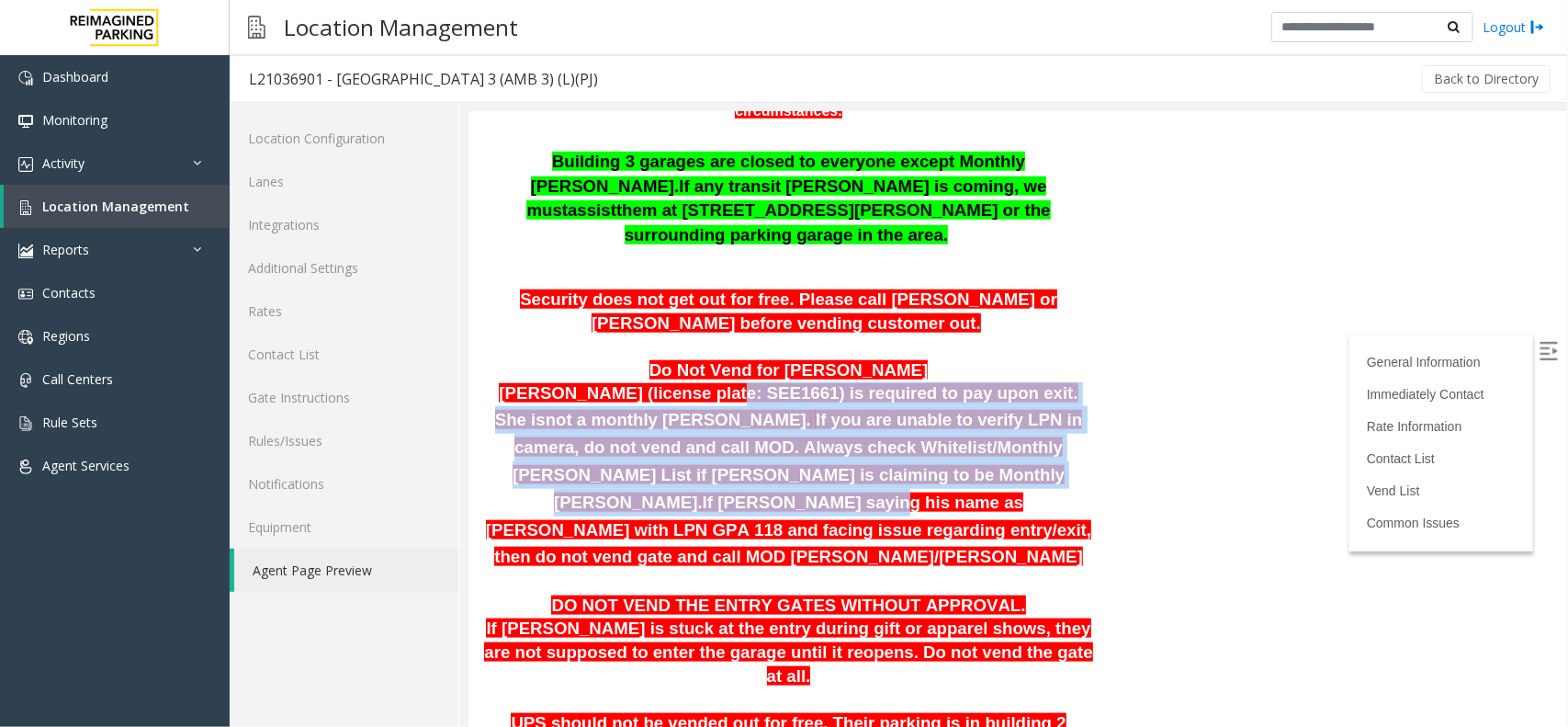 drag, startPoint x: 684, startPoint y: 289, endPoint x: 755, endPoint y: 374, distance: 110.75198 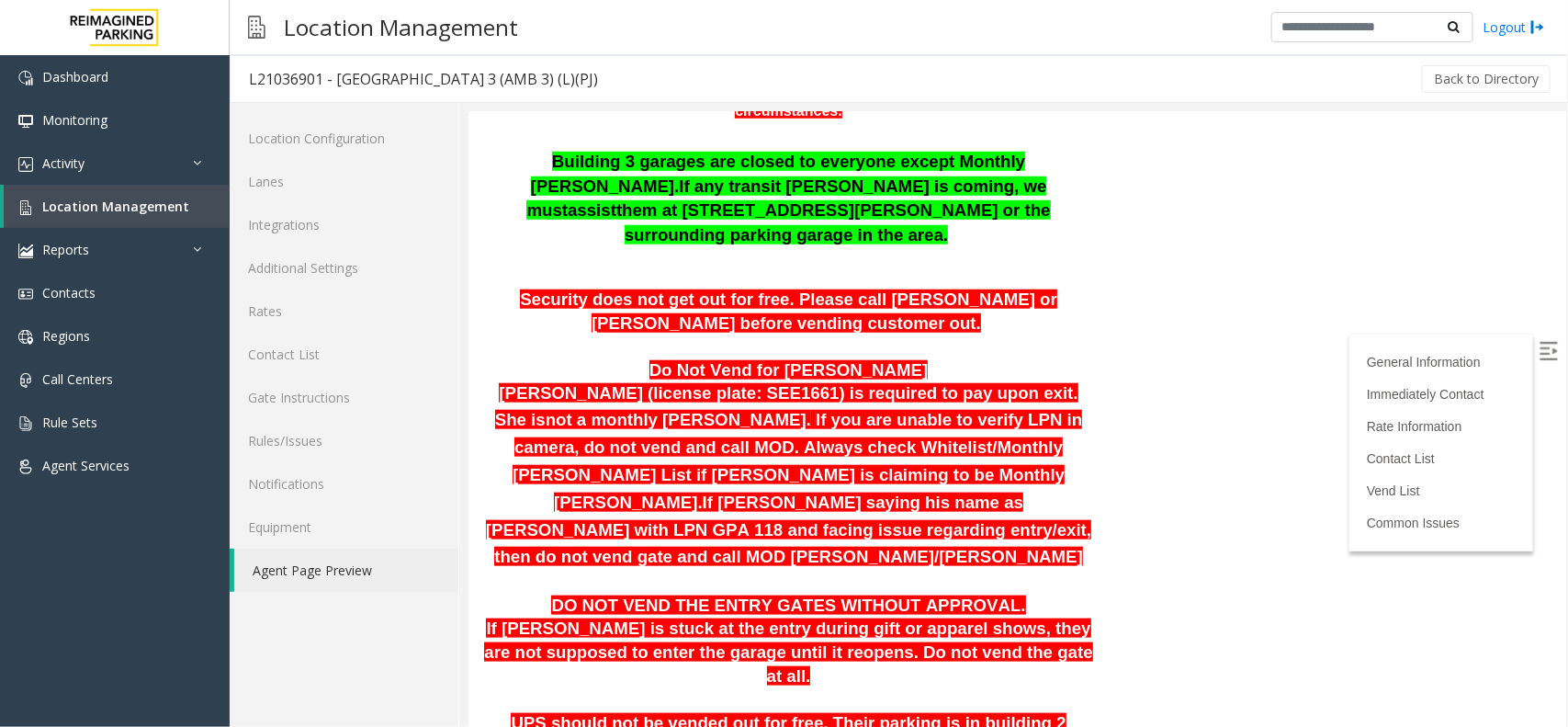 click on "[PERSON_NAME] (license plate: SEE1661) is required to pay upon exit. She is  not a monthly [PERSON_NAME].   If you are unable to verify LPN in camera, do not vend and call MOD. Always check Whitelist/Monthly [PERSON_NAME] List if [PERSON_NAME] is claiming to be Monthly [PERSON_NAME].  If [PERSON_NAME] saying his name as [PERSON_NAME] with LPN GPA 118 and facing issue regarding entry/exit, then do not vend gate and call MOD [PERSON_NAME]/[PERSON_NAME]" at bounding box center [787, 475] 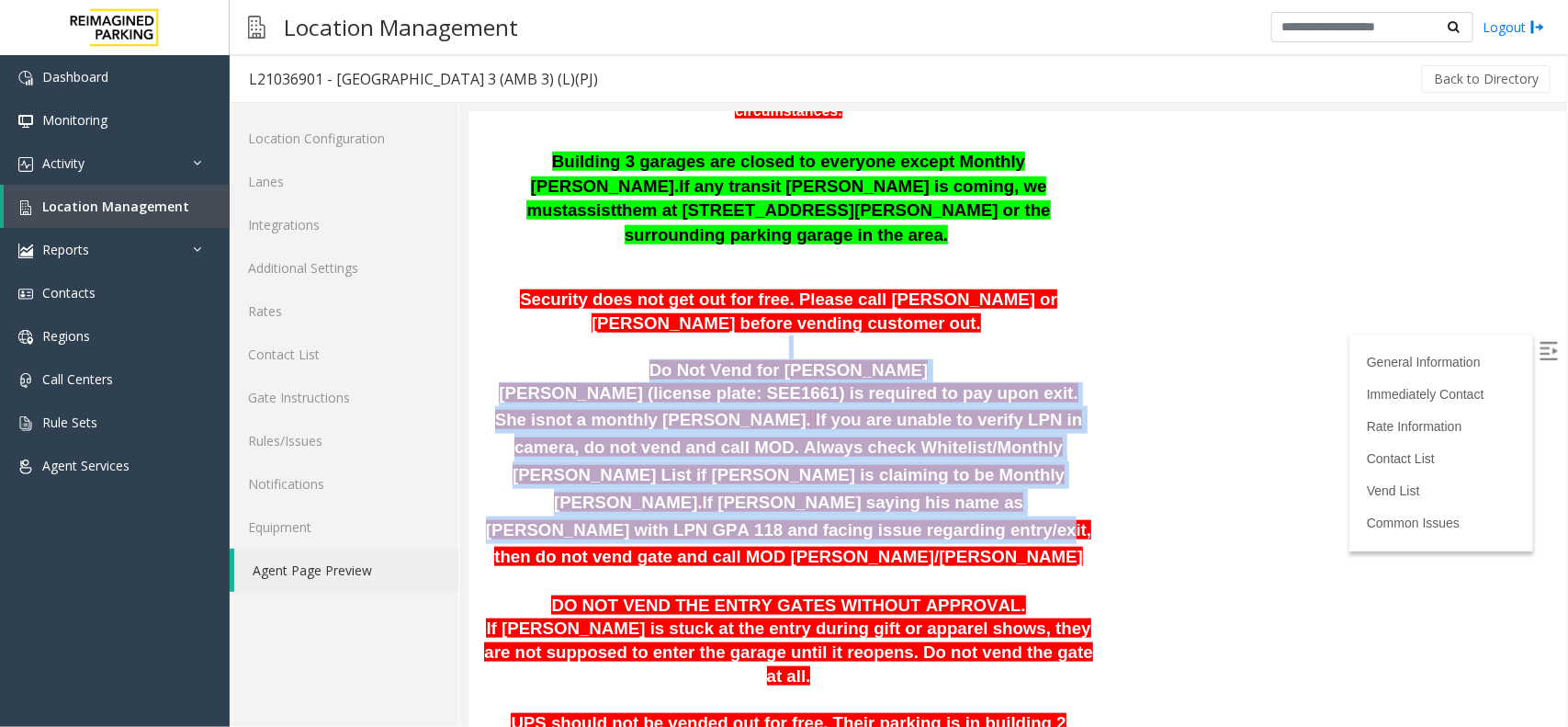 drag, startPoint x: 749, startPoint y: 412, endPoint x: 603, endPoint y: 251, distance: 217.3407 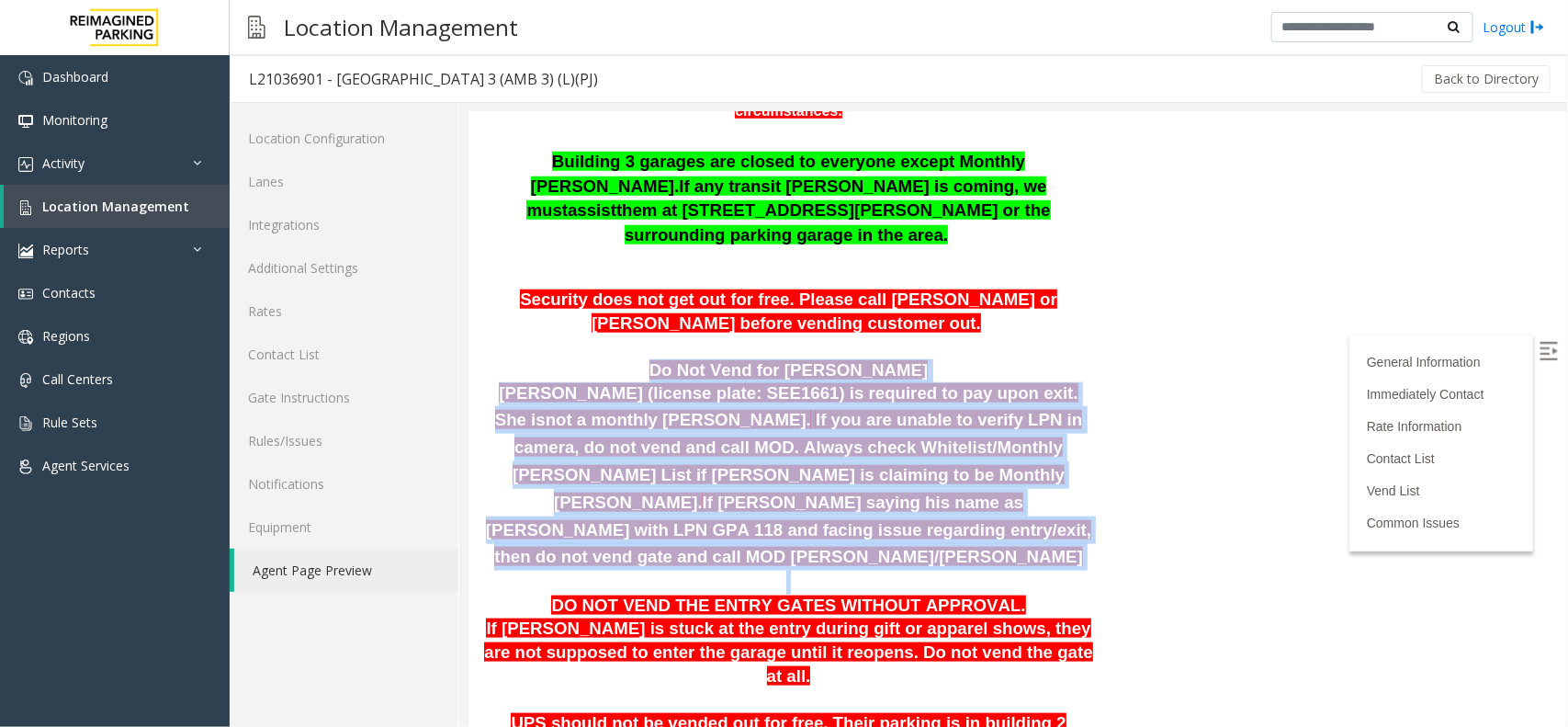 drag, startPoint x: 561, startPoint y: 272, endPoint x: 987, endPoint y: 413, distance: 448.7282 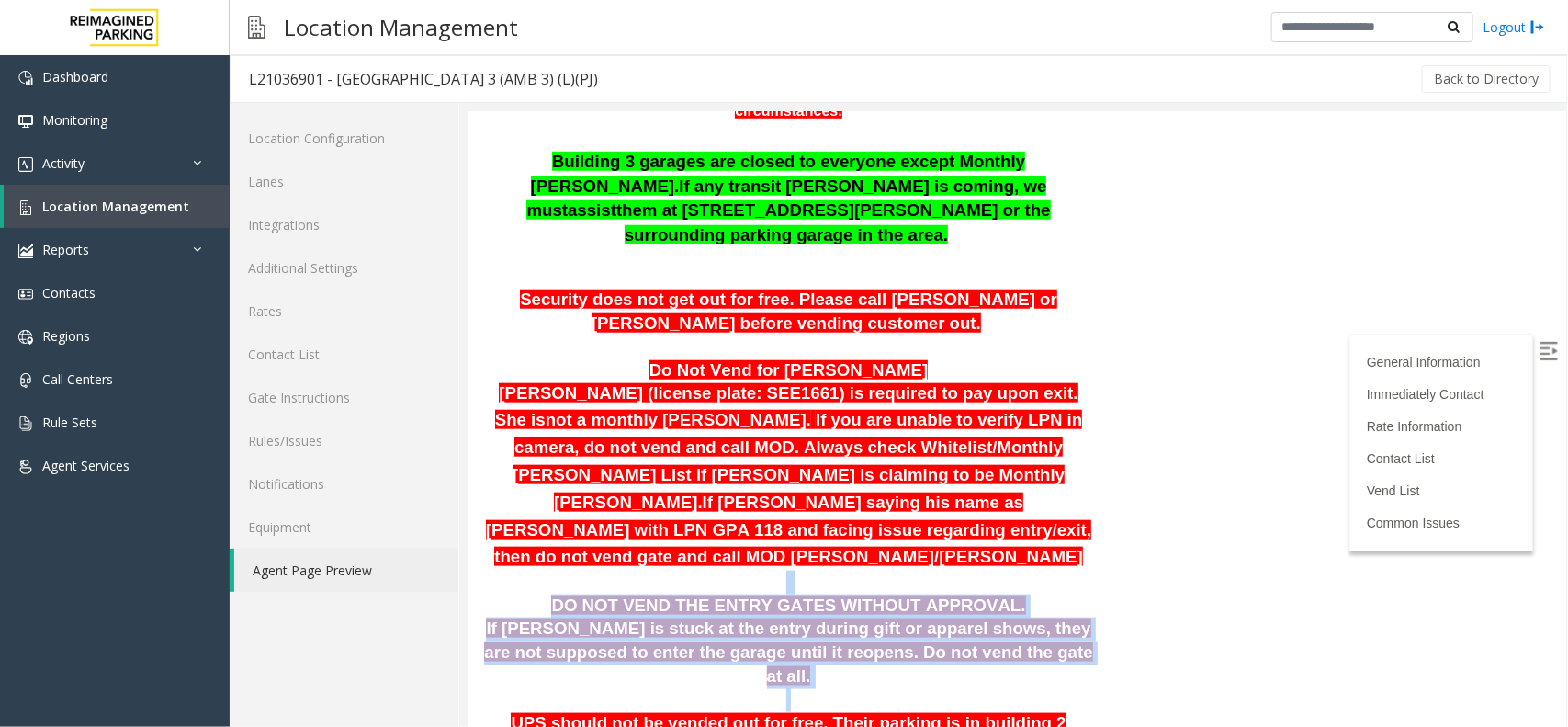 drag, startPoint x: 596, startPoint y: 433, endPoint x: 991, endPoint y: 507, distance: 401.87187 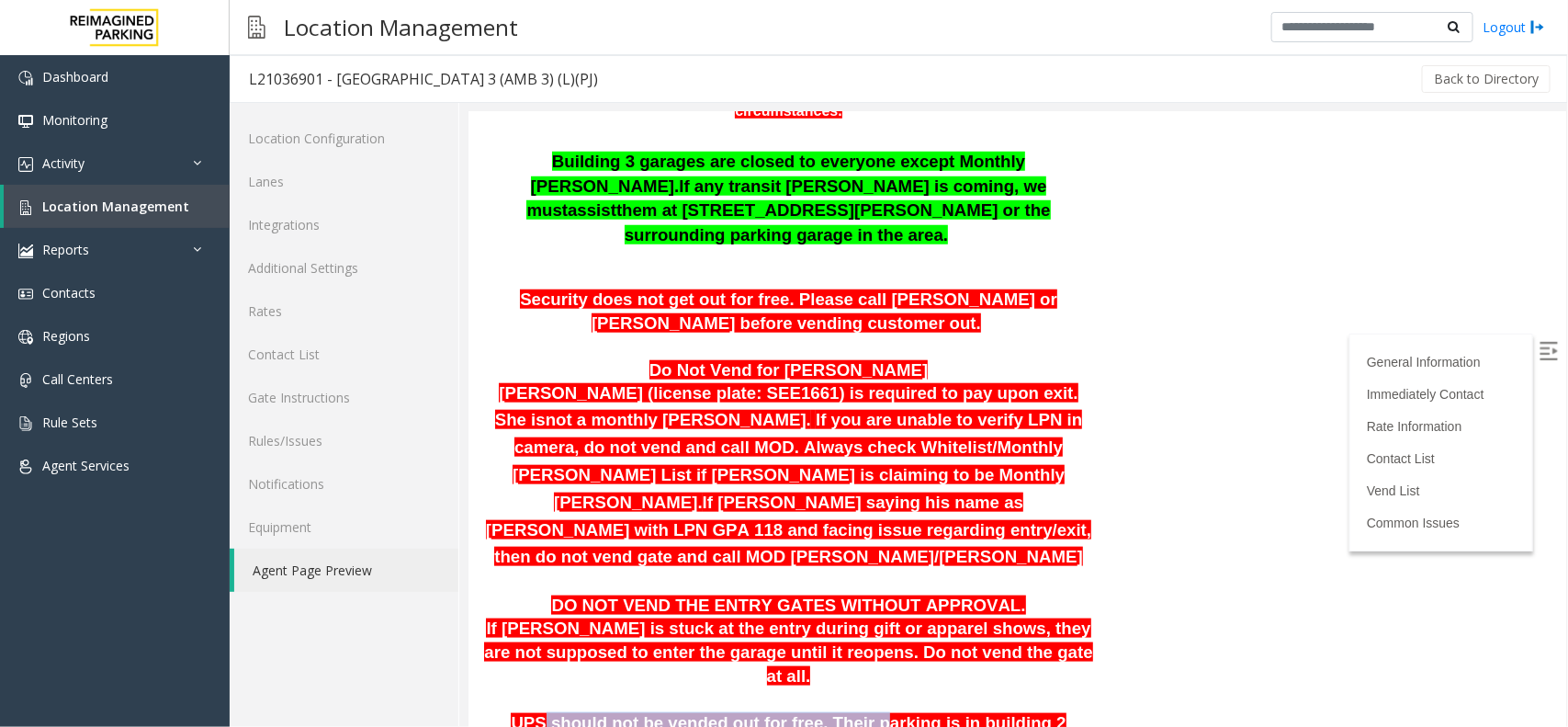 drag, startPoint x: 511, startPoint y: 537, endPoint x: 808, endPoint y: 548, distance: 297.20363 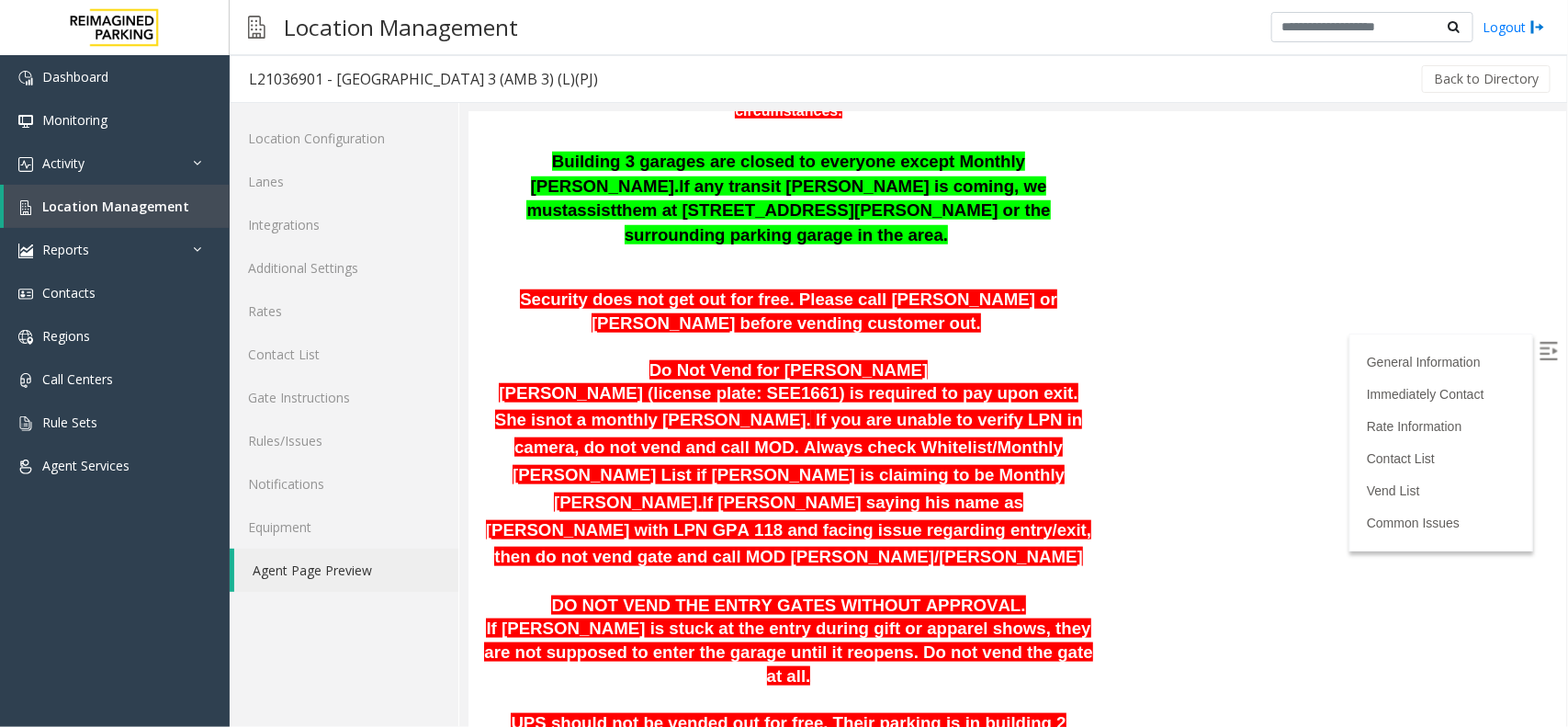 click on "ny UPS employee will have to pay in building" at bounding box center (824, 744) 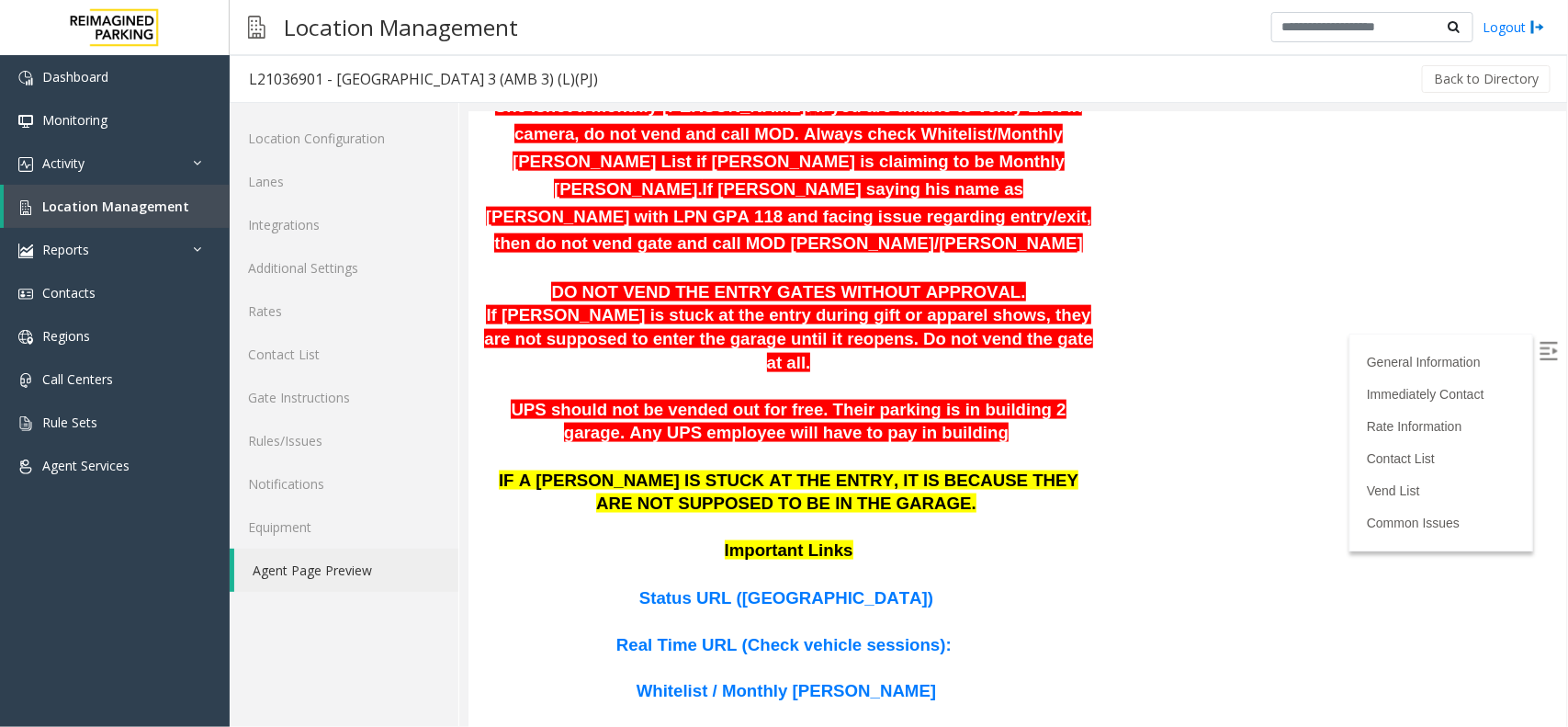 scroll, scrollTop: 1034, scrollLeft: 0, axis: vertical 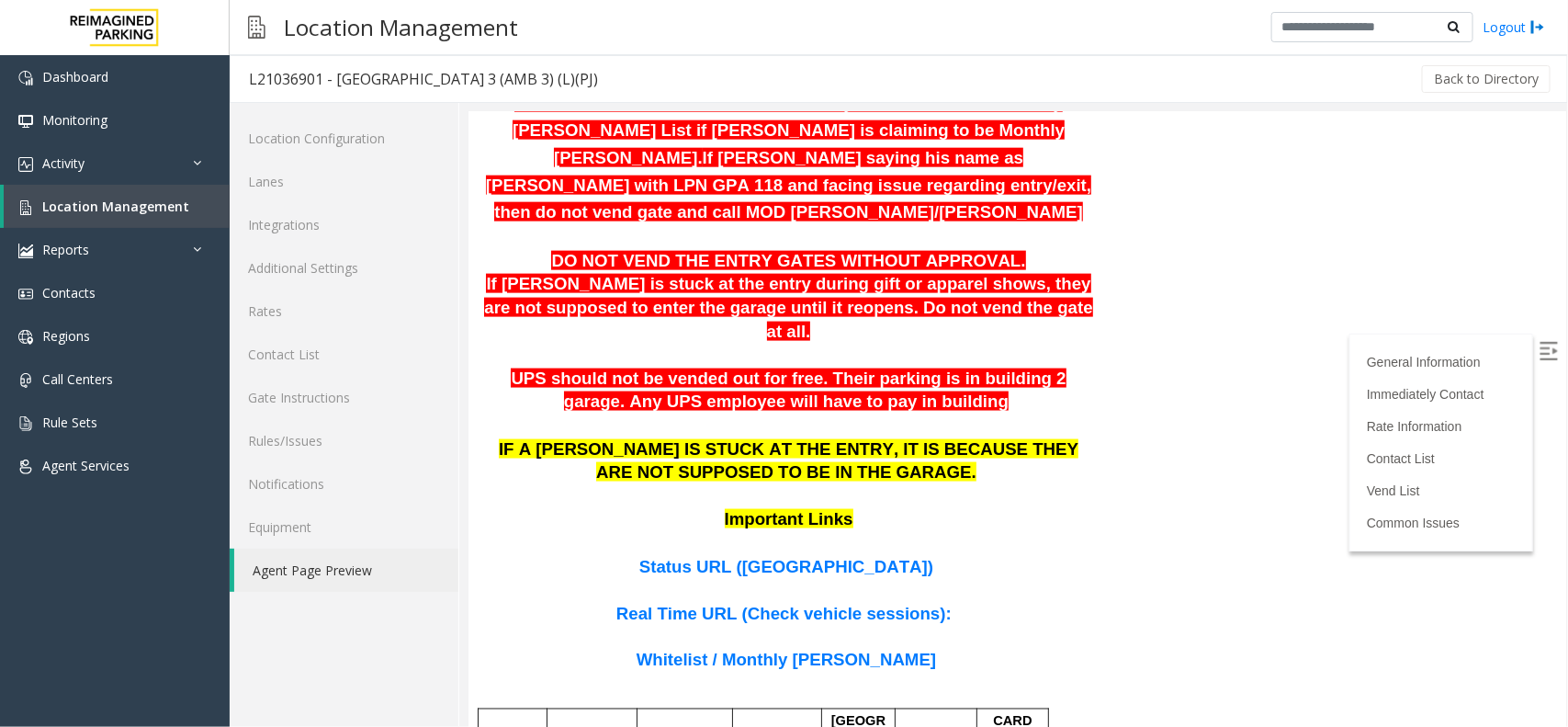 click on "Real Time URL (Check vehicle sessions):" at bounding box center [783, 612] 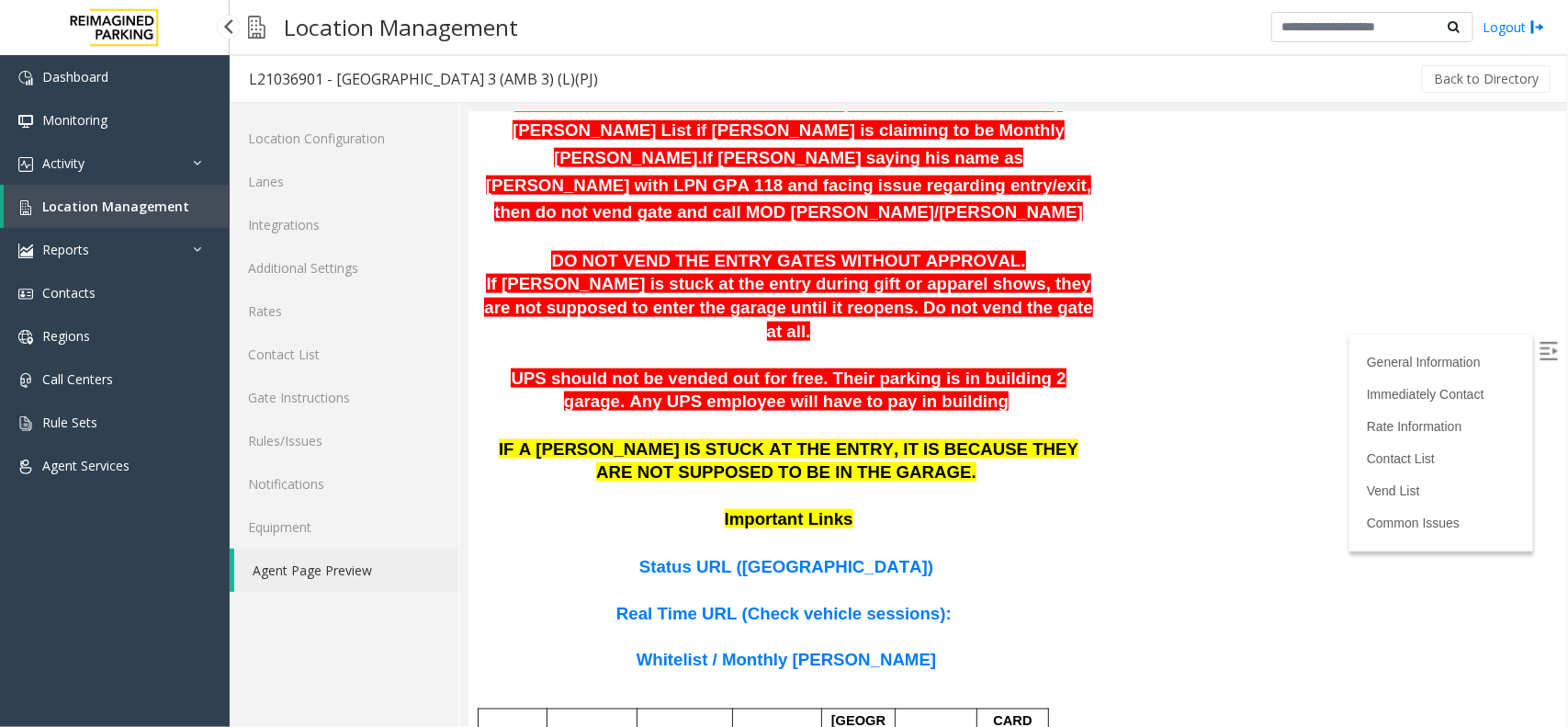 click on "Location Management" at bounding box center [116, 206] 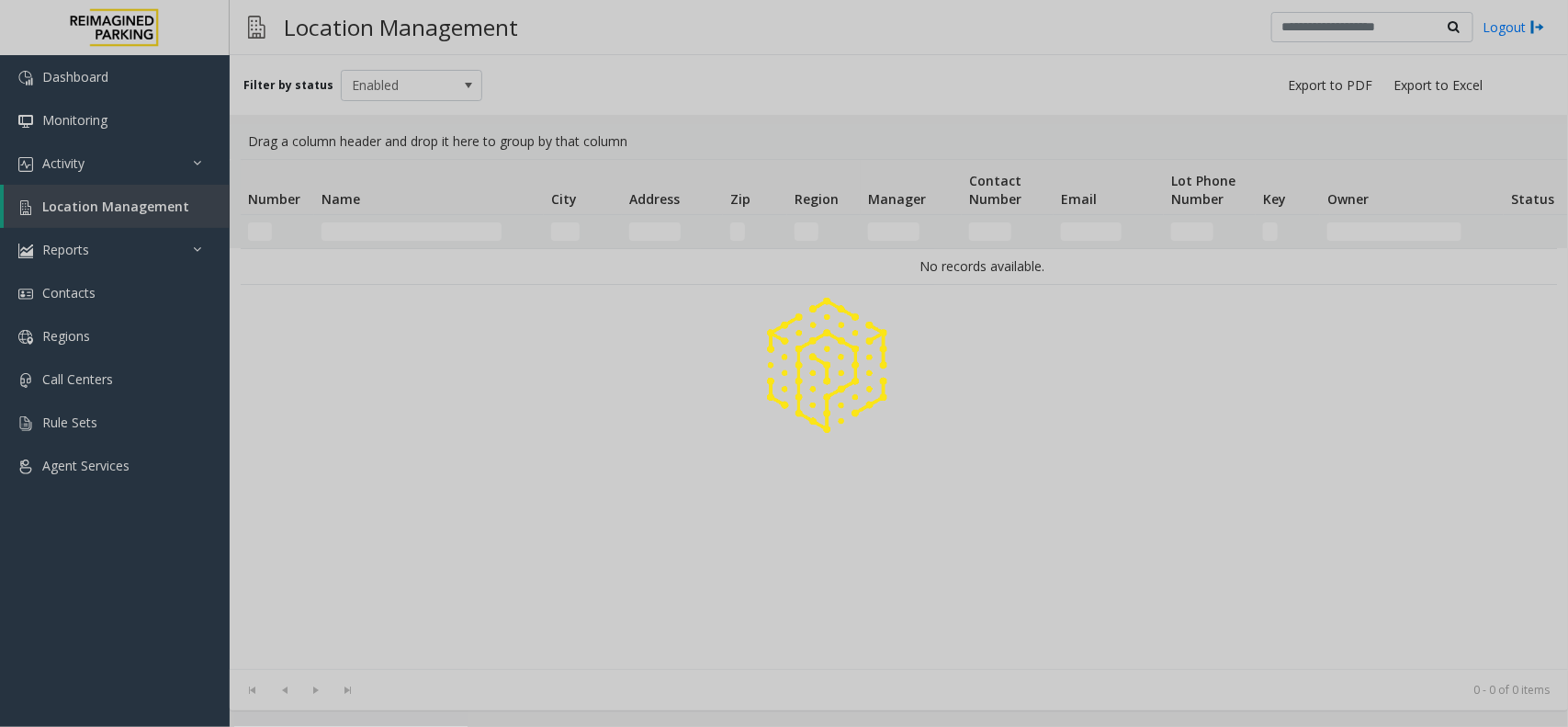 click 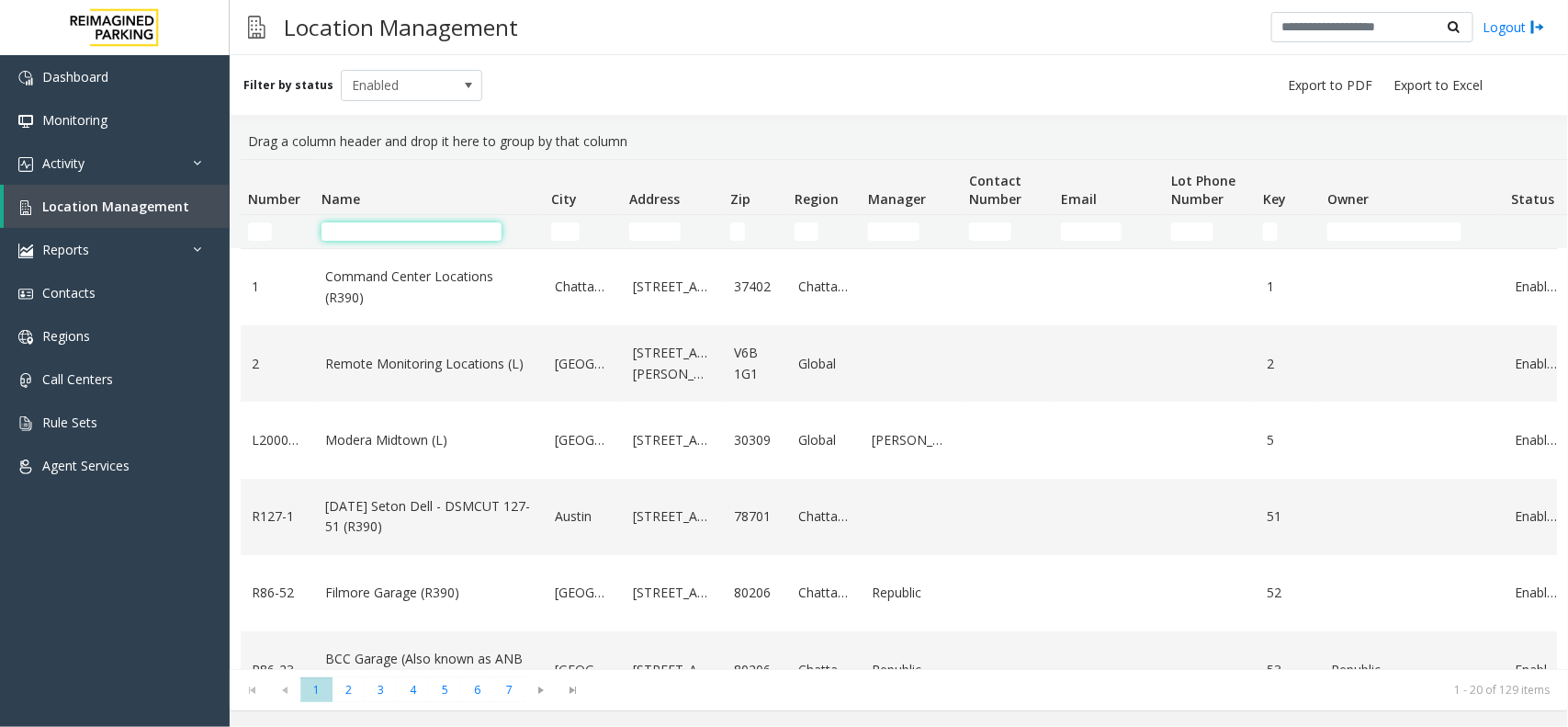 click 